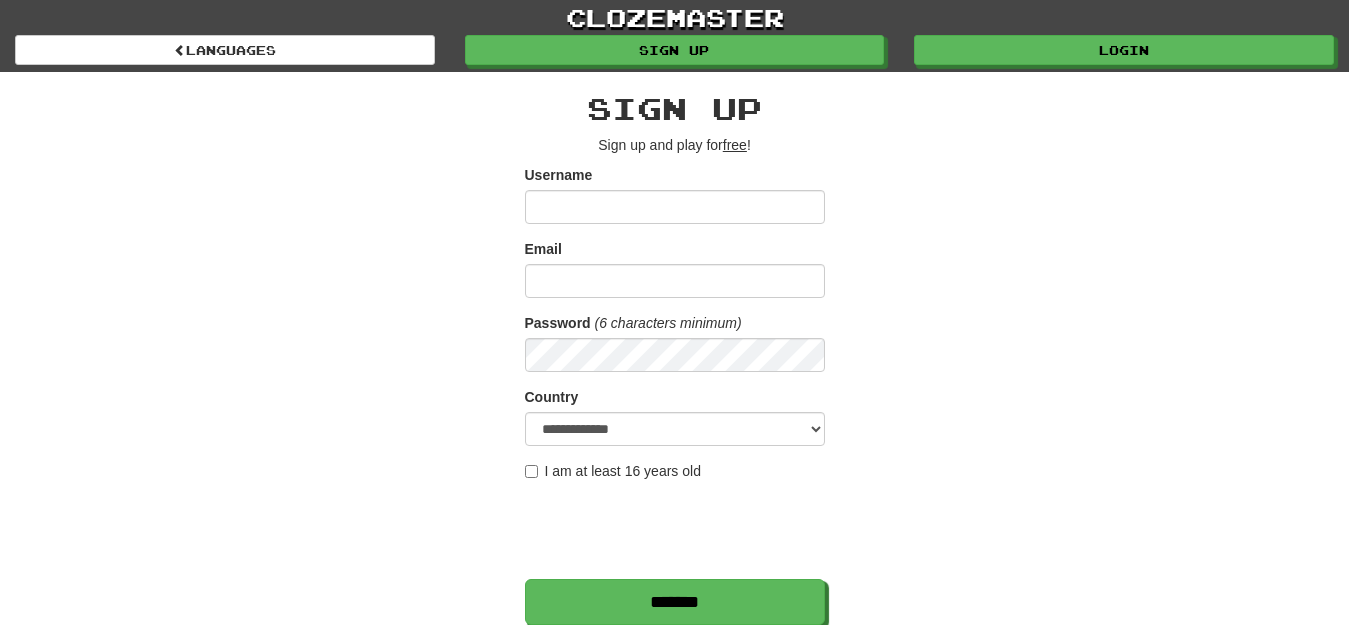 scroll, scrollTop: 0, scrollLeft: 0, axis: both 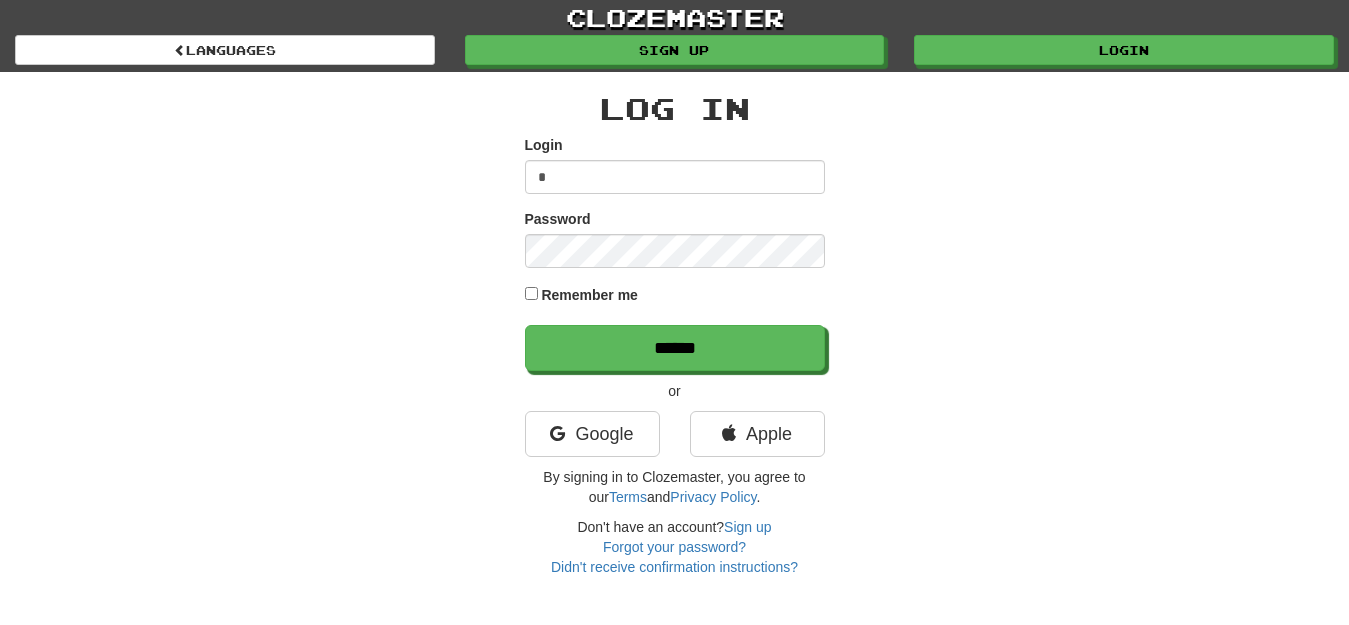 type on "***" 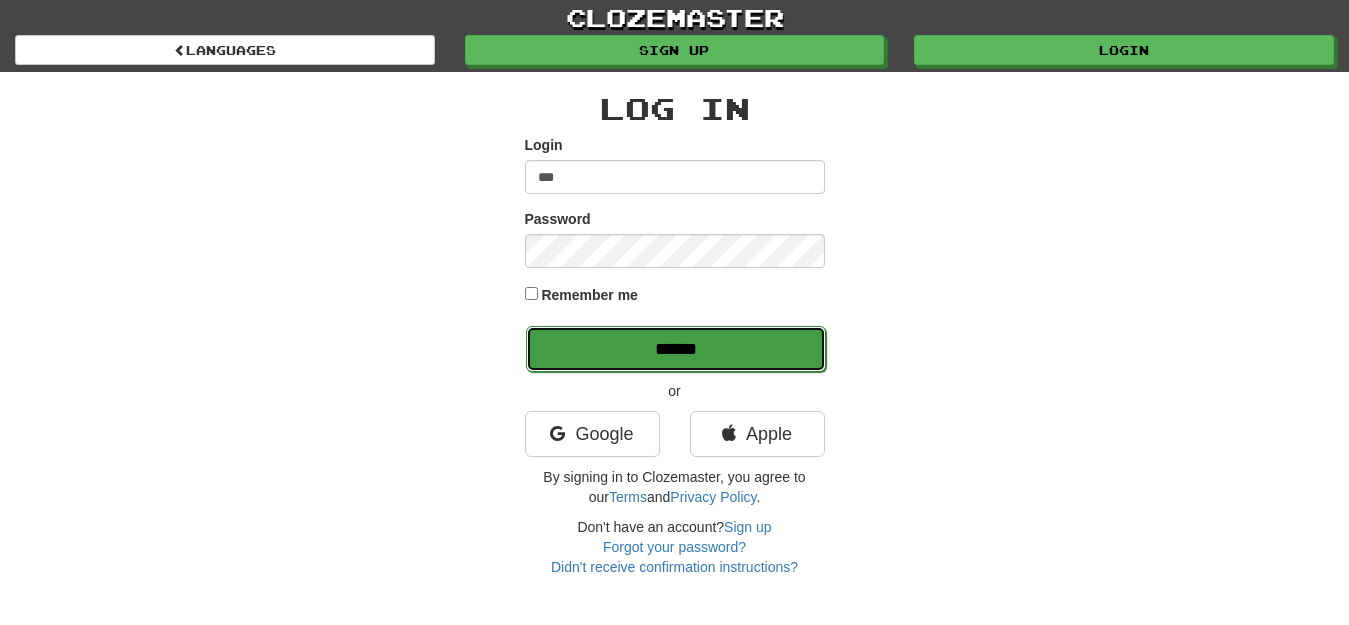 click on "******" at bounding box center [676, 349] 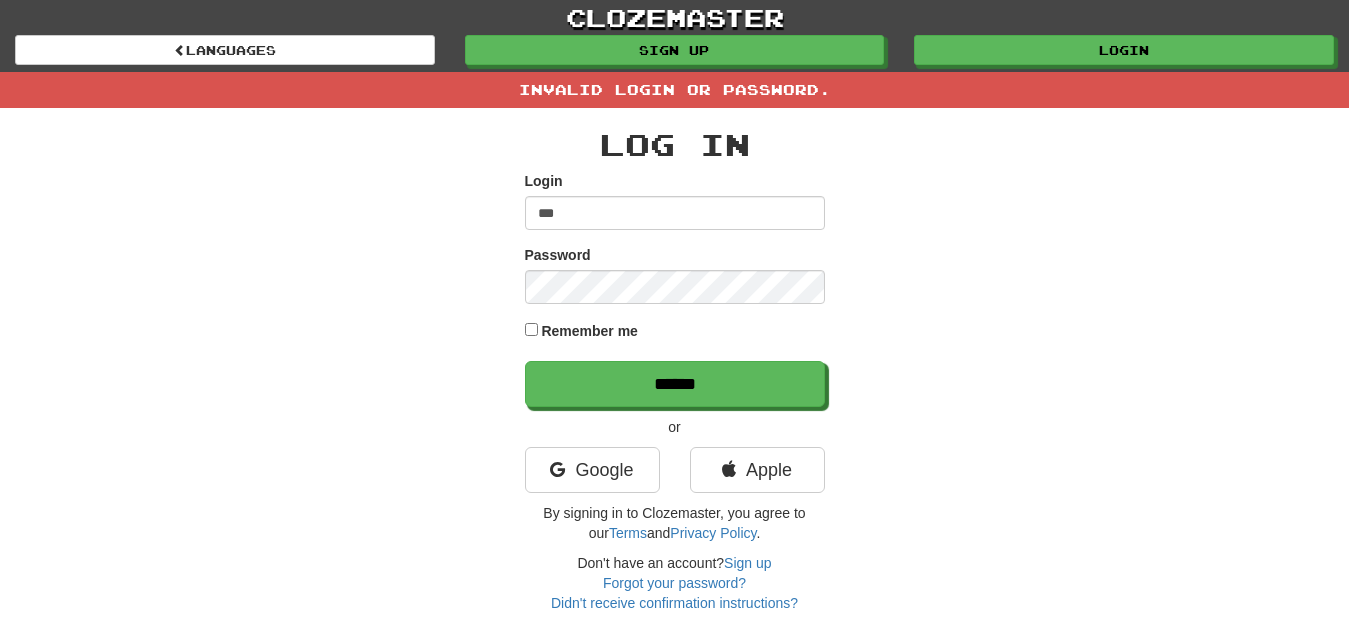 scroll, scrollTop: 0, scrollLeft: 0, axis: both 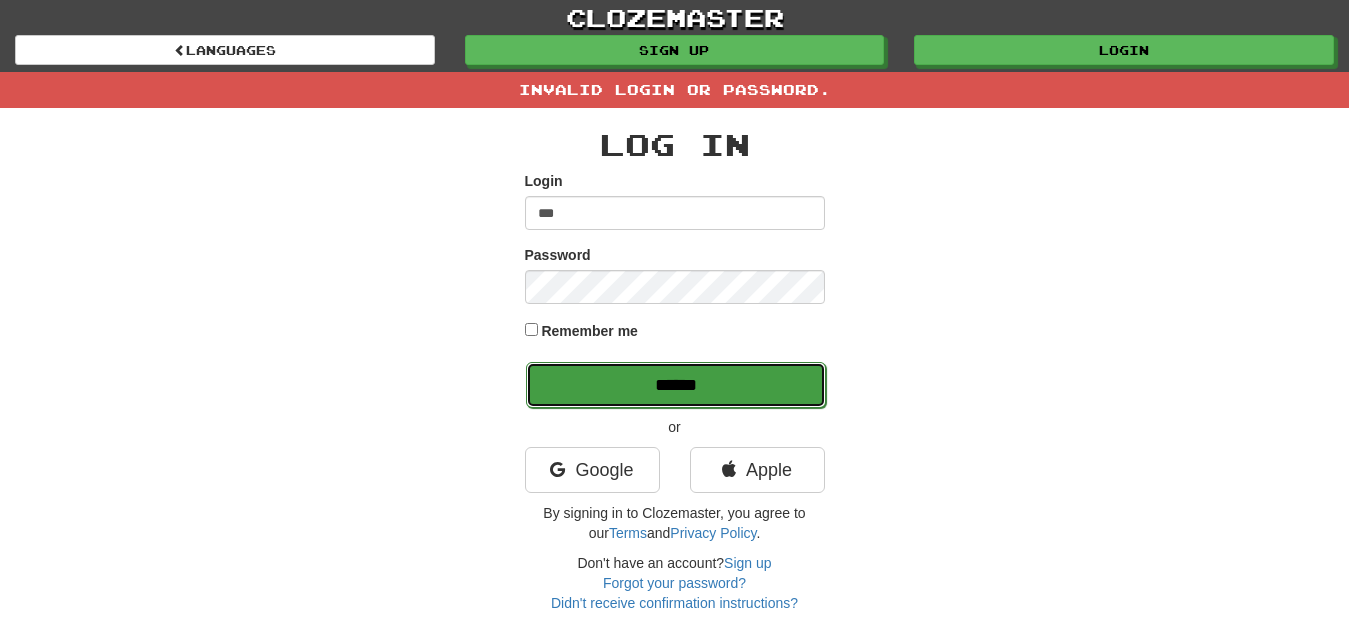 click on "******" at bounding box center [676, 385] 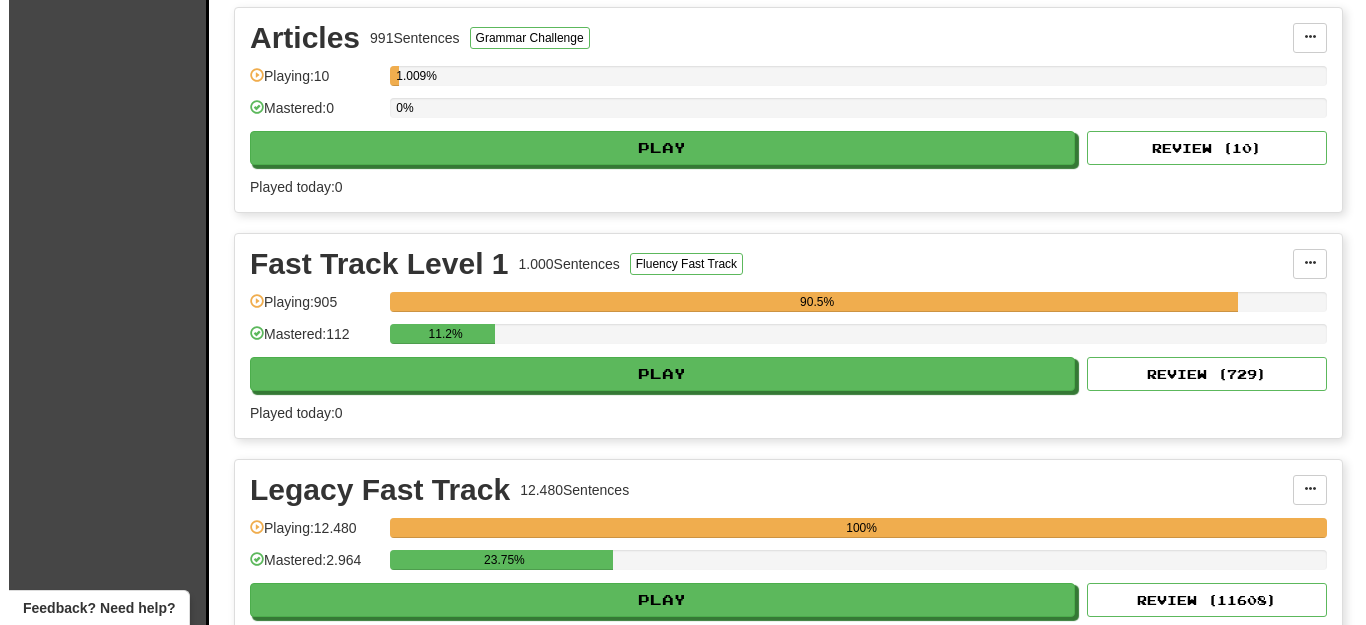 scroll, scrollTop: 500, scrollLeft: 0, axis: vertical 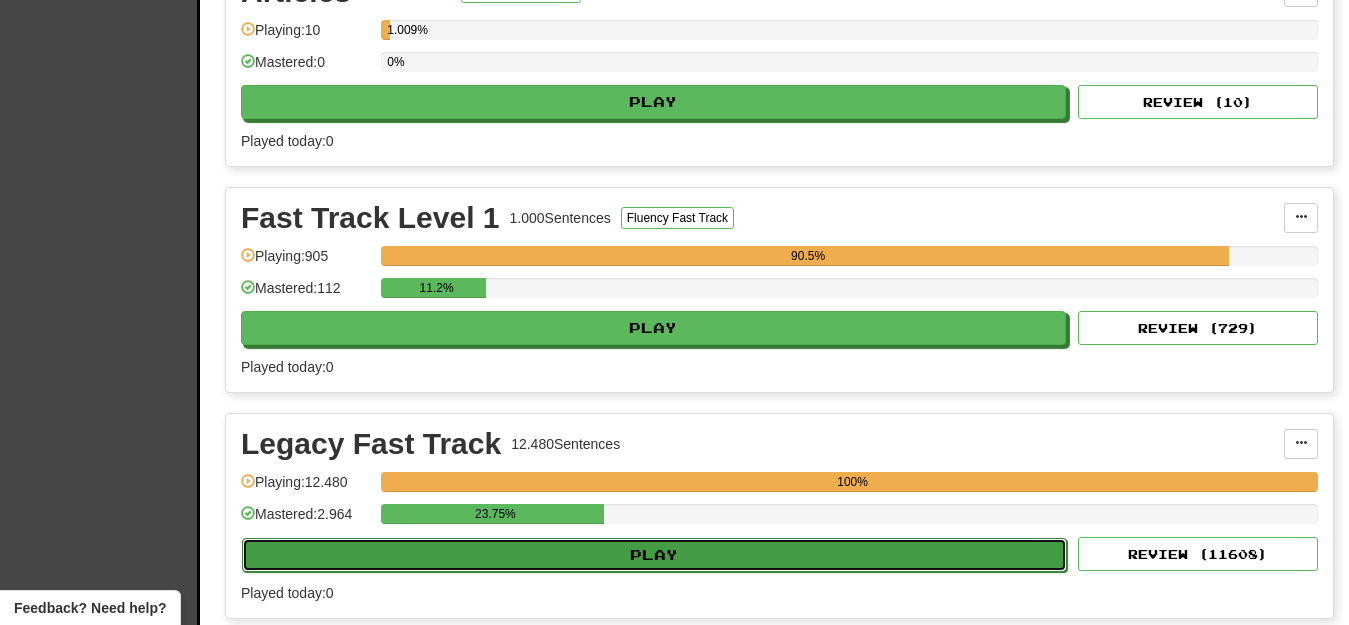 click on "Play" at bounding box center [654, 555] 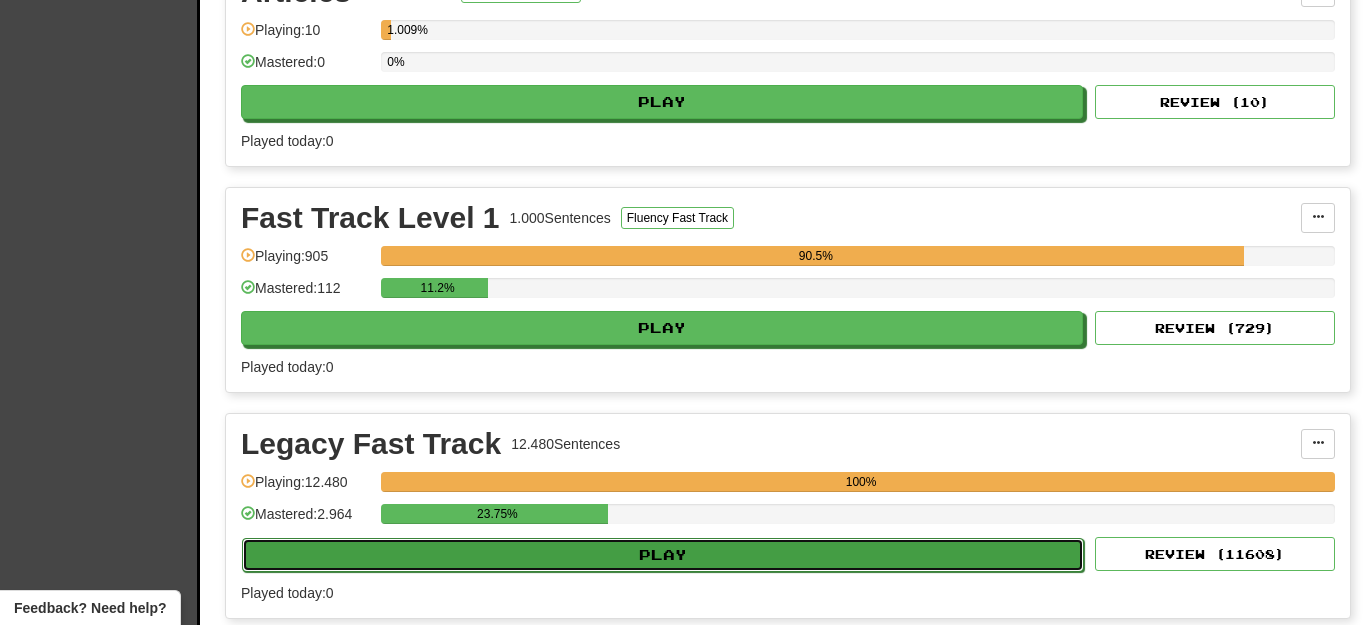 select on "**" 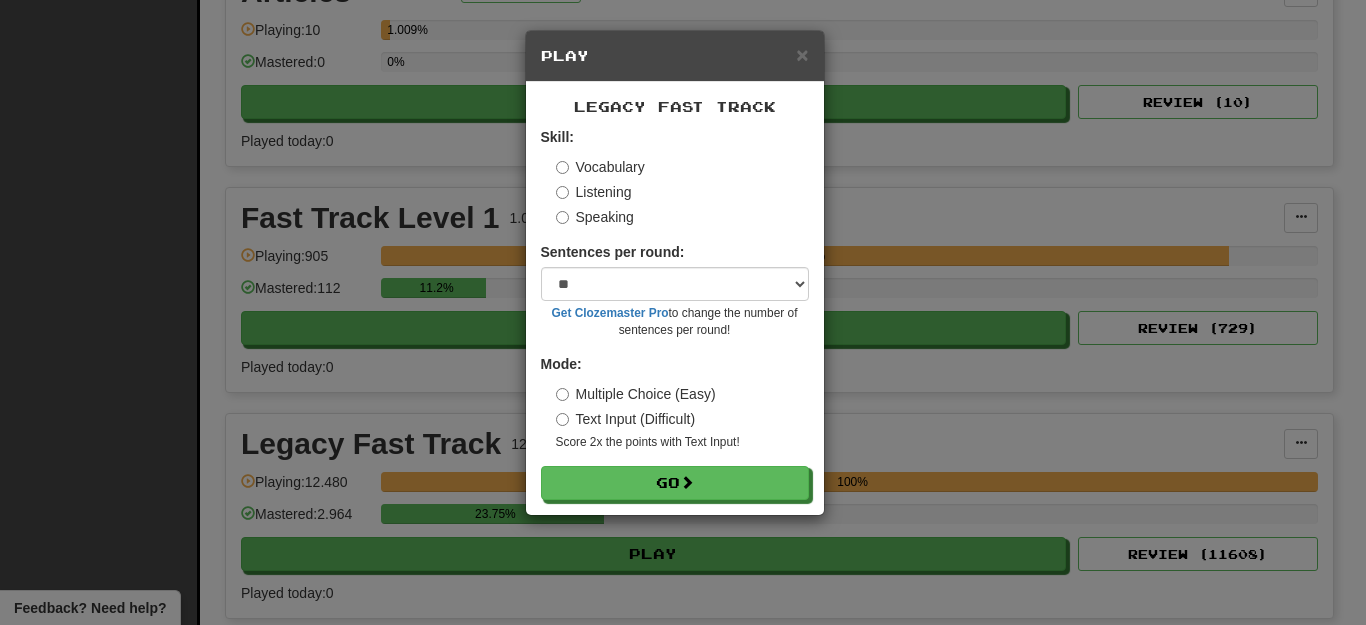 click on "× Play Legacy Fast Track Skill: Vocabulary Listening Speaking Sentences per round: * ** ** ** ** ** *** ******** Get Clozemaster Pro  to change the number of sentences per round! Mode: Multiple Choice (Easy) Text Input (Difficult) Score 2x the points with Text Input ! Go" at bounding box center [683, 312] 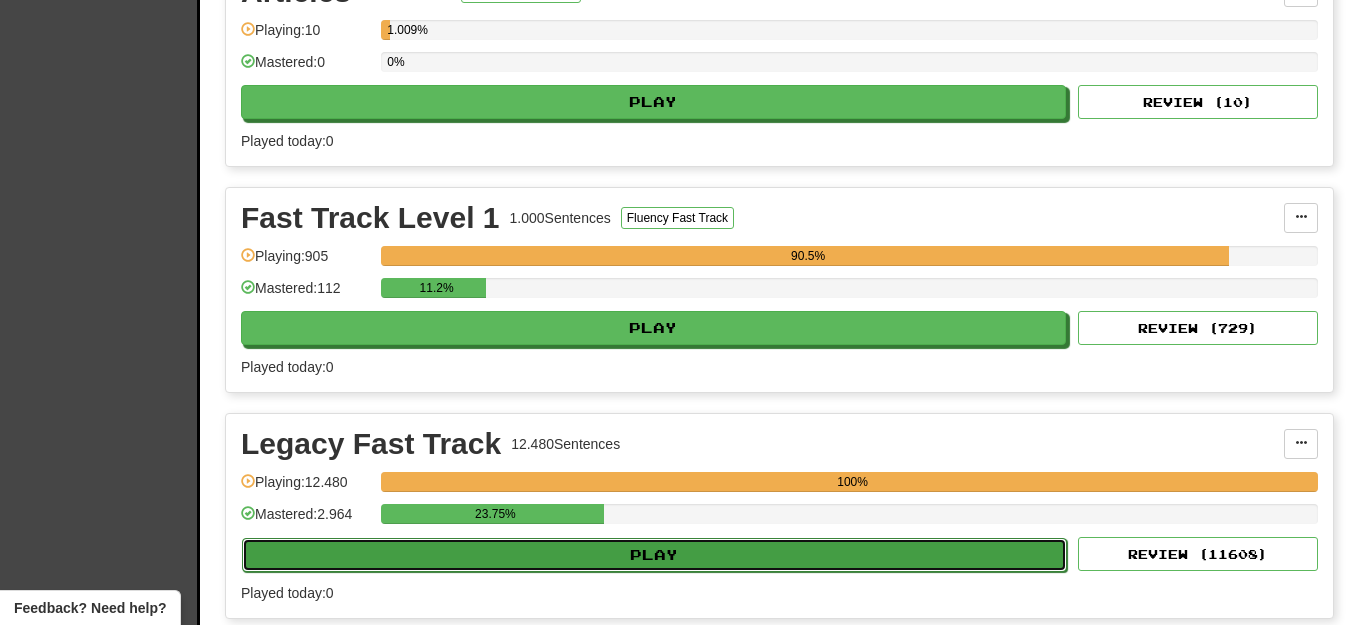 click on "Play" at bounding box center (654, 555) 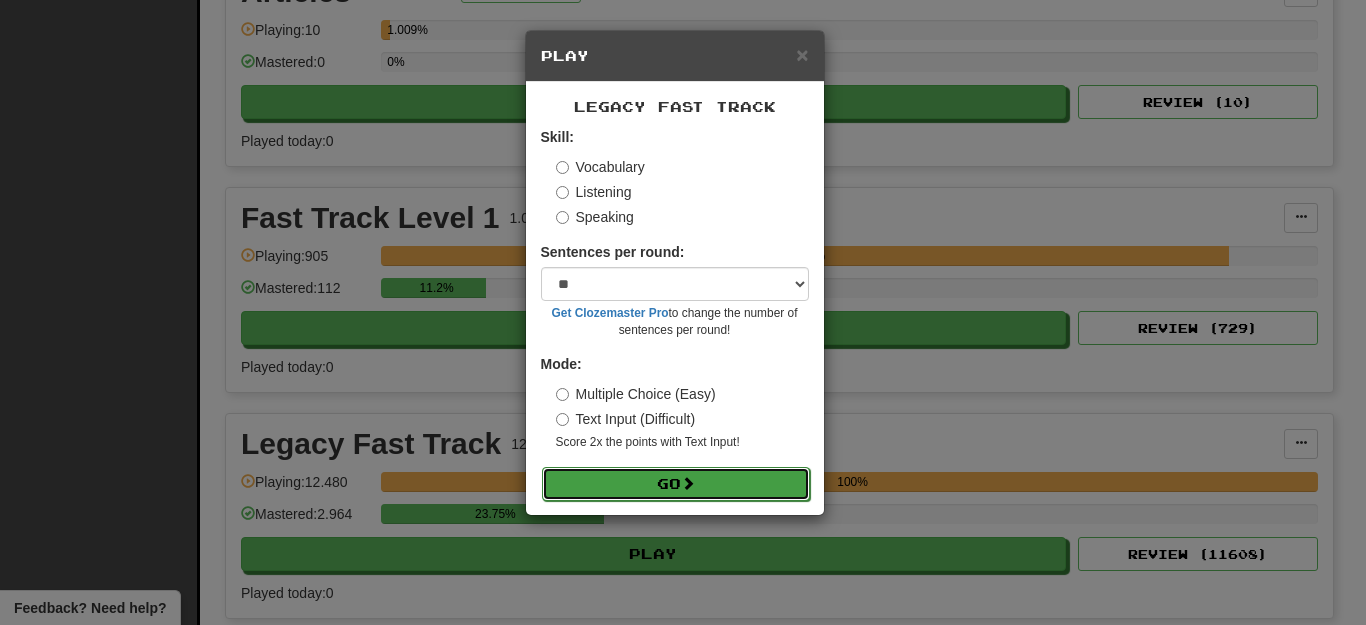 click on "Go" at bounding box center (676, 484) 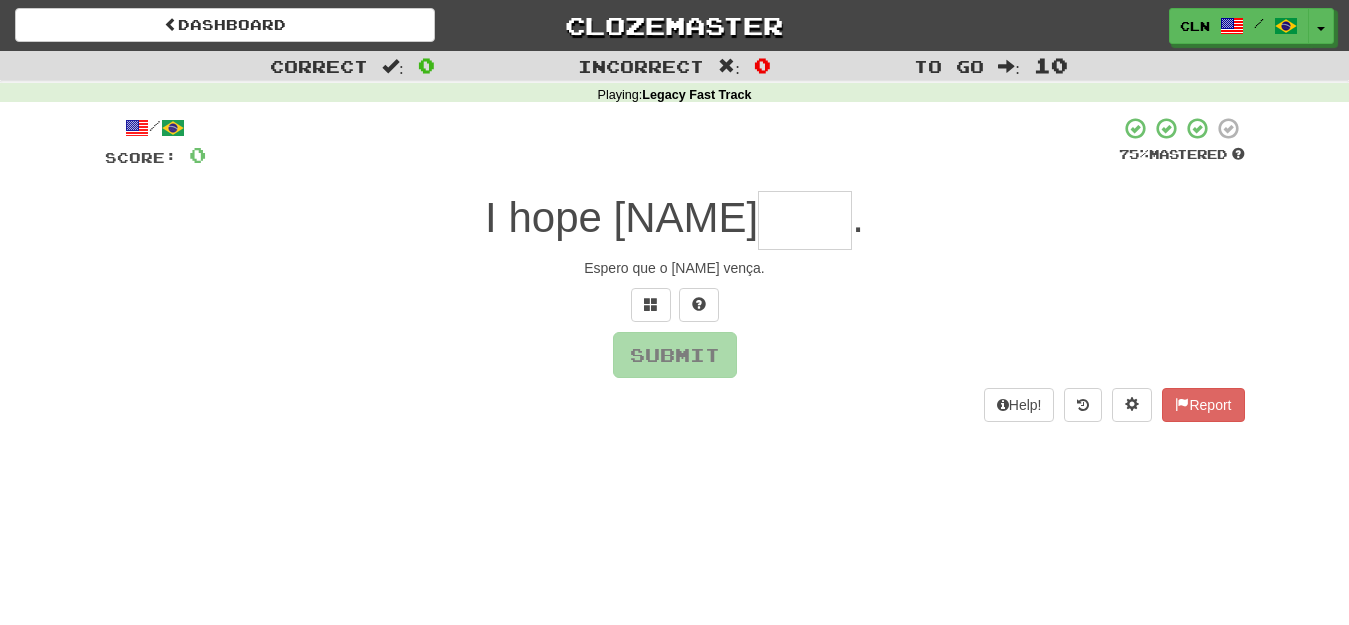scroll, scrollTop: 0, scrollLeft: 0, axis: both 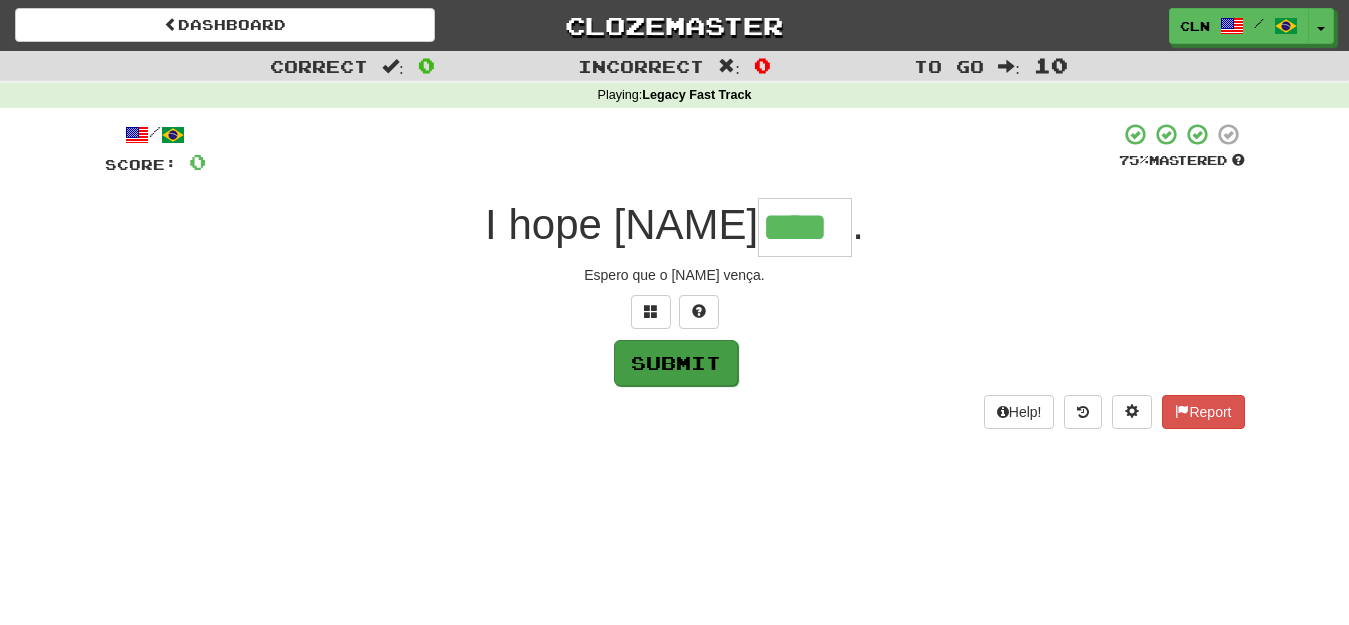 type on "****" 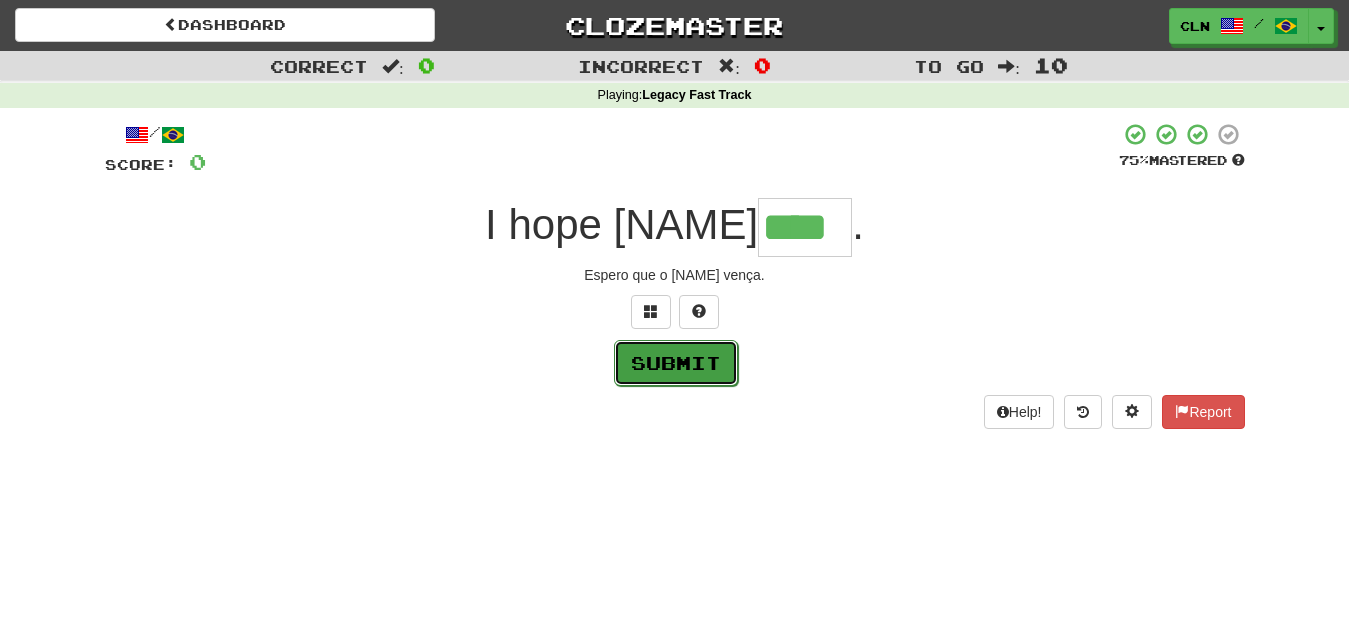 click on "Submit" at bounding box center (676, 363) 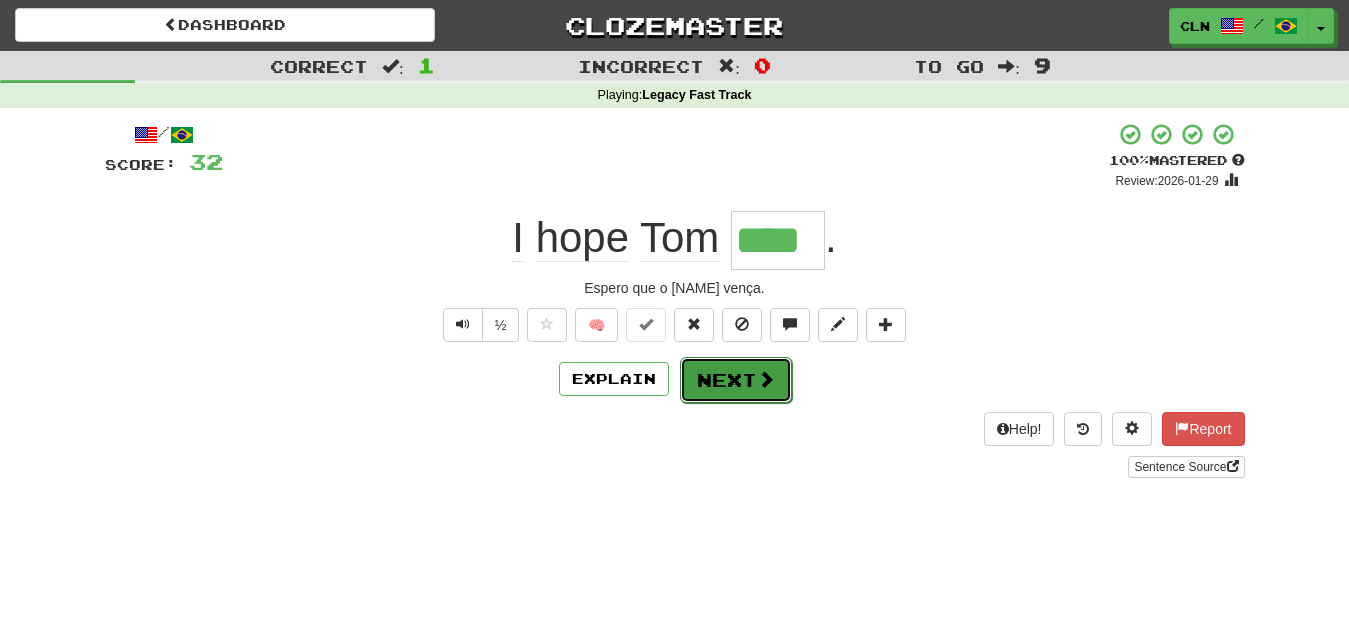 click on "Next" at bounding box center (736, 380) 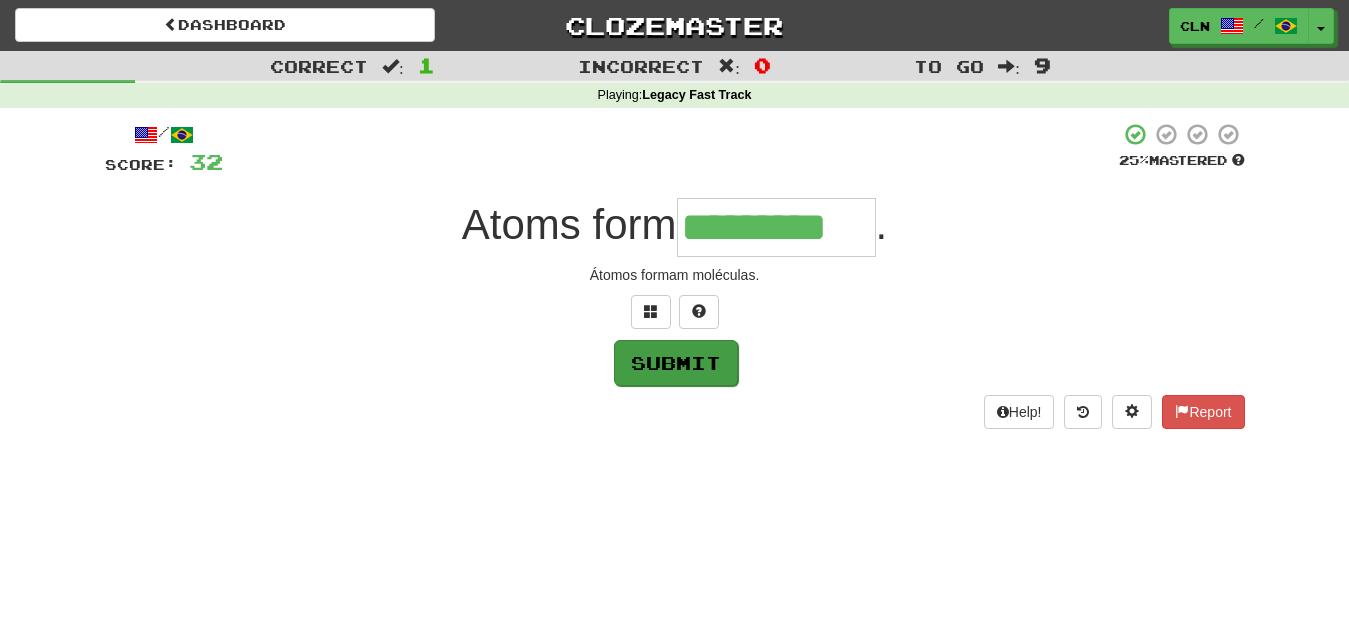 type on "*********" 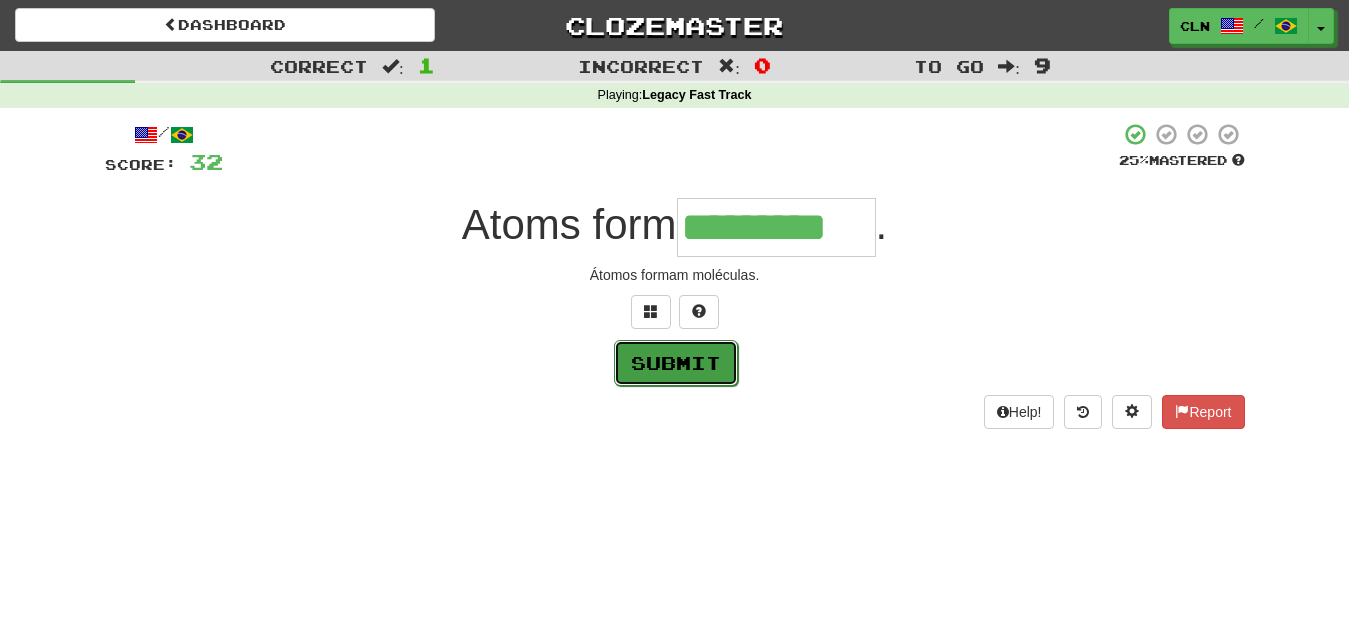 click on "Submit" at bounding box center (676, 363) 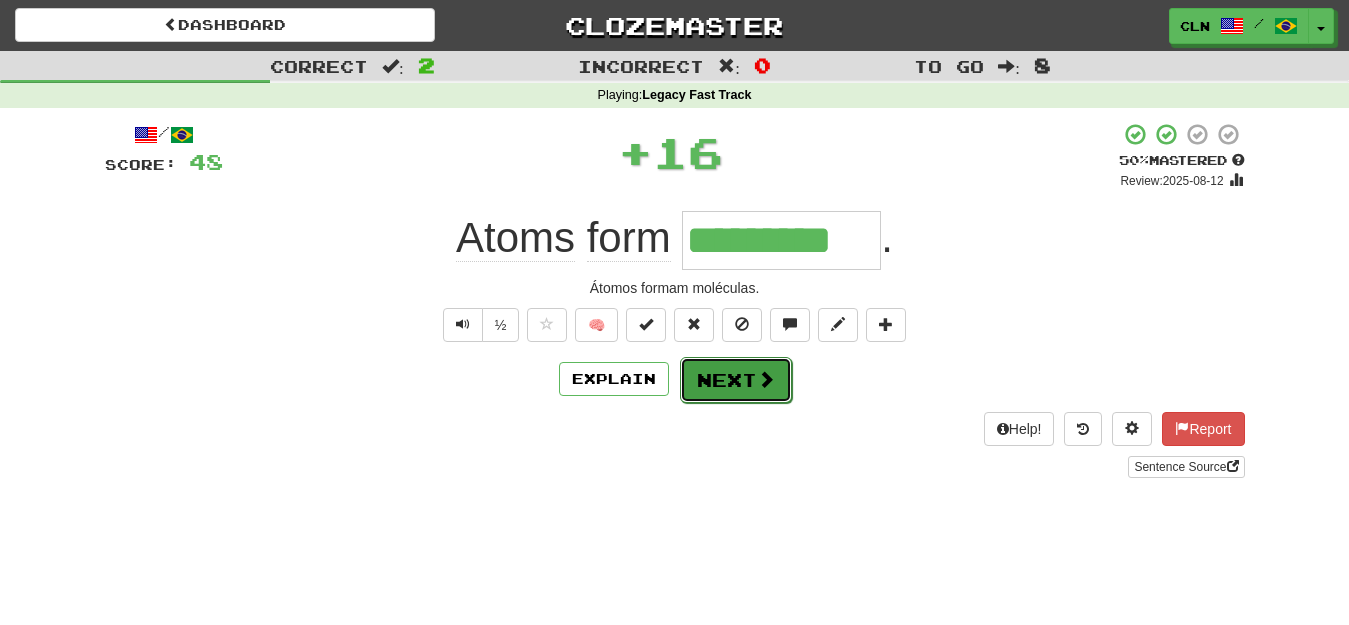 click on "Next" at bounding box center (736, 380) 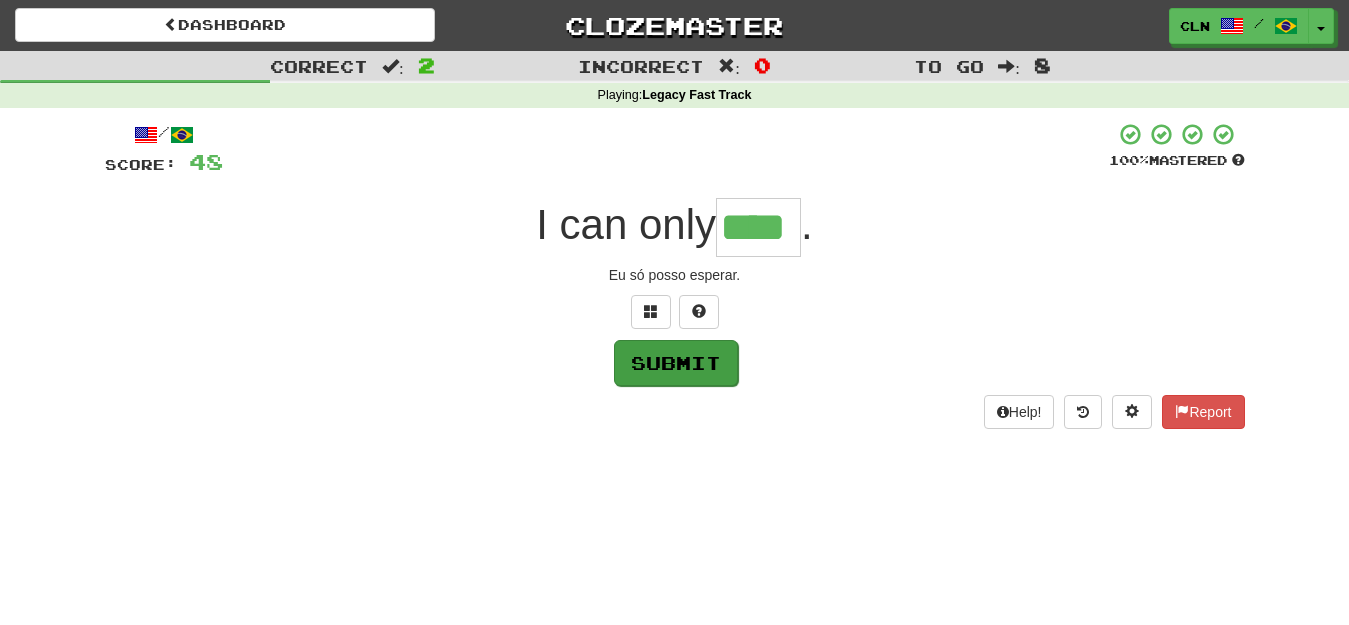 type on "****" 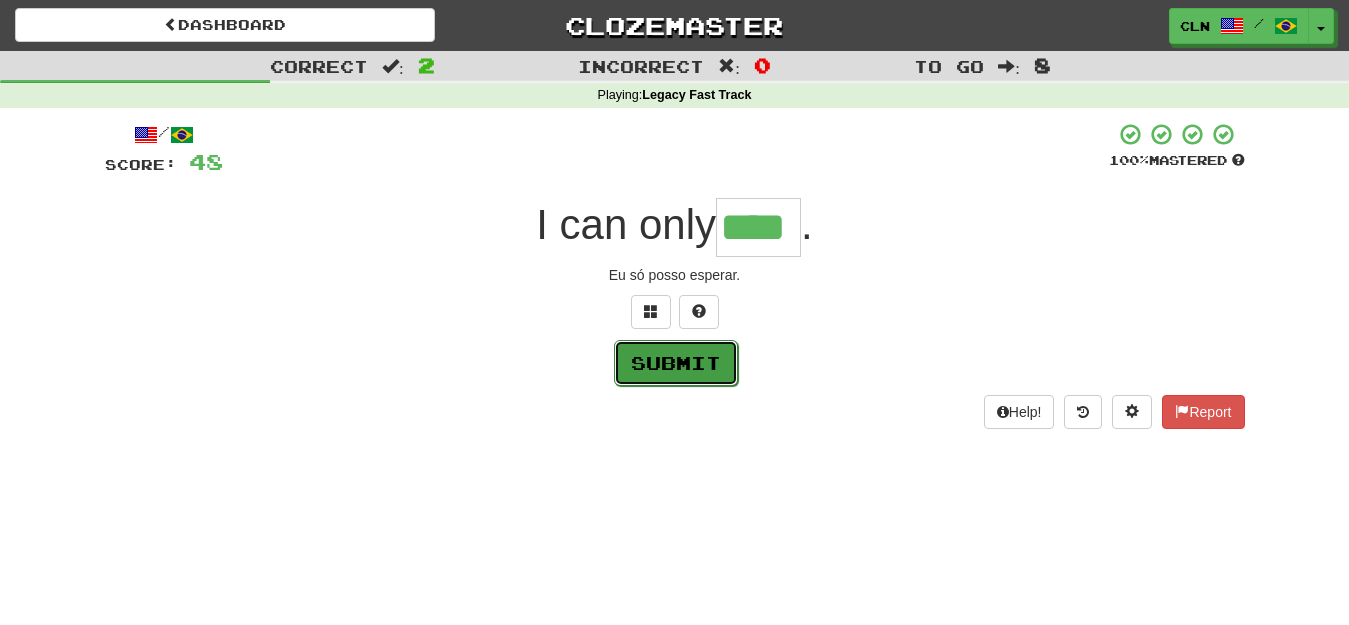 click on "Submit" at bounding box center [676, 363] 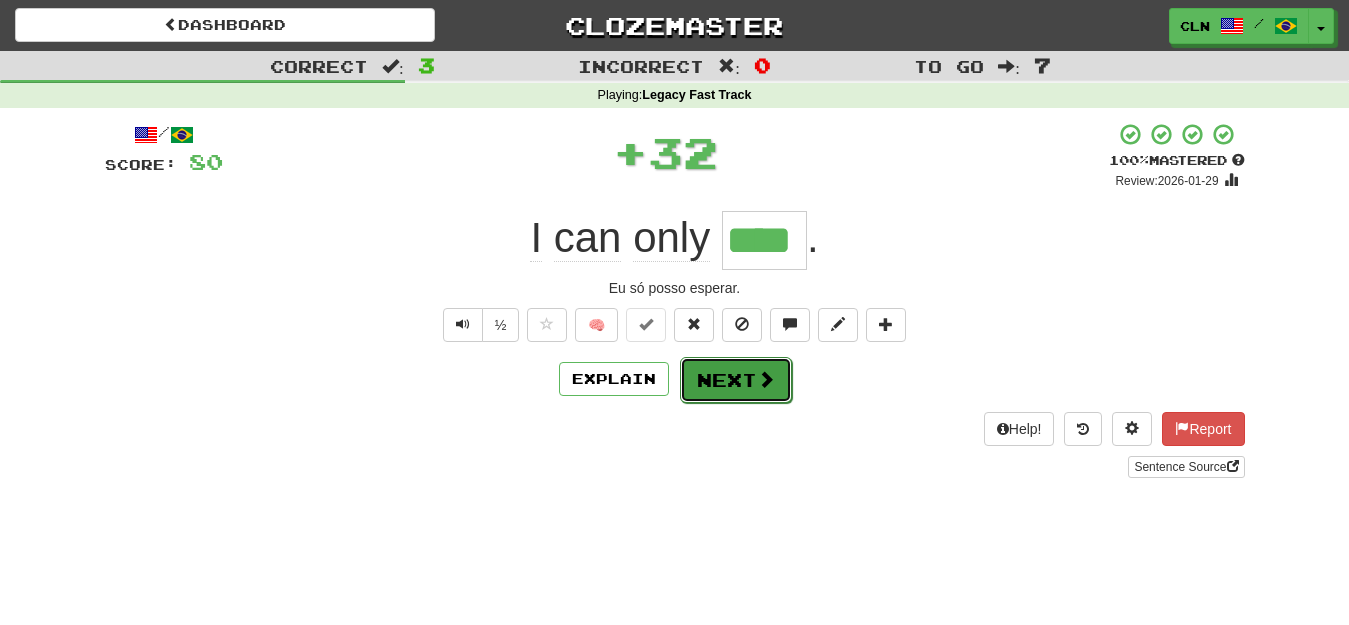 click on "Next" at bounding box center [736, 380] 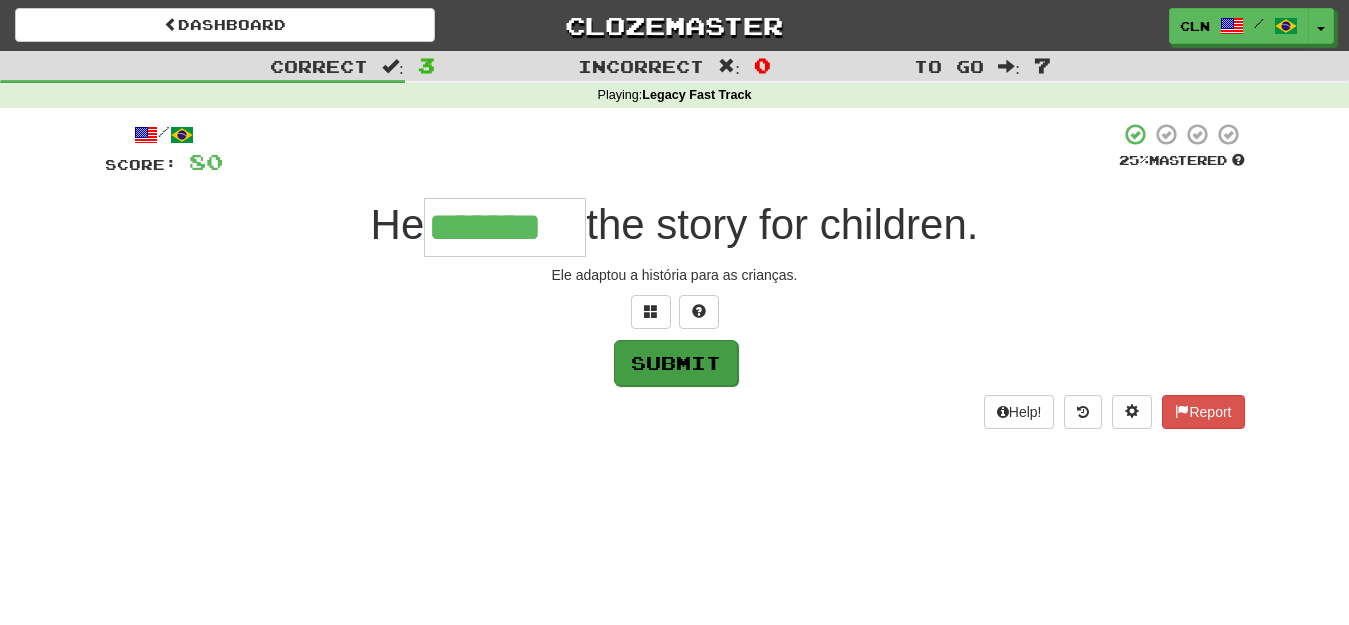 type on "*******" 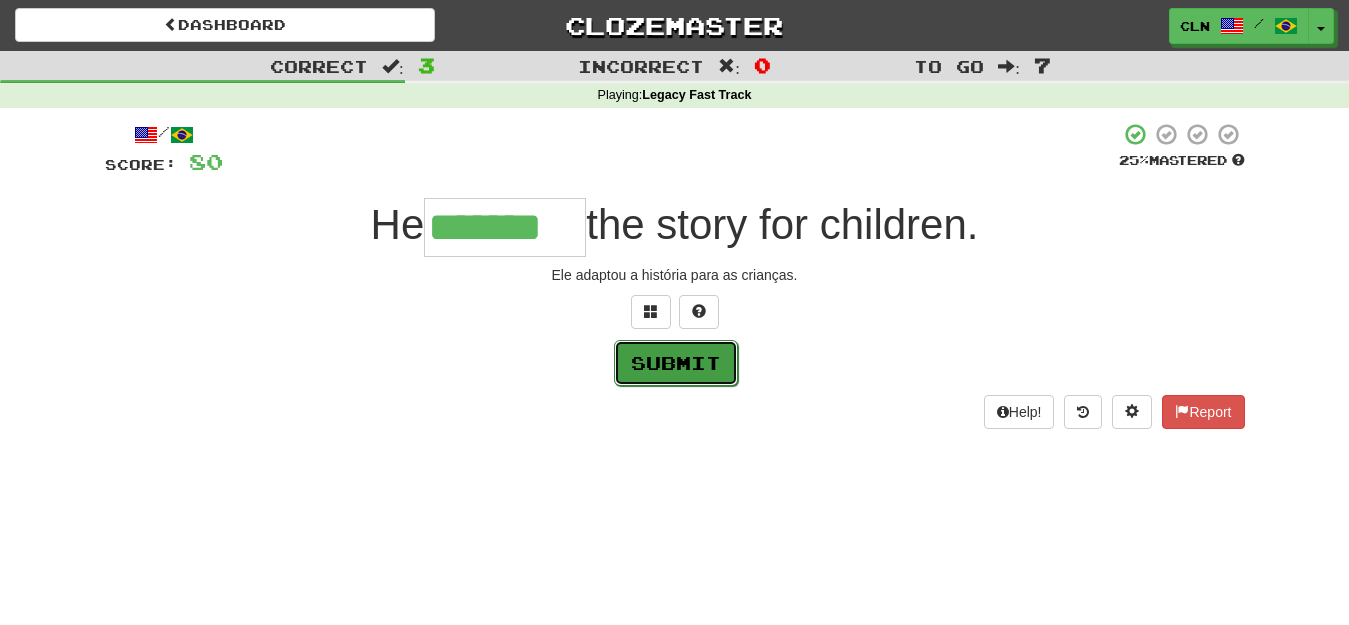 click on "Submit" at bounding box center [676, 363] 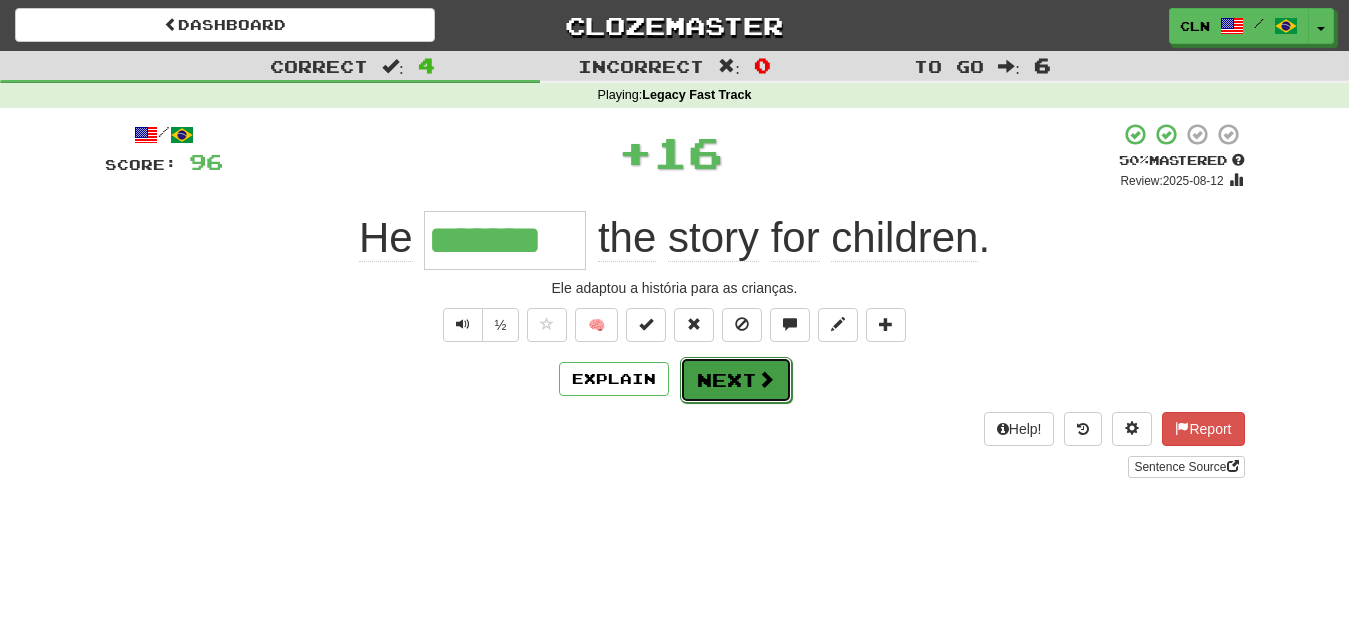 click on "Next" at bounding box center (736, 380) 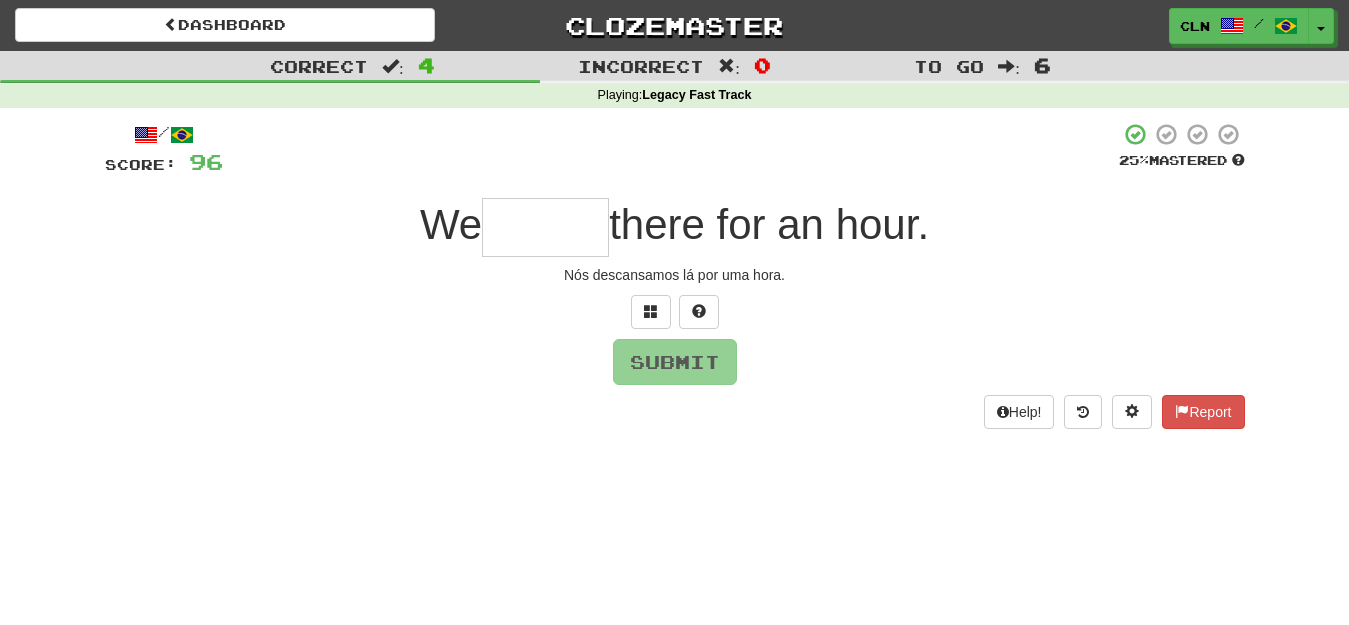 type on "*" 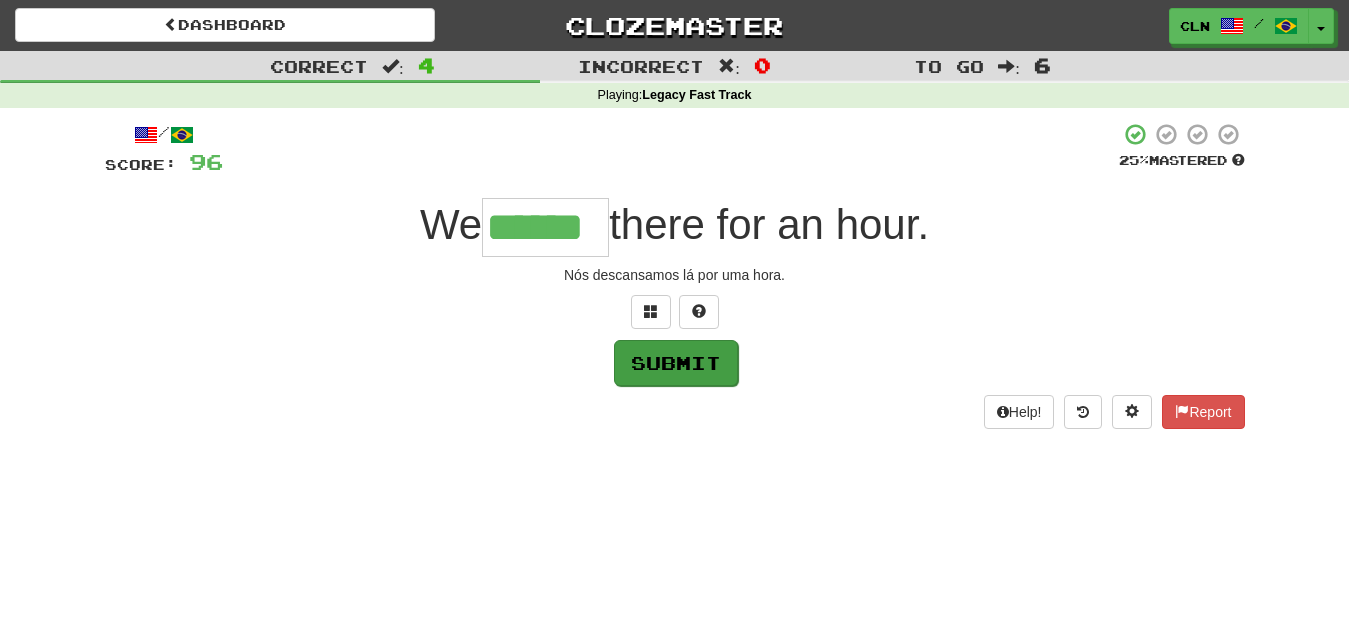 type on "******" 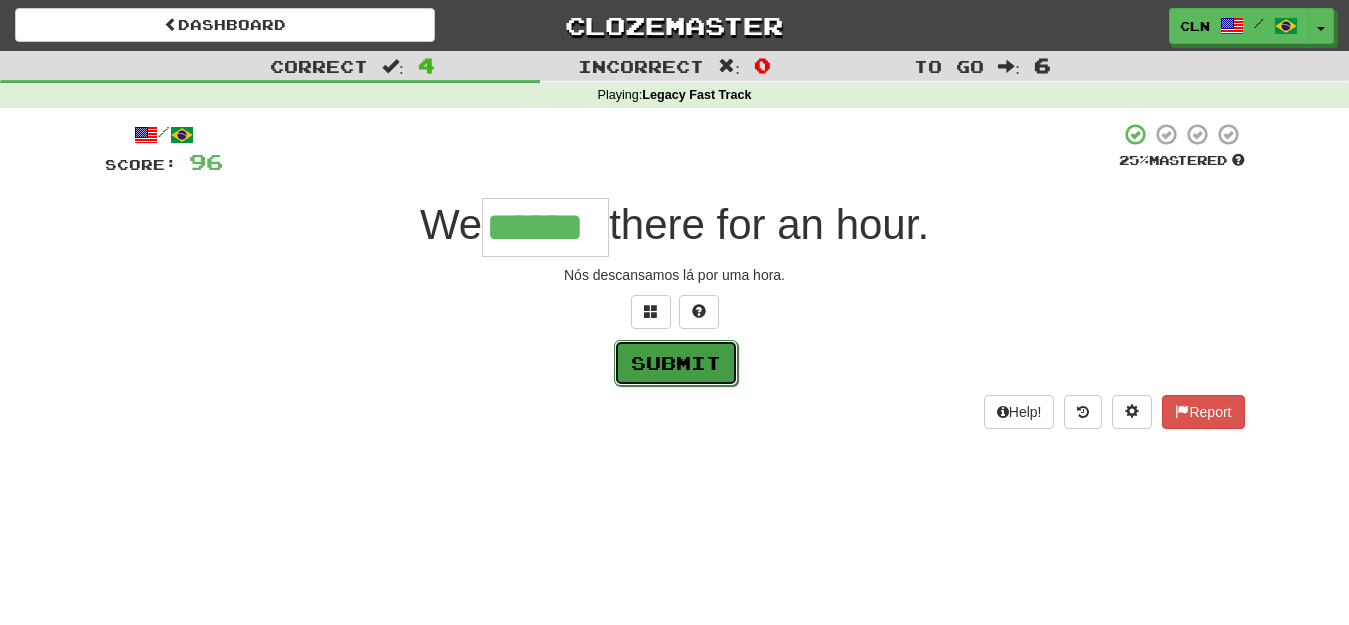 click on "Submit" at bounding box center [676, 363] 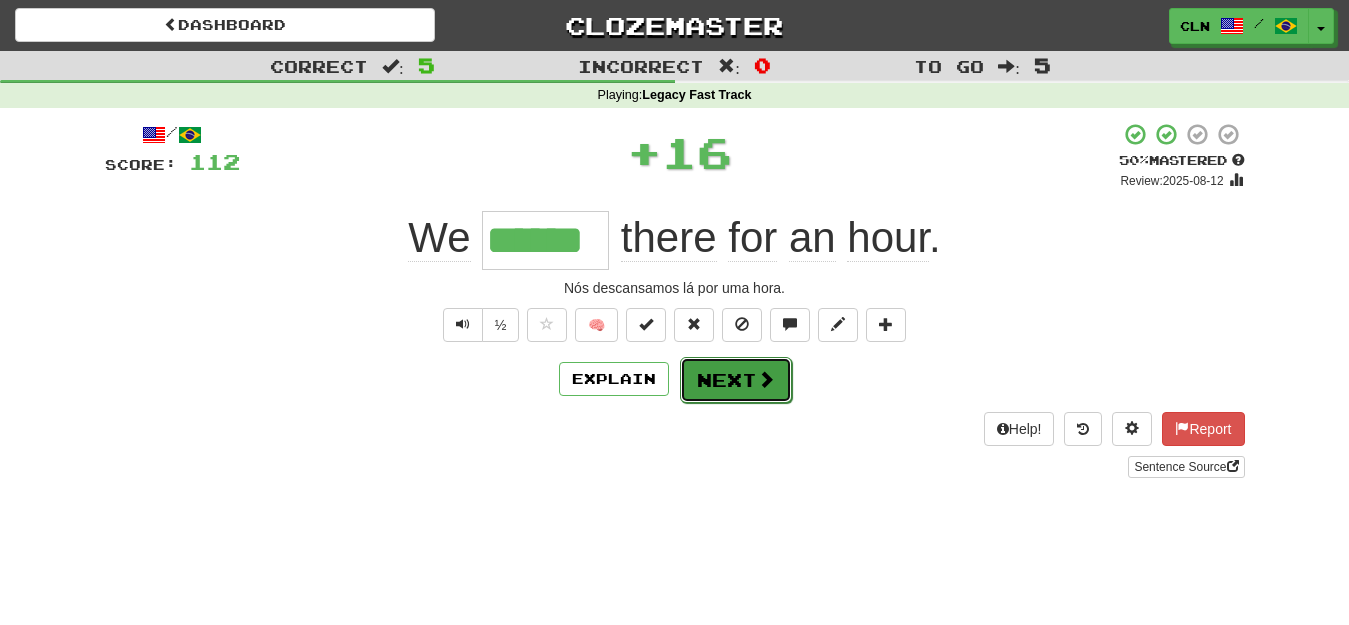 click on "Next" at bounding box center (736, 380) 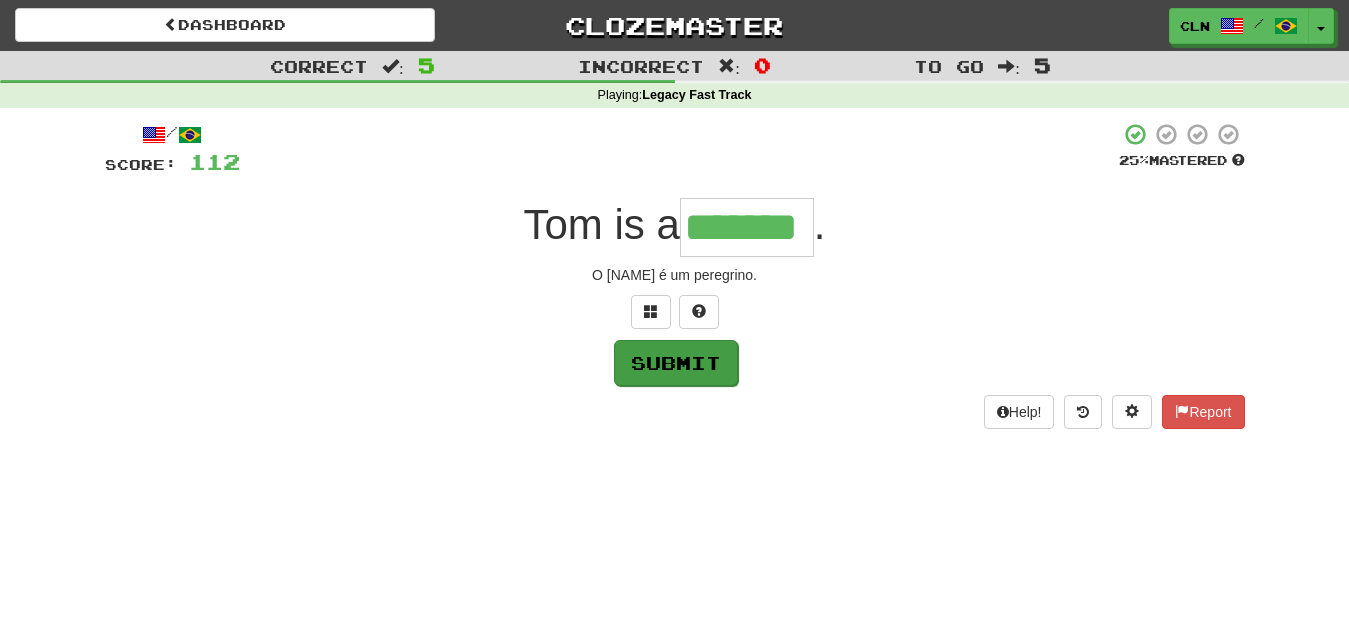 type on "*******" 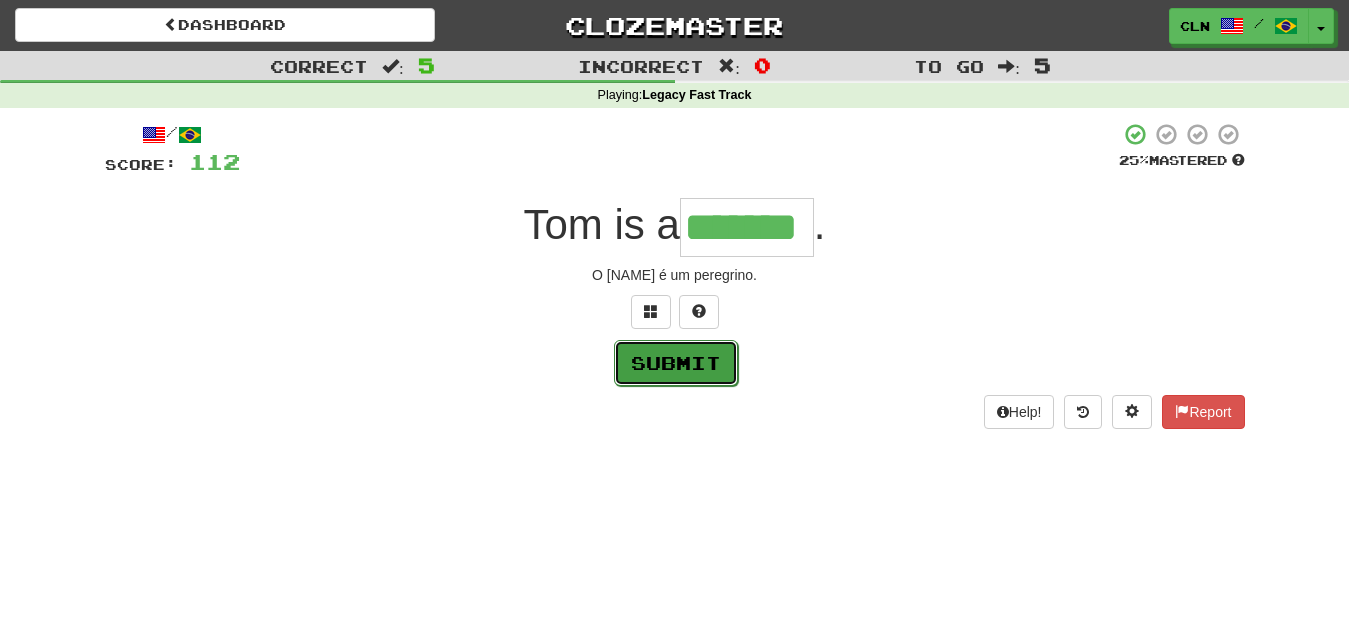 click on "Submit" at bounding box center [676, 363] 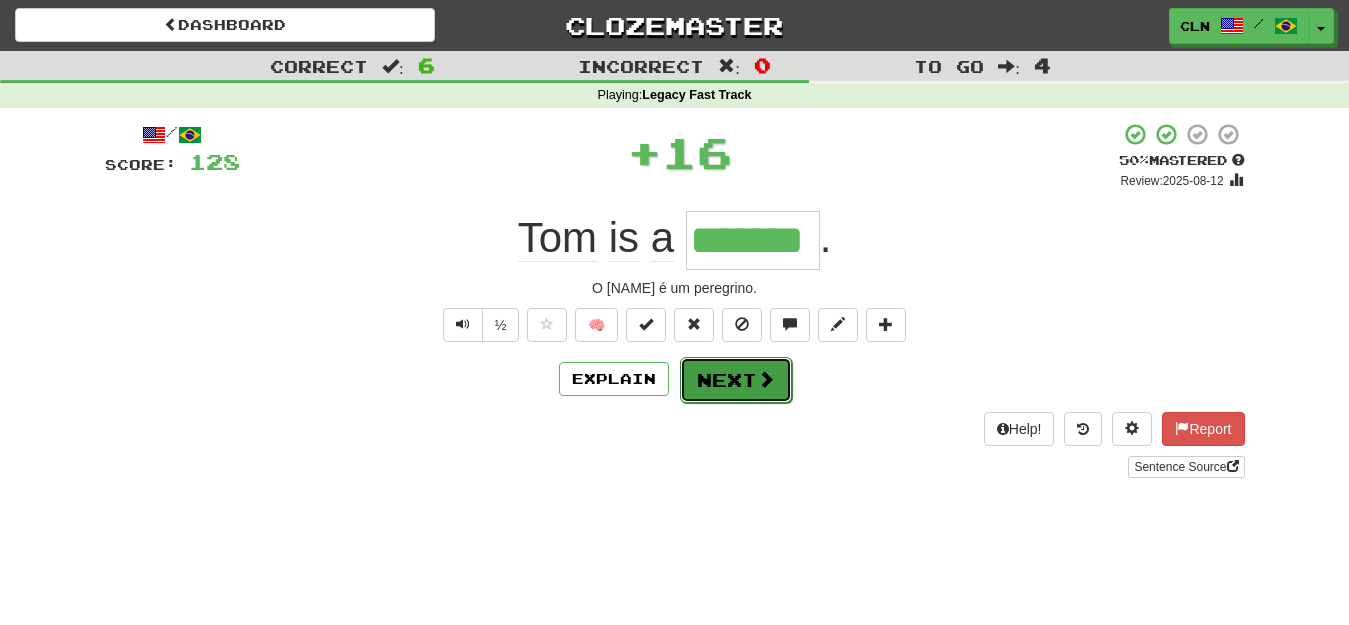 click on "Next" at bounding box center [736, 380] 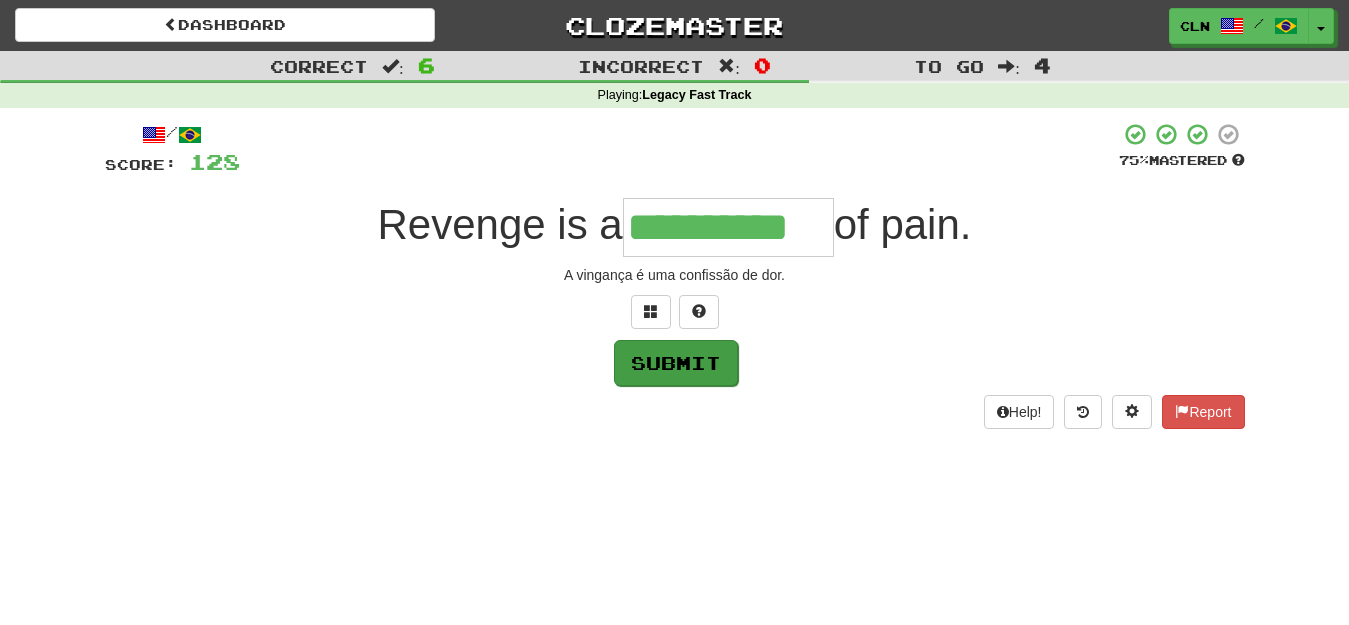 type on "**********" 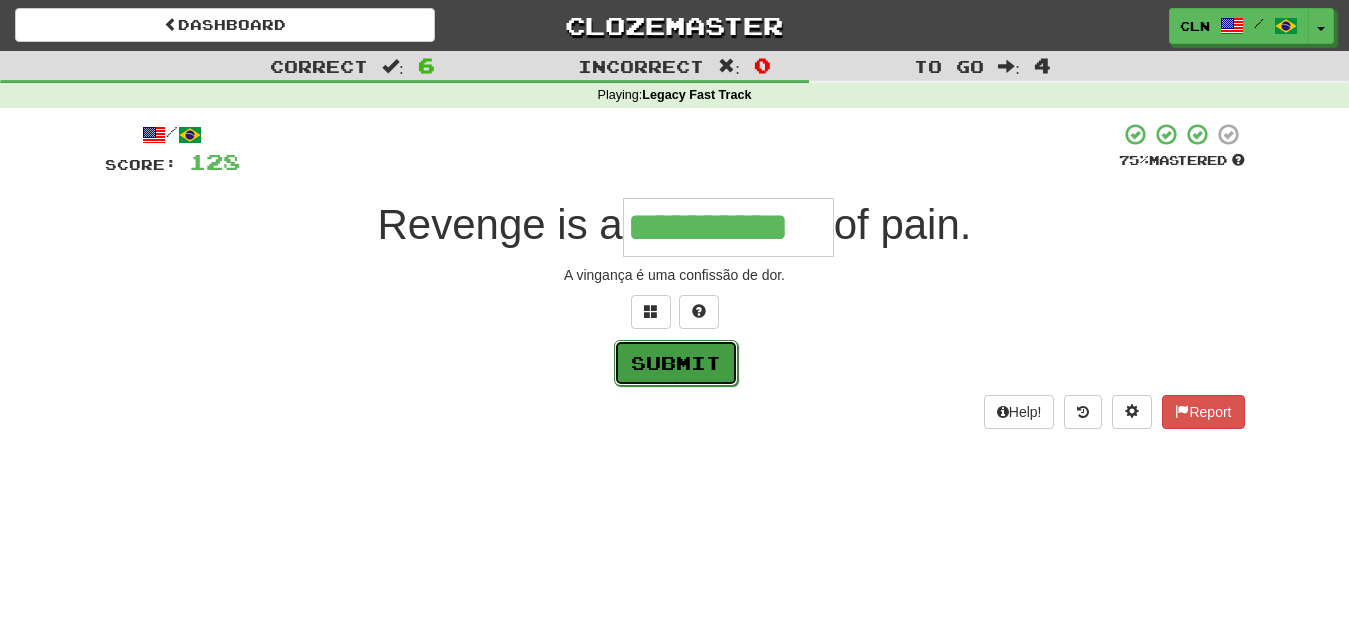 click on "Submit" at bounding box center (676, 363) 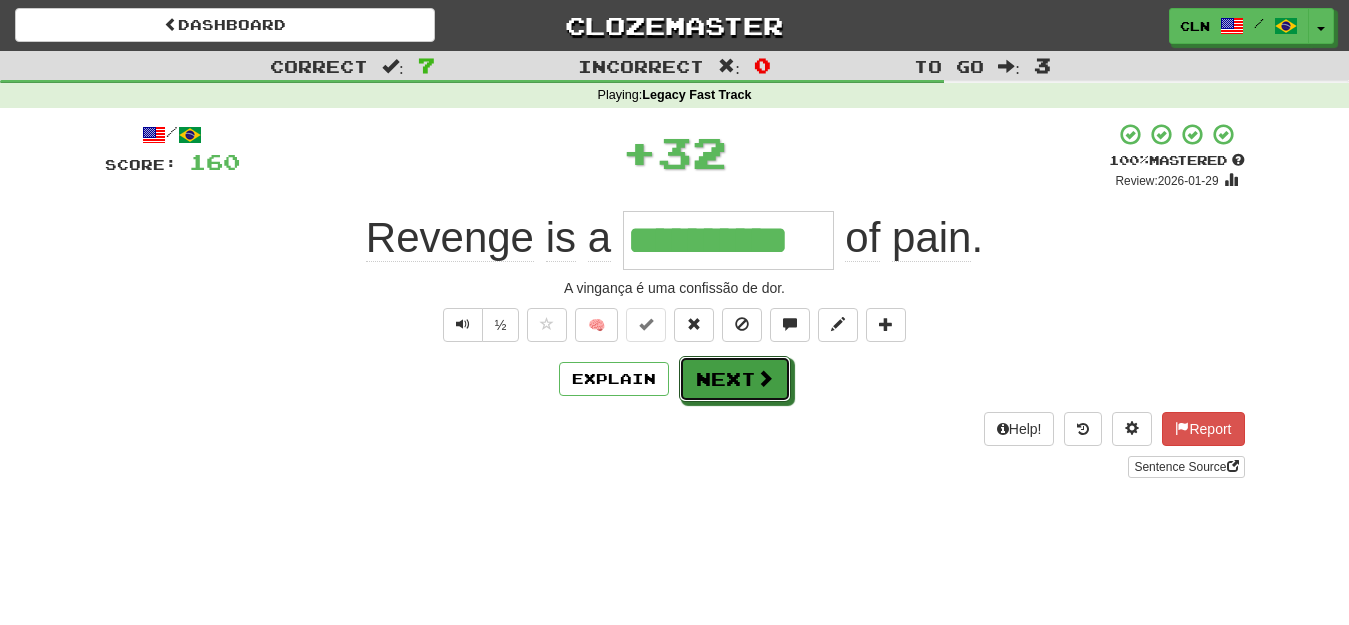 click on "Next" at bounding box center (735, 379) 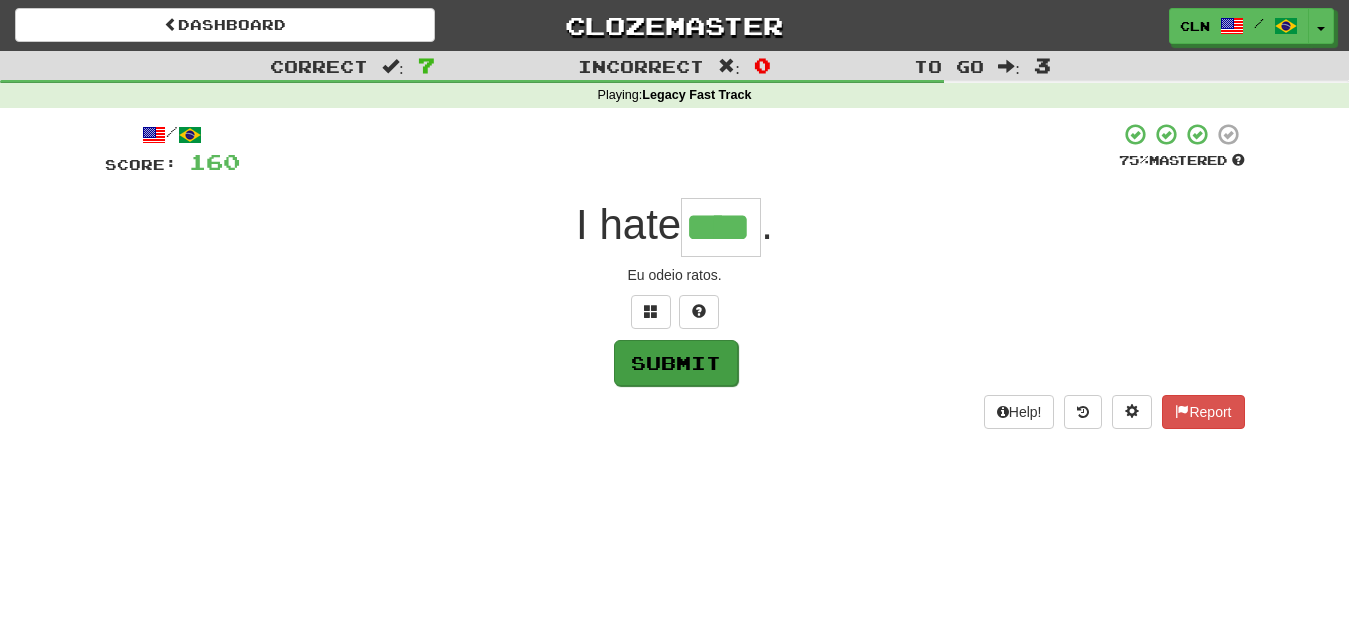 type on "****" 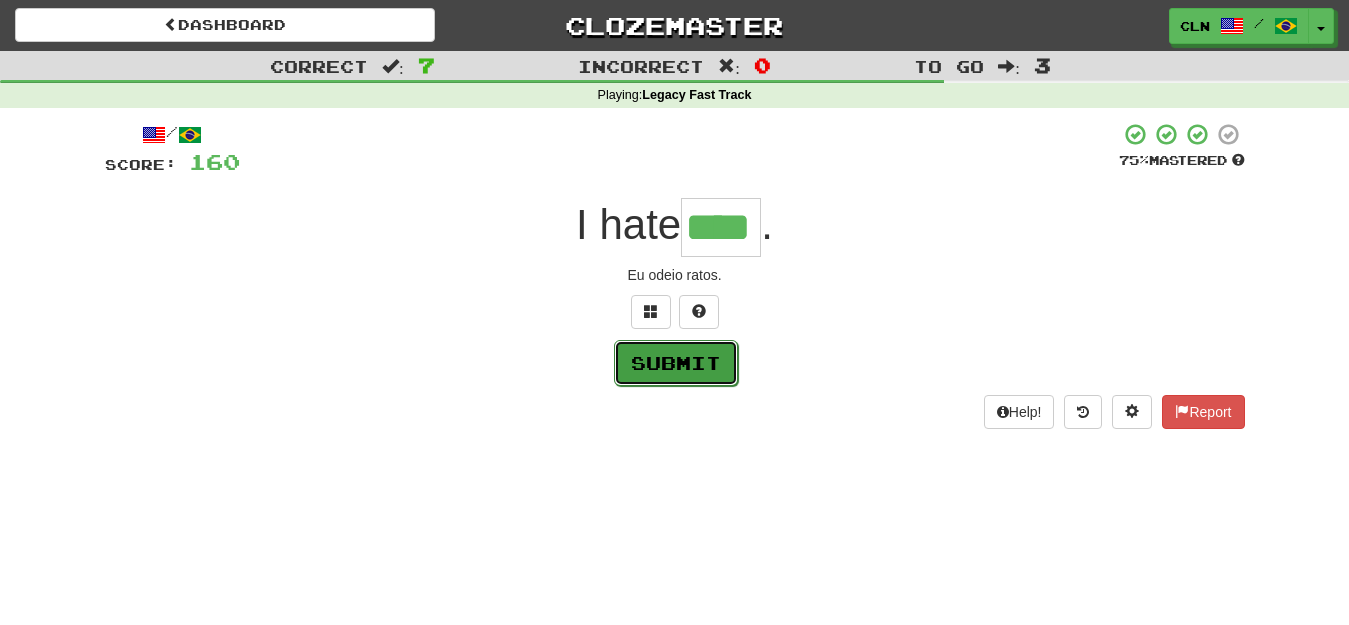 click on "Submit" at bounding box center [676, 363] 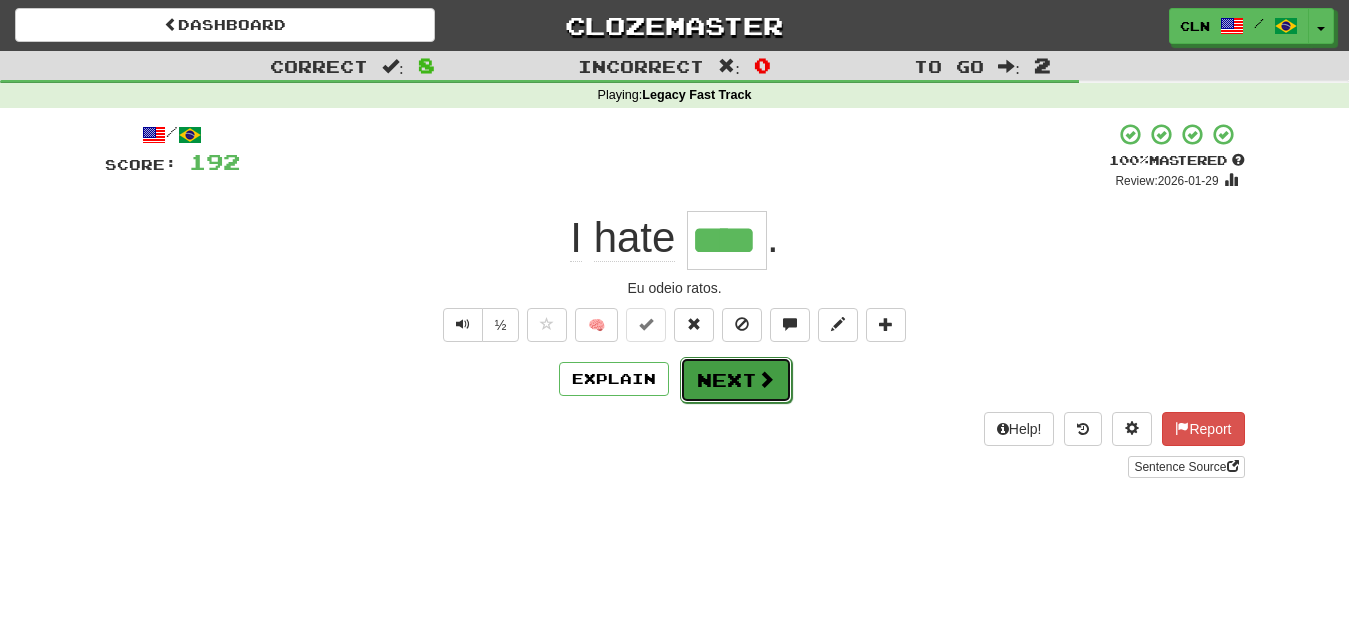 click on "Next" at bounding box center [736, 380] 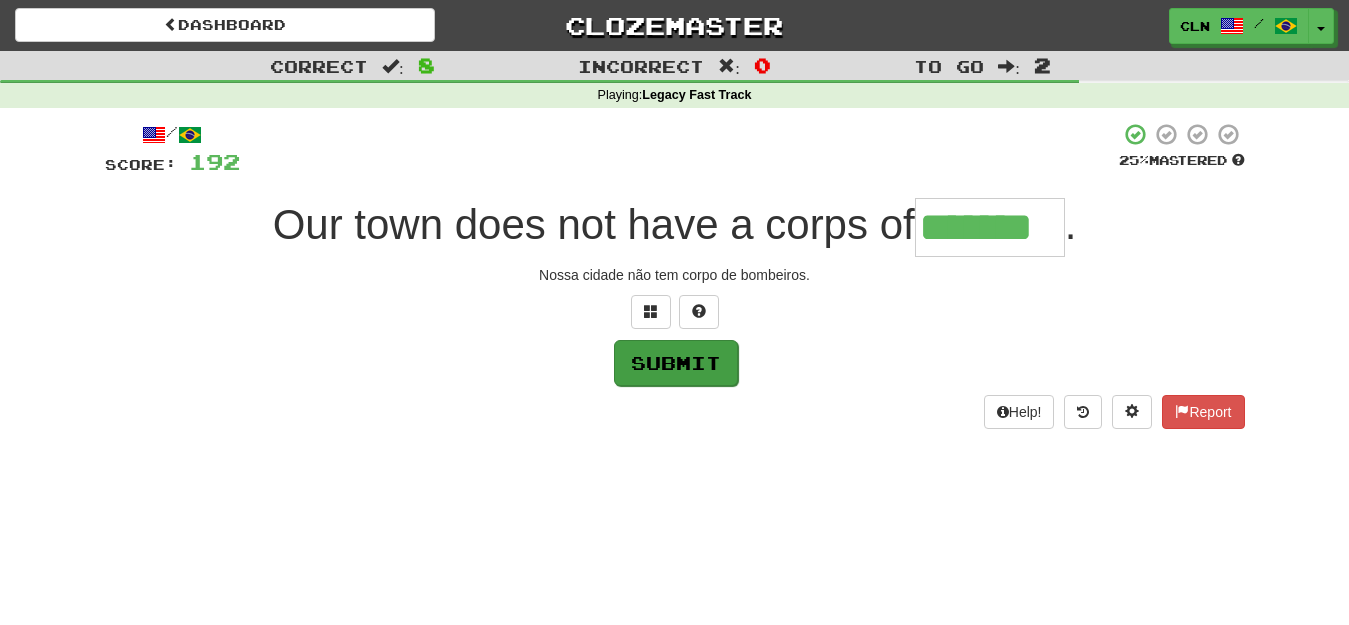 type on "*******" 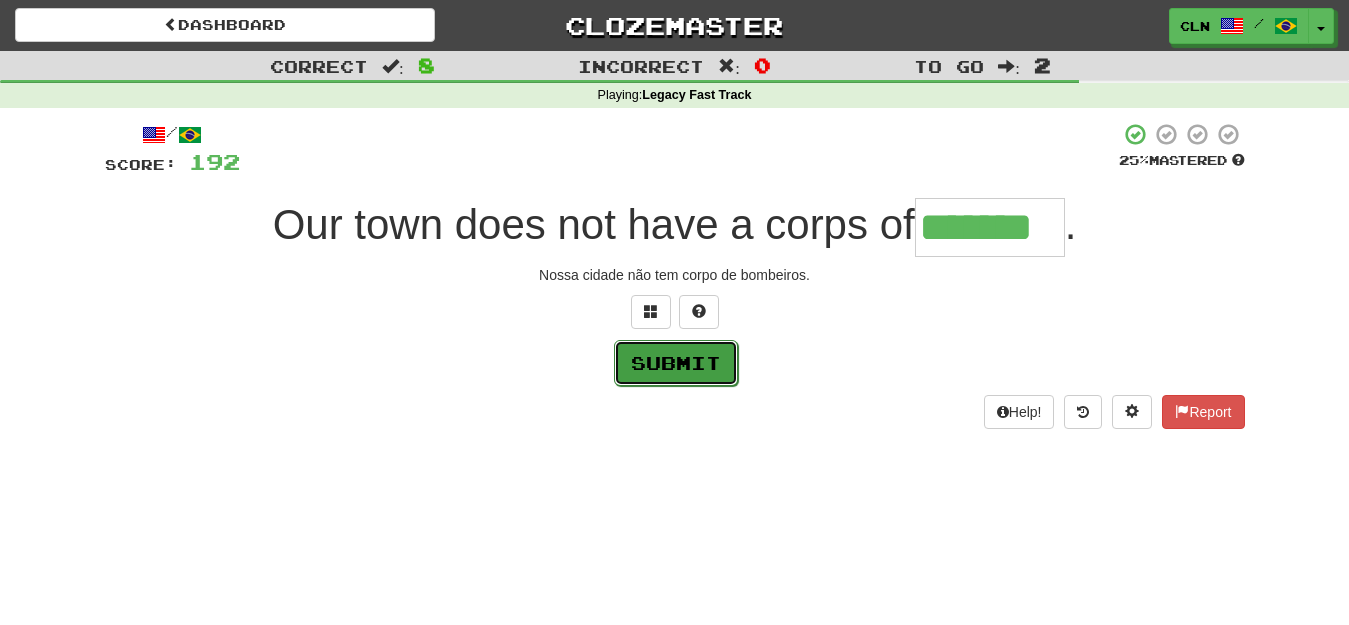 click on "Submit" at bounding box center [676, 363] 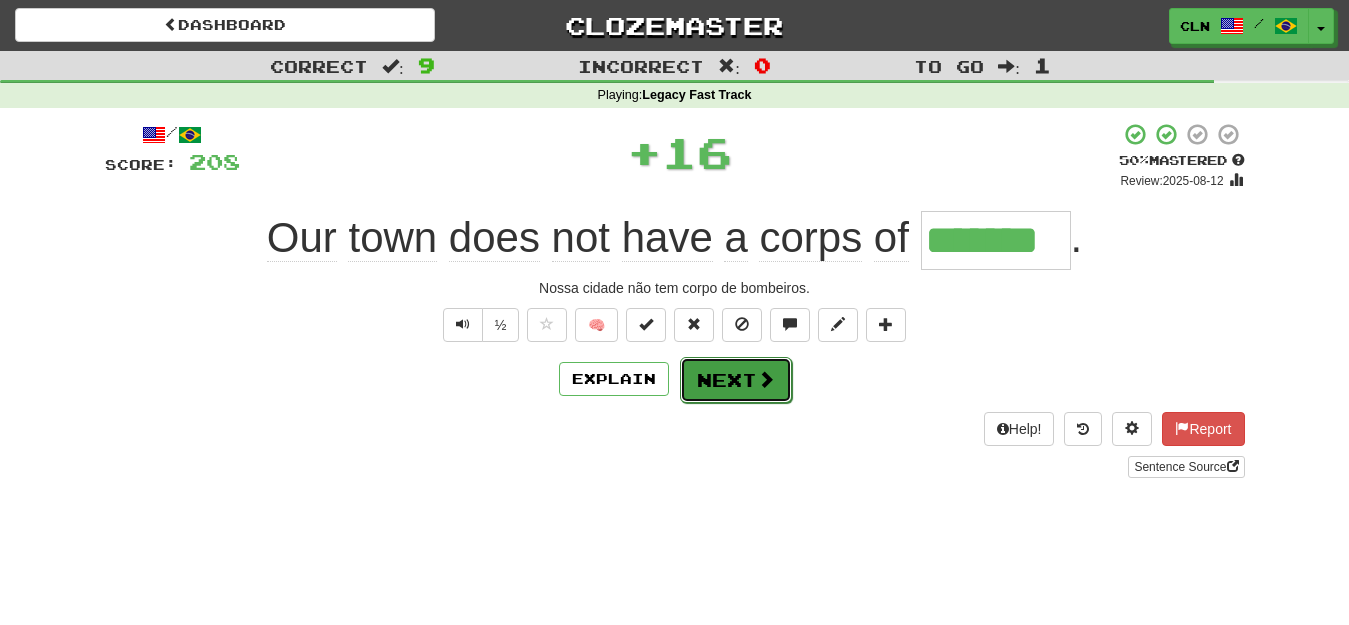 click on "Next" at bounding box center [736, 380] 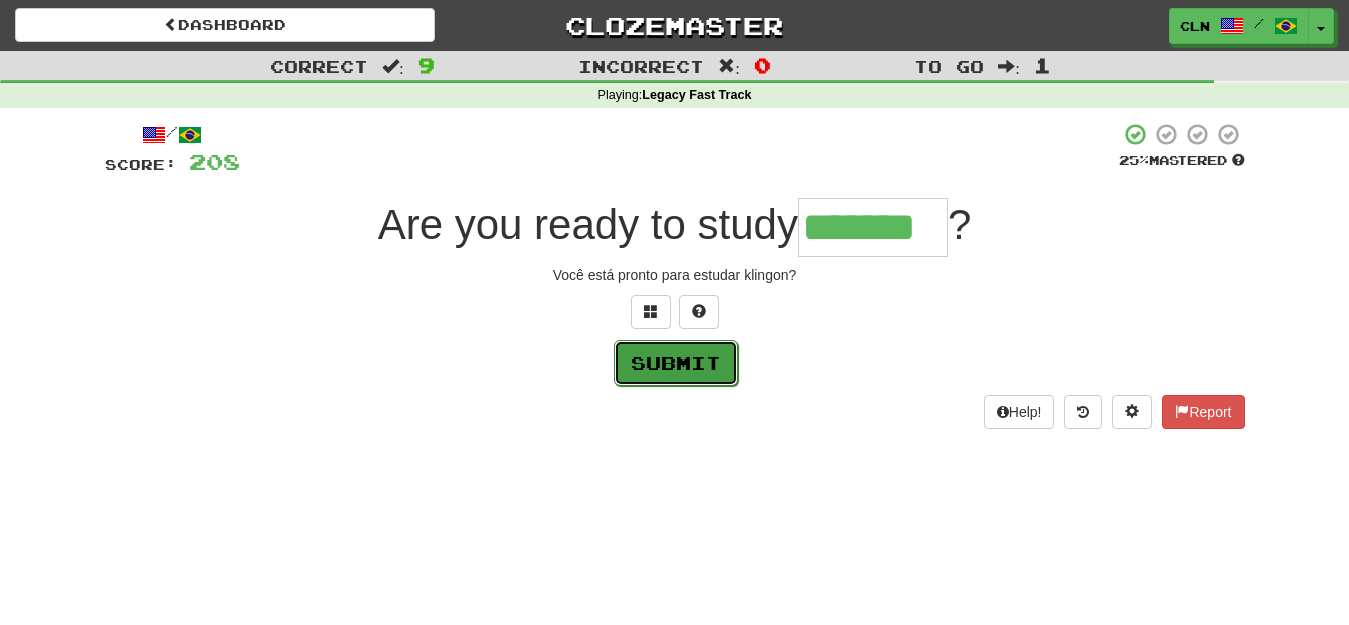click on "Submit" at bounding box center [676, 363] 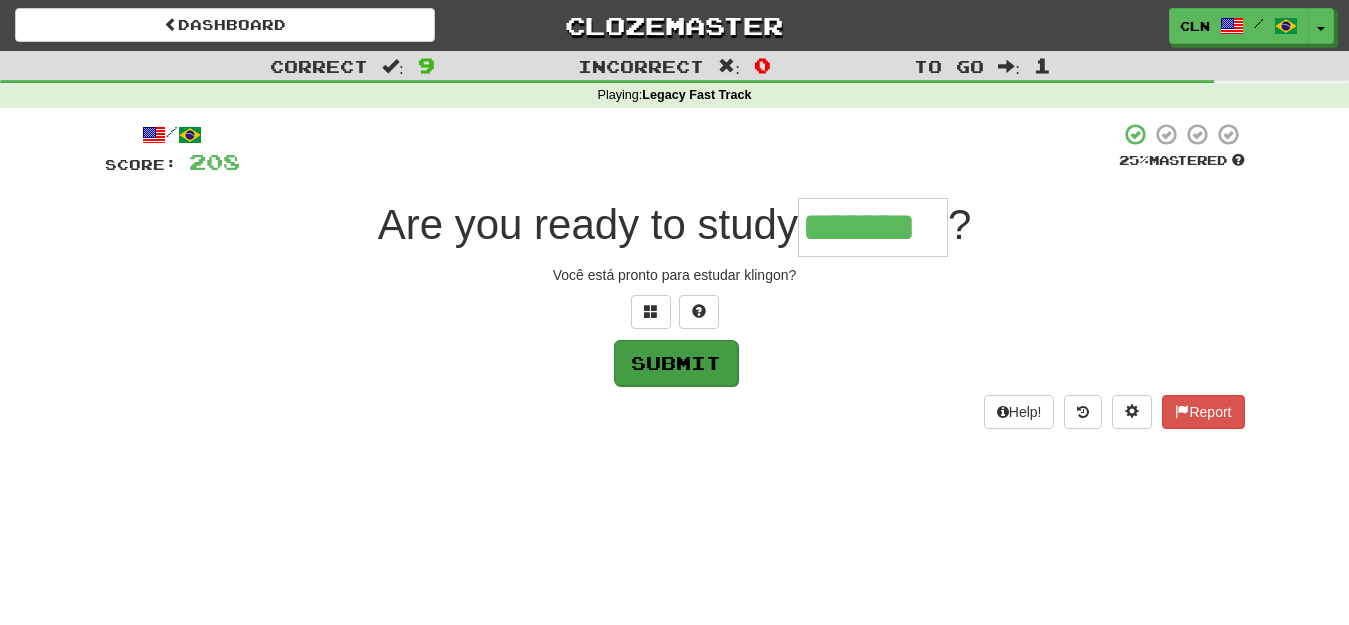 type on "*******" 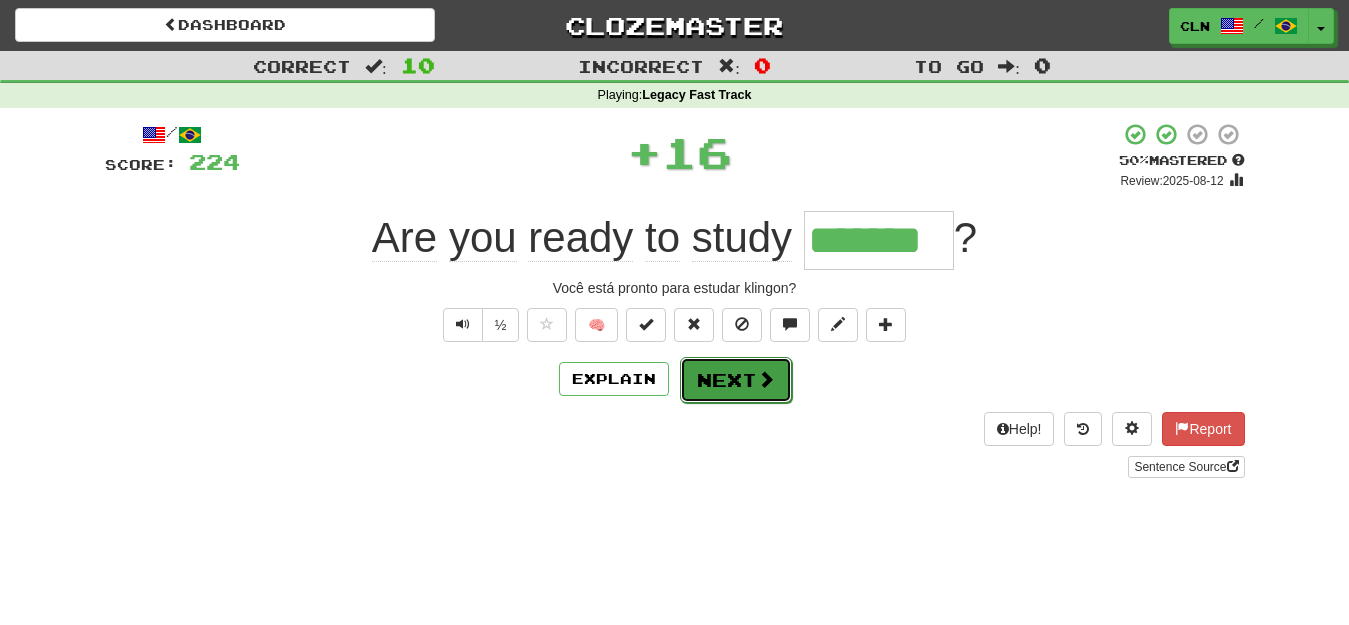 click on "Next" at bounding box center (736, 380) 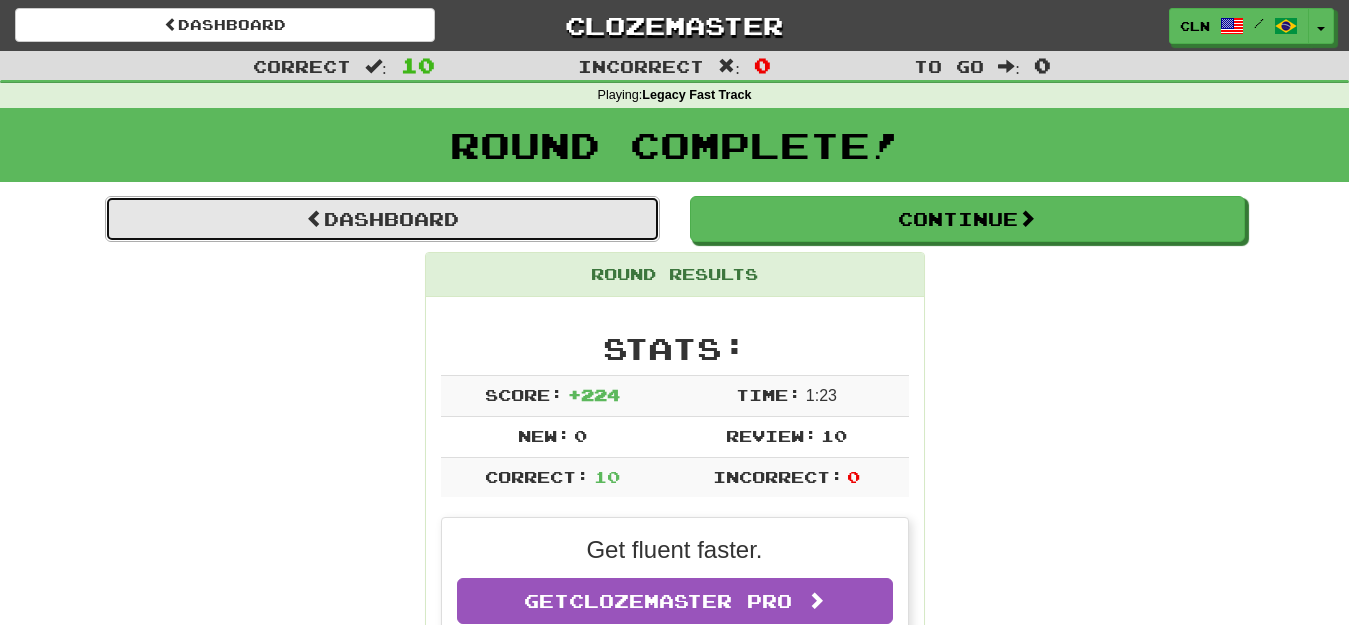 click on "Dashboard" at bounding box center [382, 219] 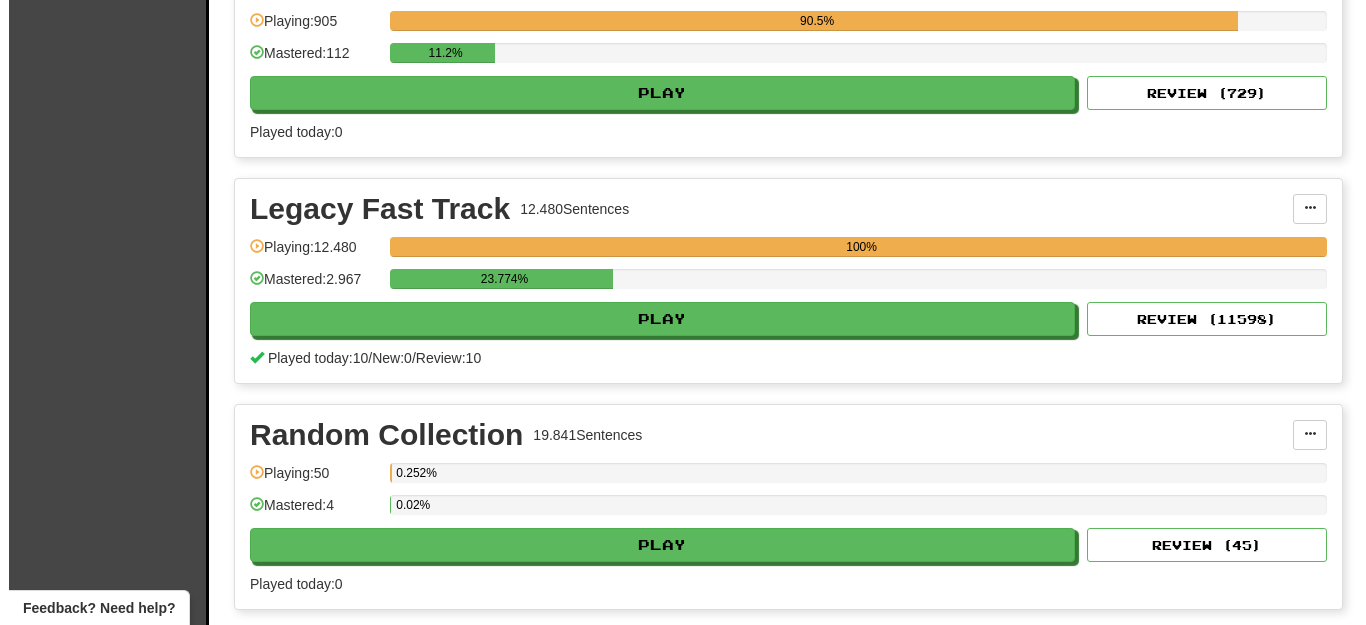 scroll, scrollTop: 700, scrollLeft: 0, axis: vertical 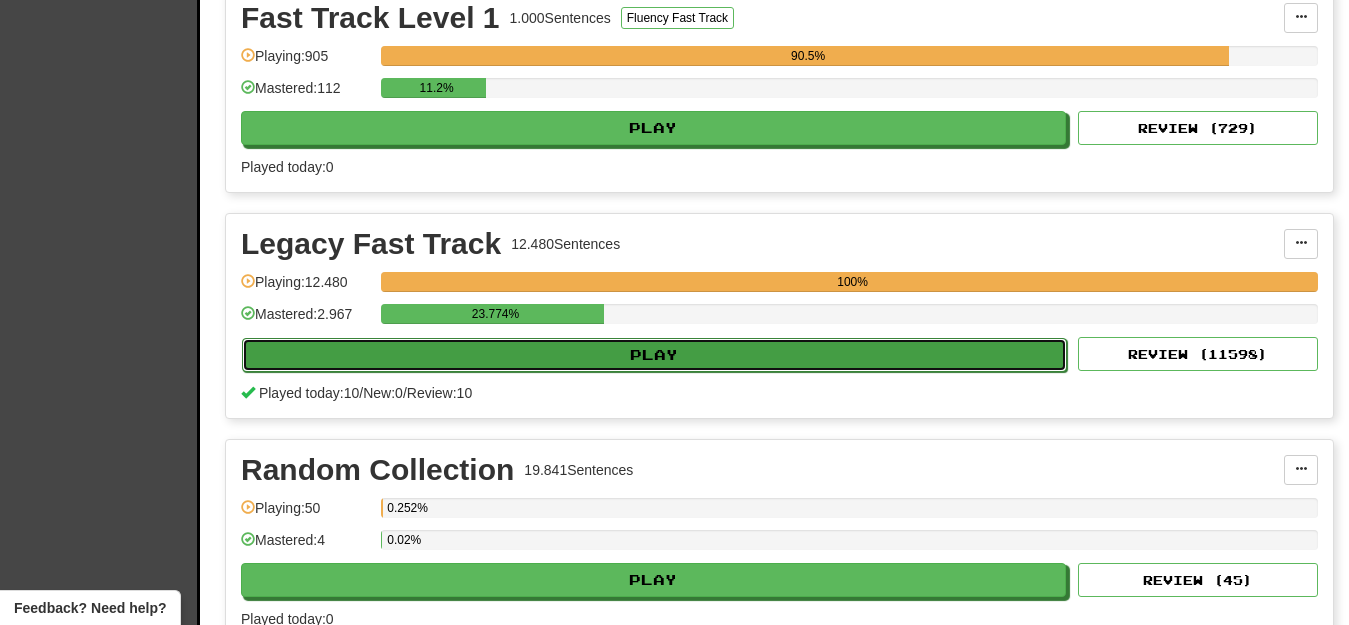 click on "Play" at bounding box center (654, 355) 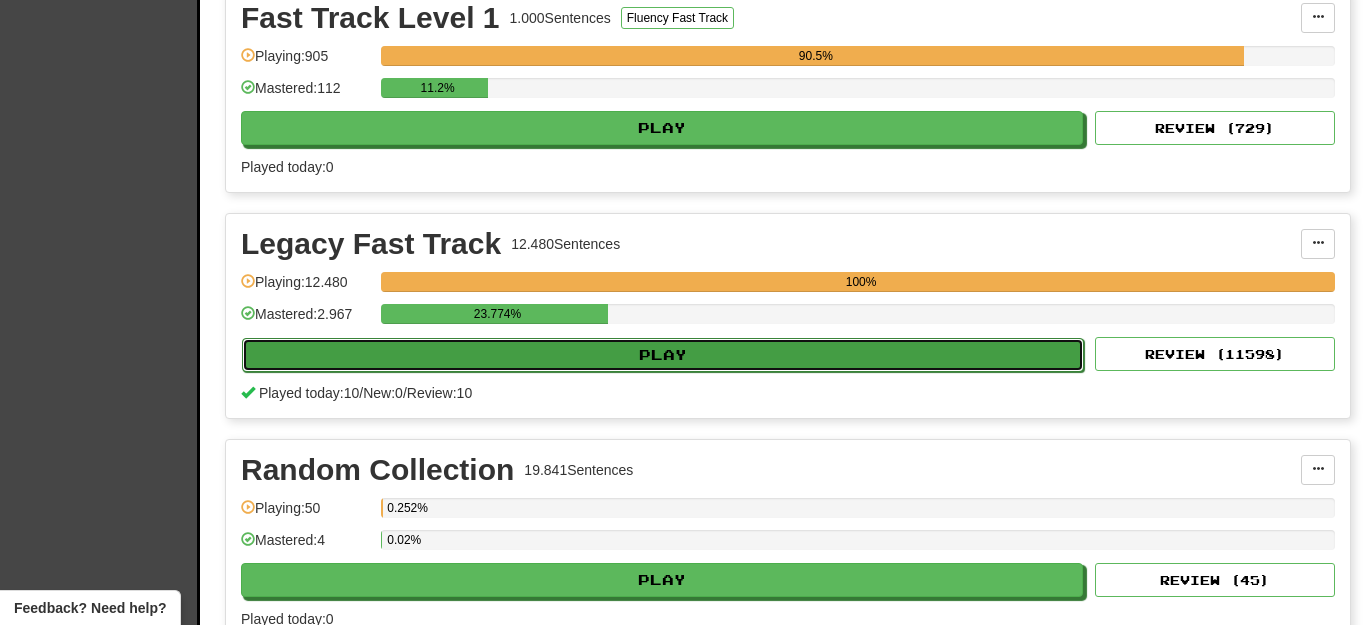 select on "**" 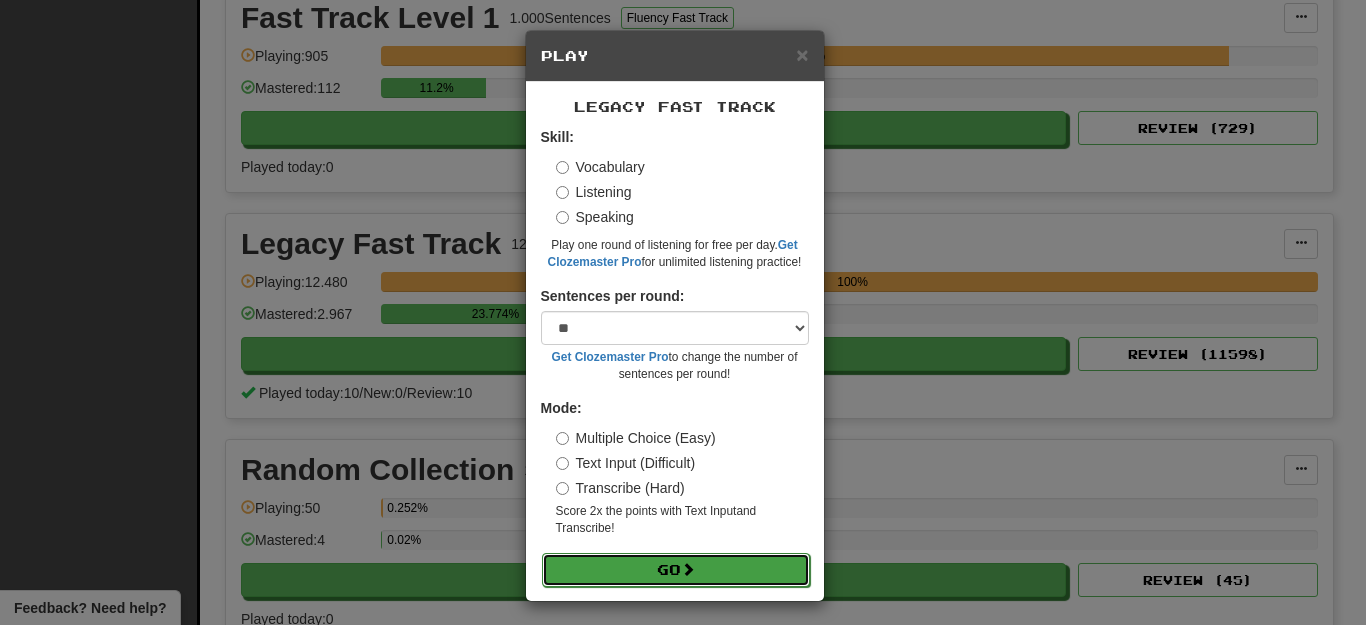click on "Go" at bounding box center (676, 570) 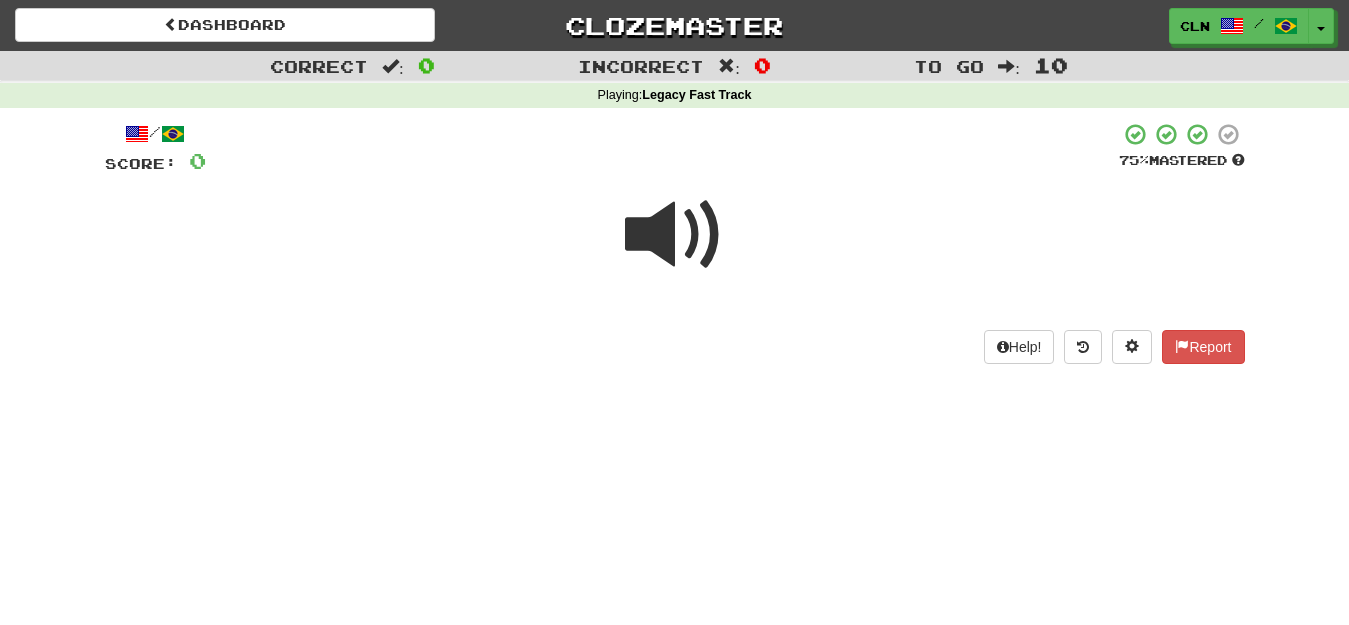 scroll, scrollTop: 0, scrollLeft: 0, axis: both 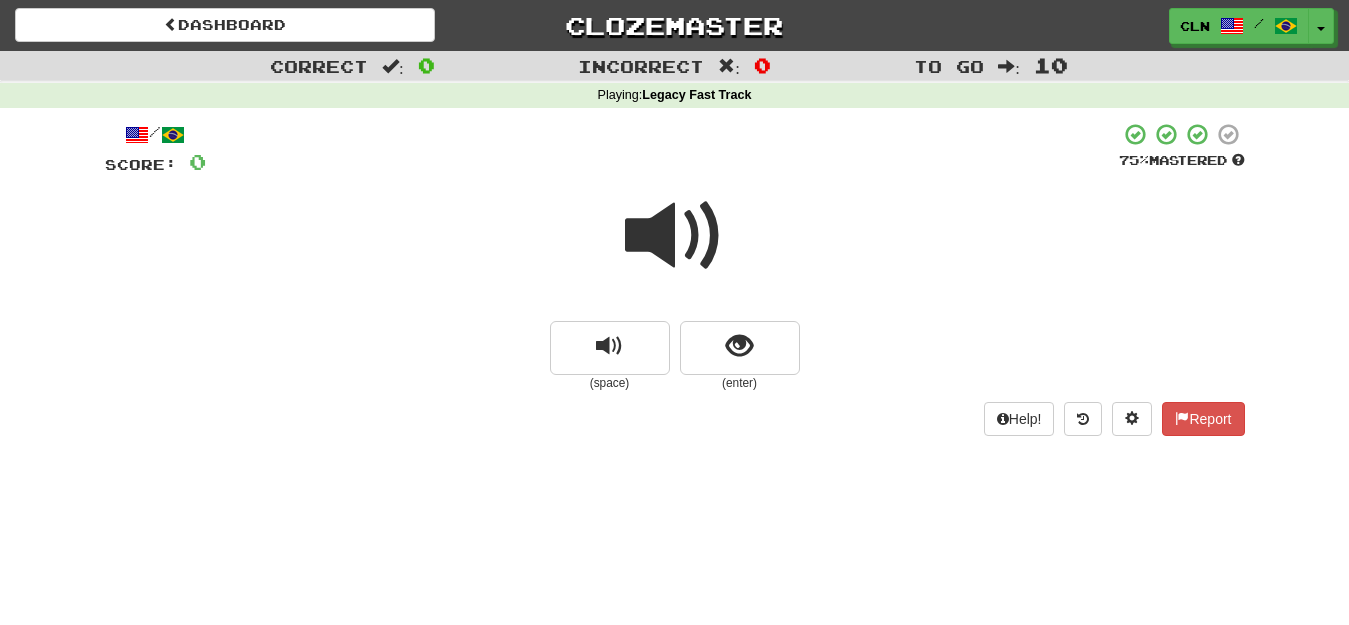 click at bounding box center (675, 236) 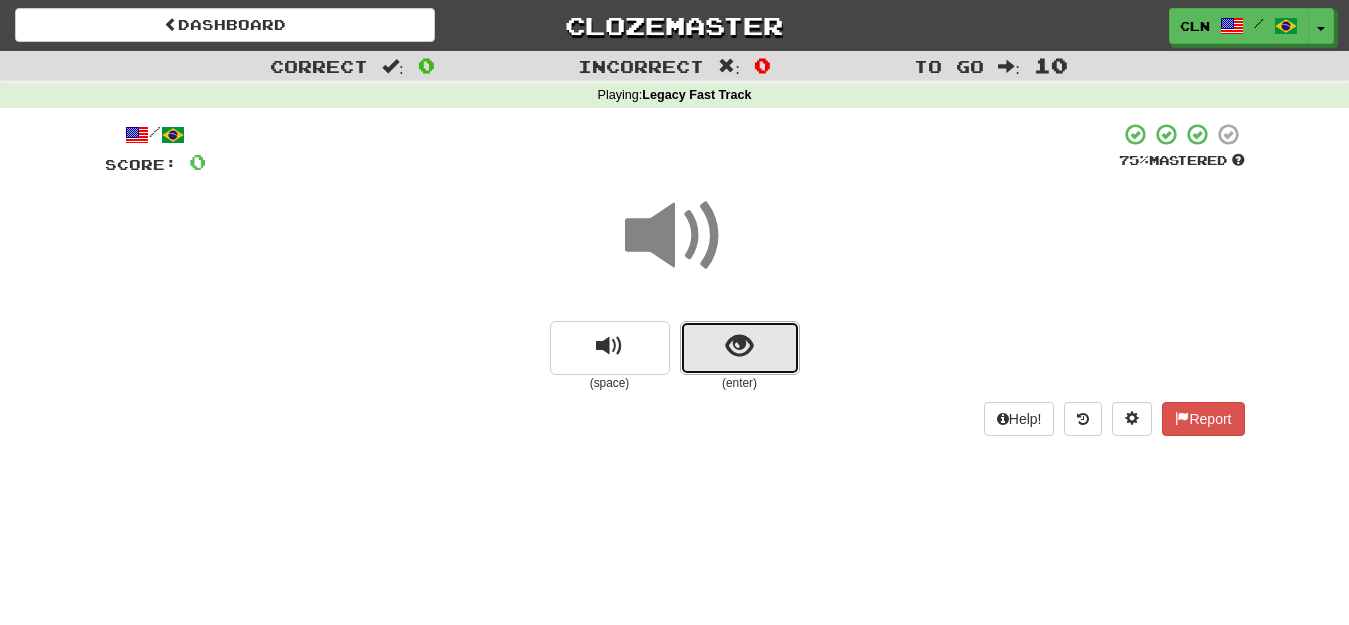 click at bounding box center [739, 346] 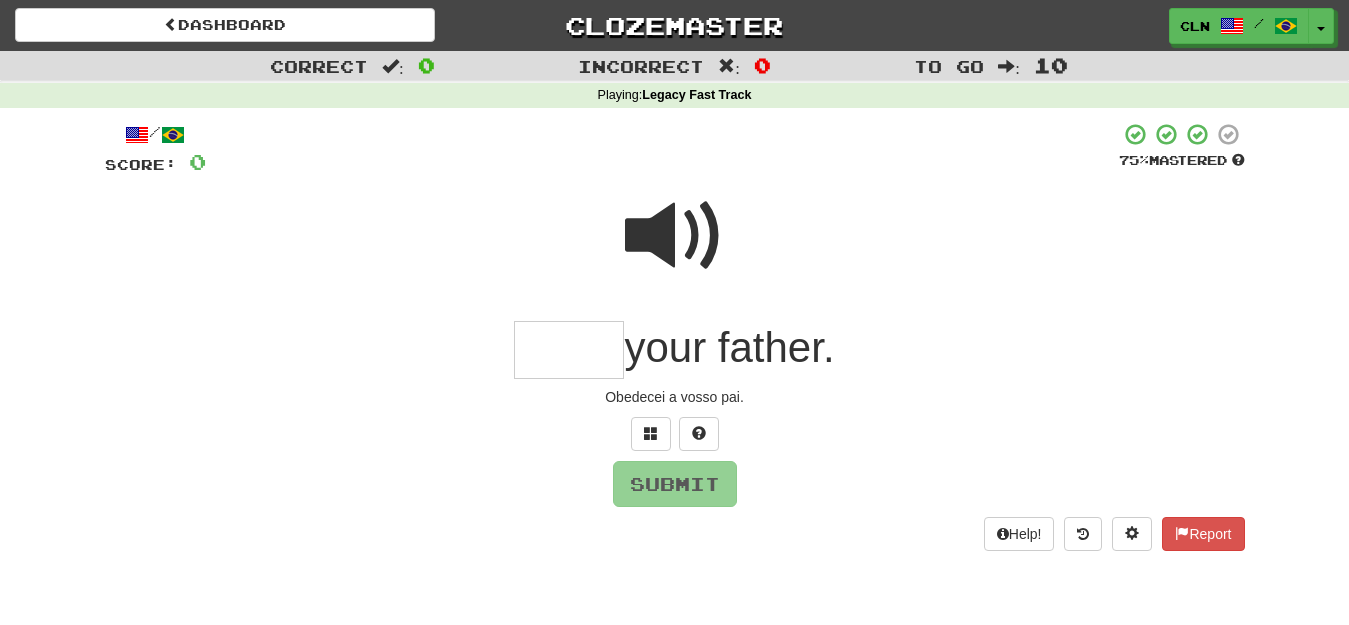 type on "*" 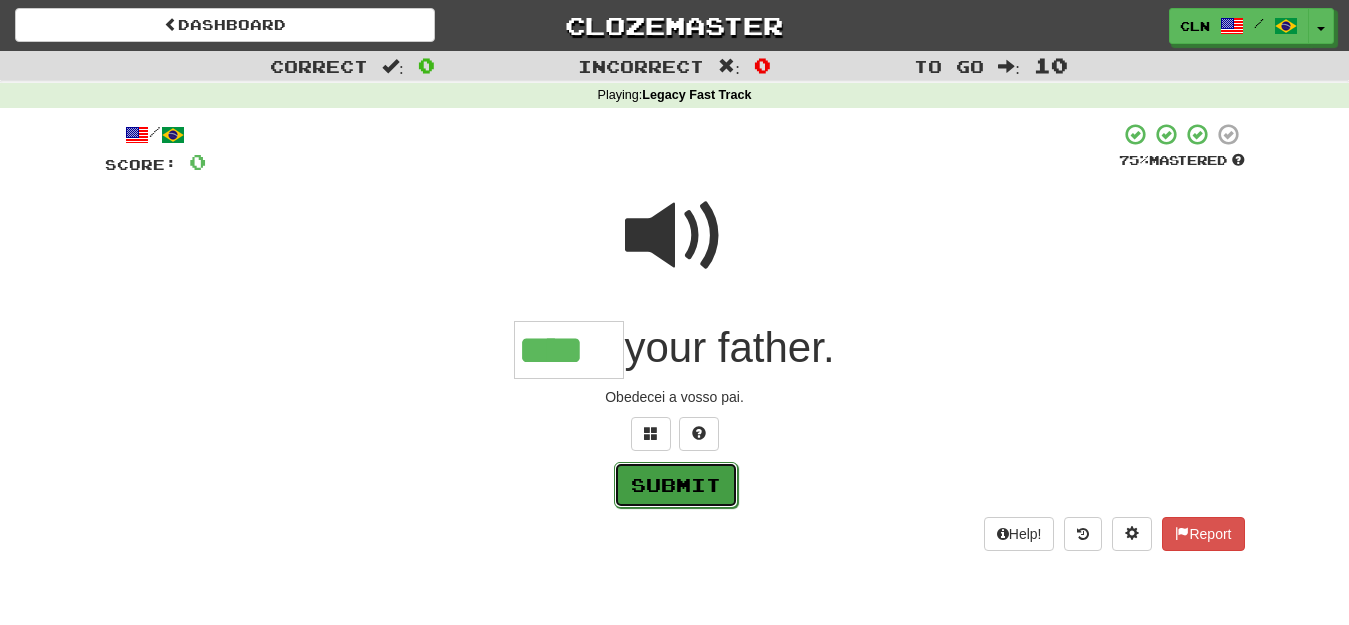 click on "Submit" at bounding box center (676, 485) 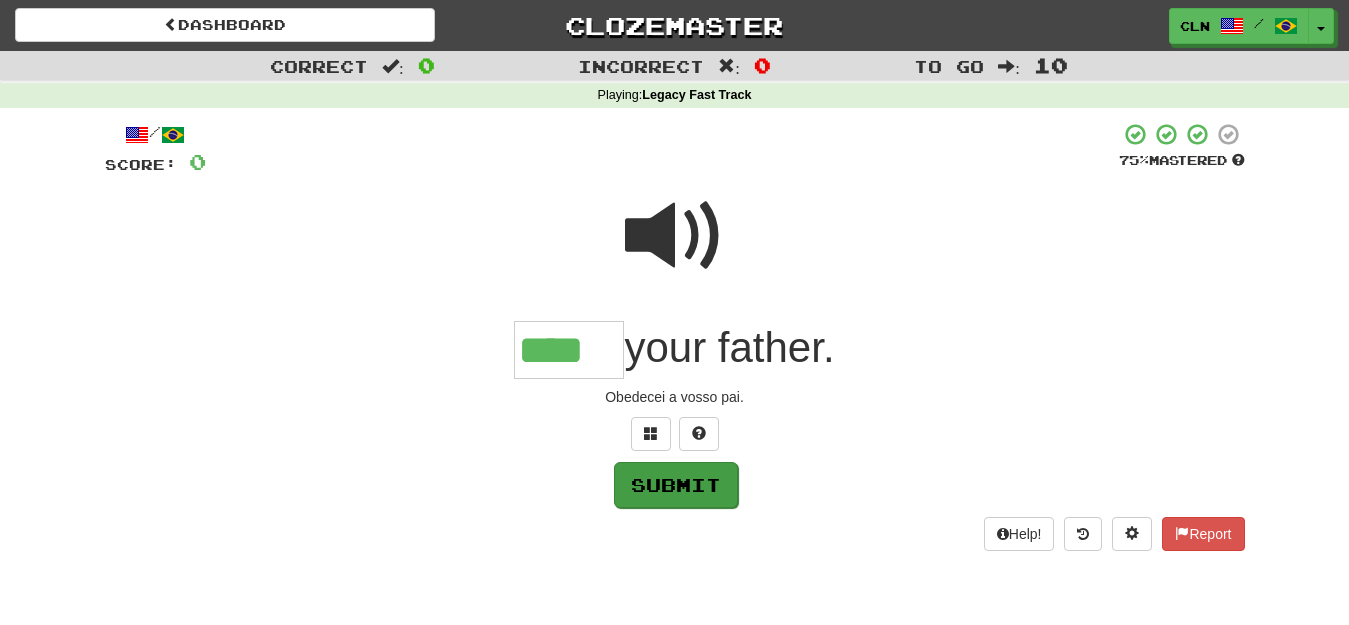 type on "****" 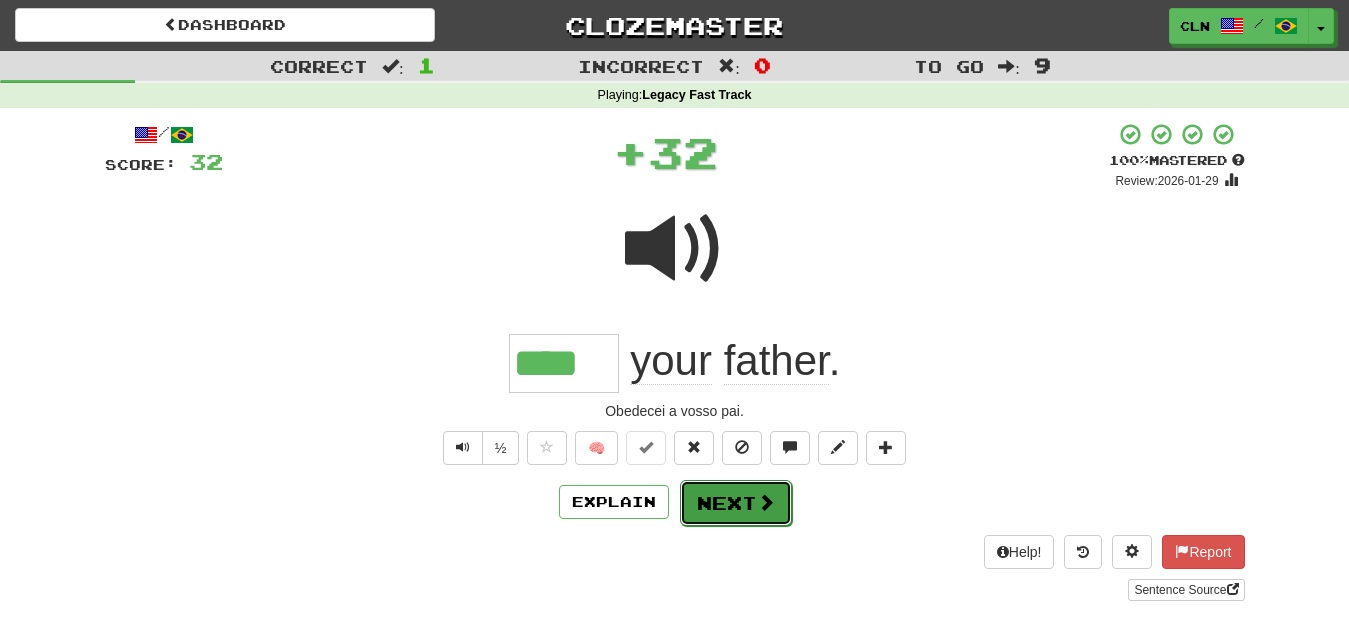 click on "Next" at bounding box center (736, 503) 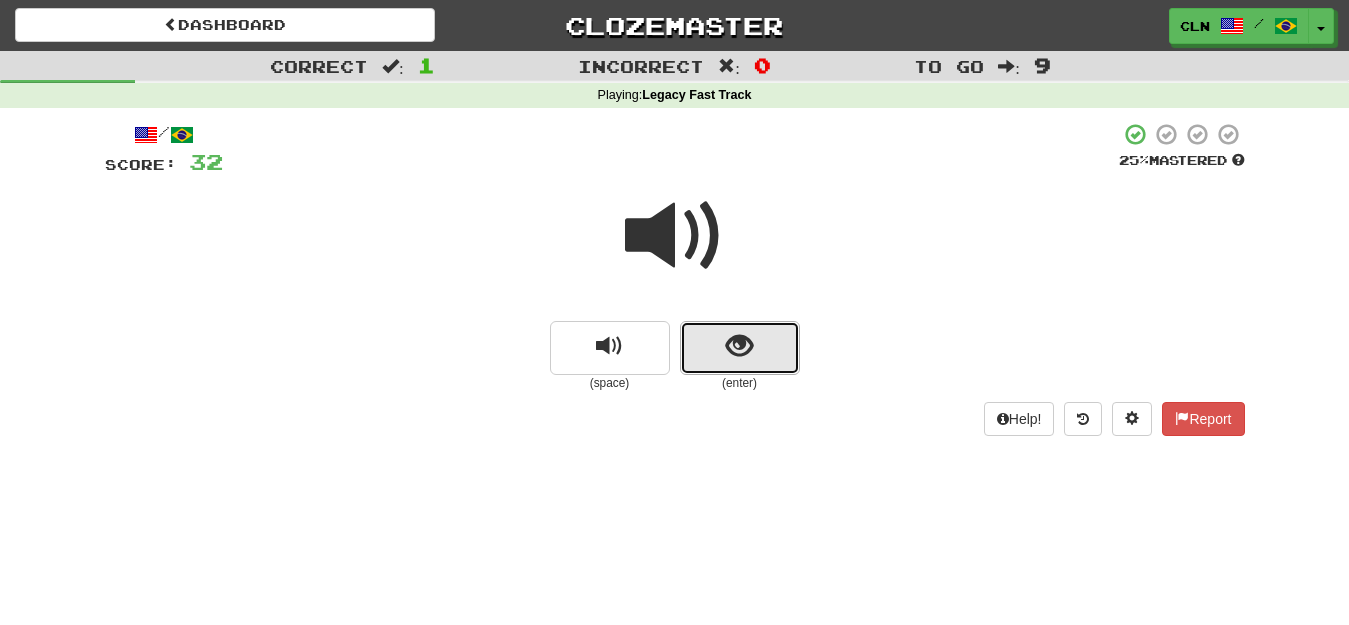 click at bounding box center [739, 346] 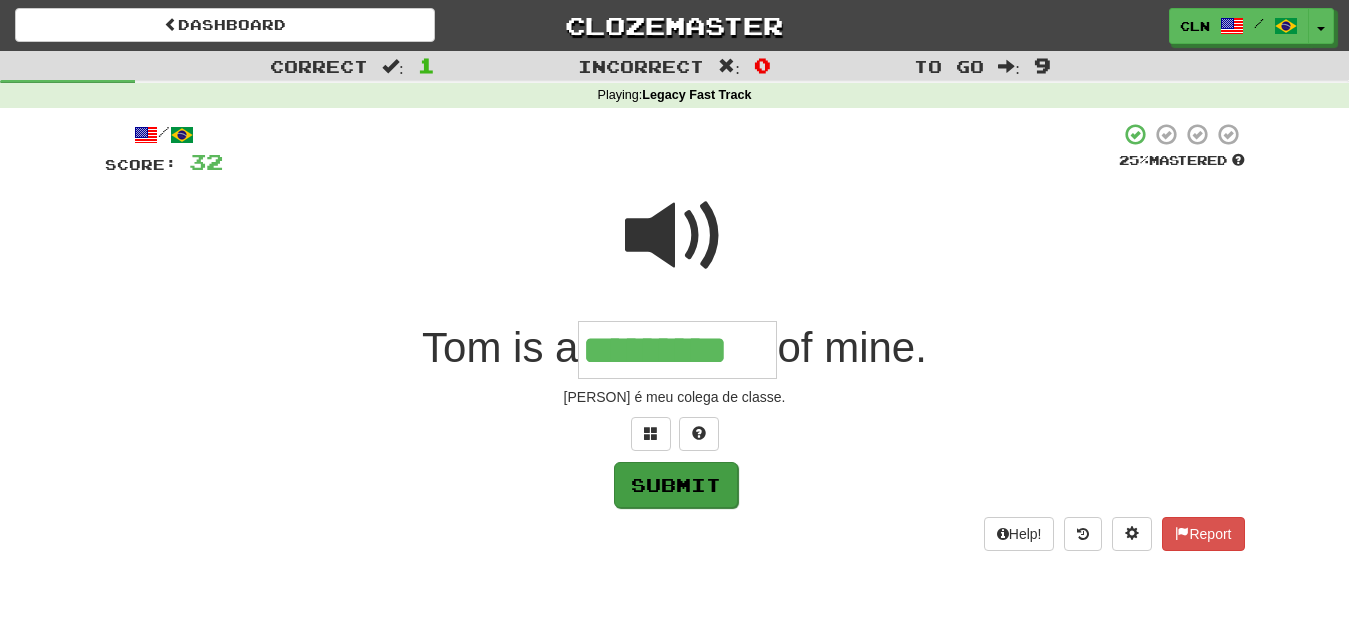 type on "*********" 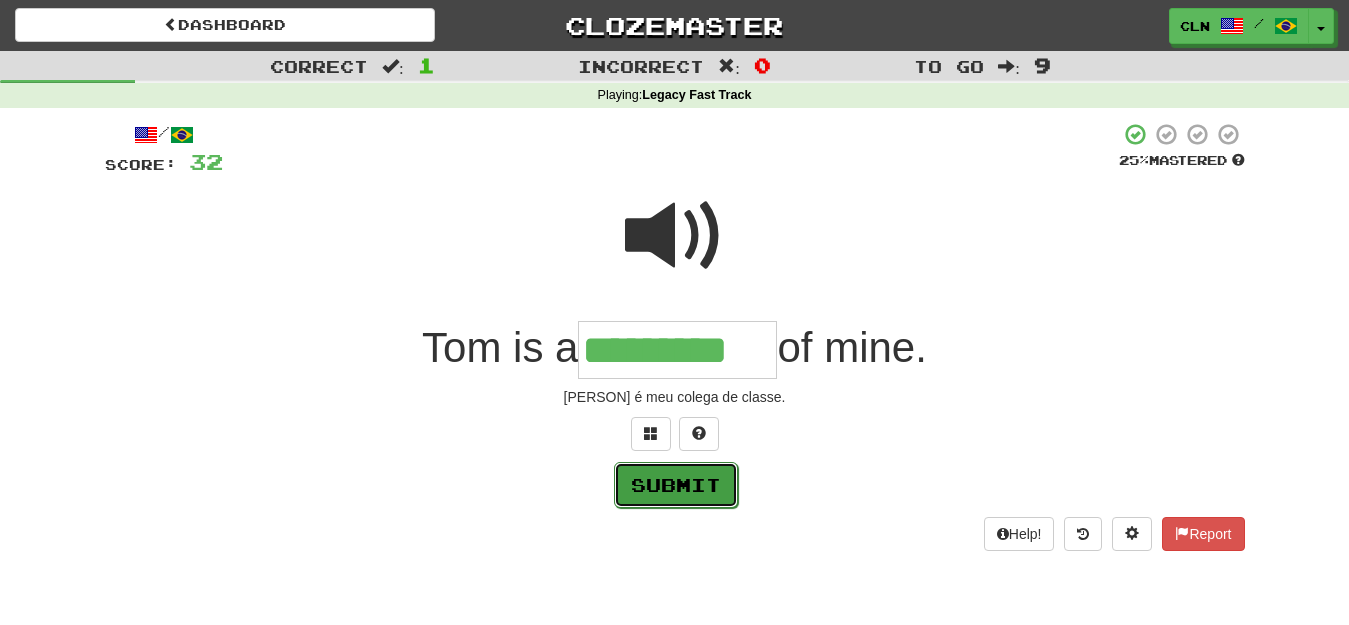 click on "Submit" at bounding box center (676, 485) 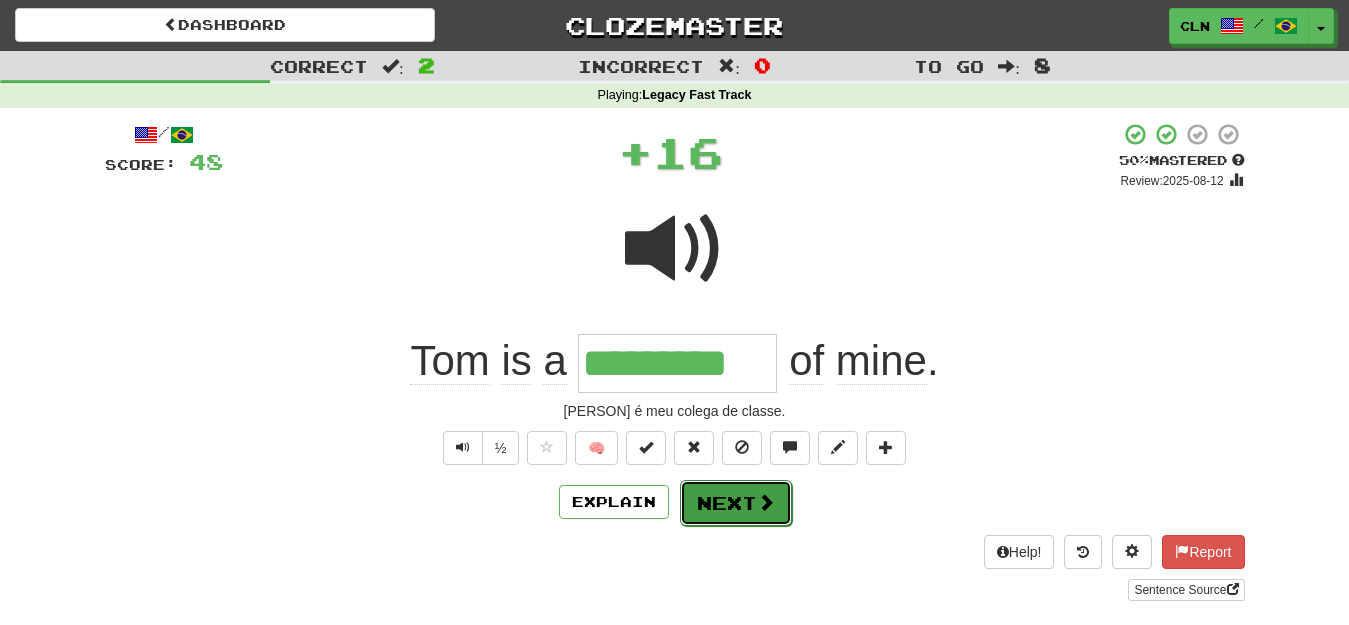 click on "Next" at bounding box center [736, 503] 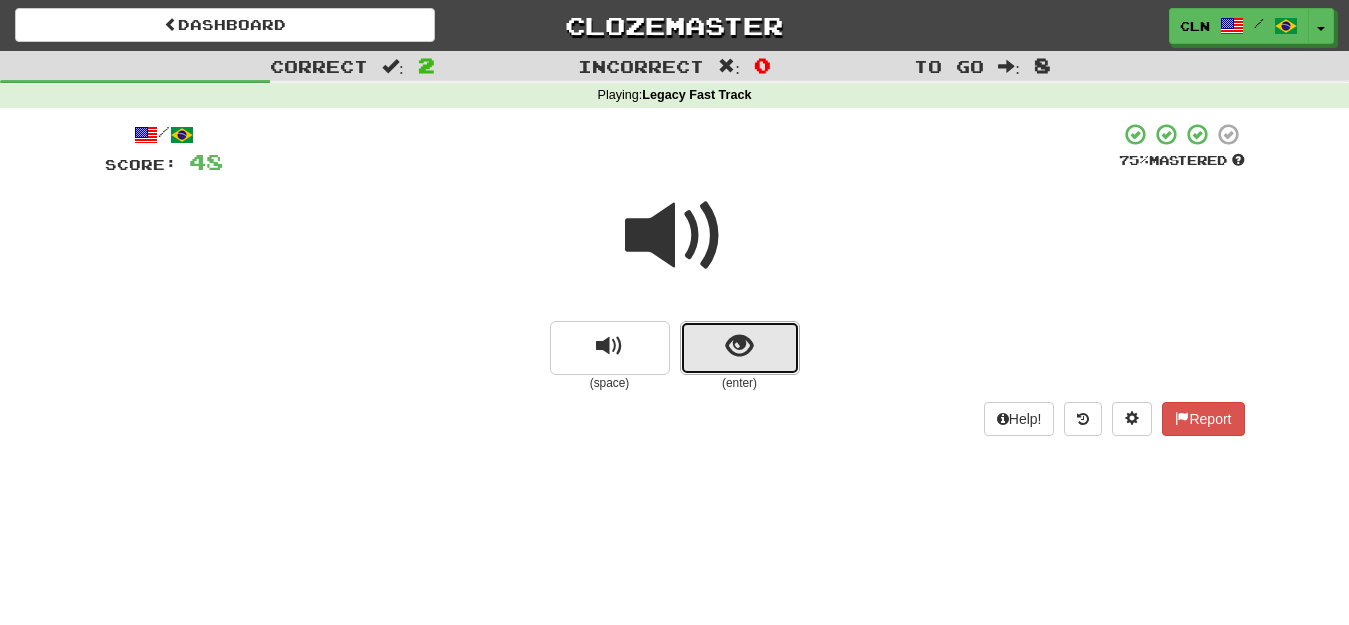 click at bounding box center [739, 346] 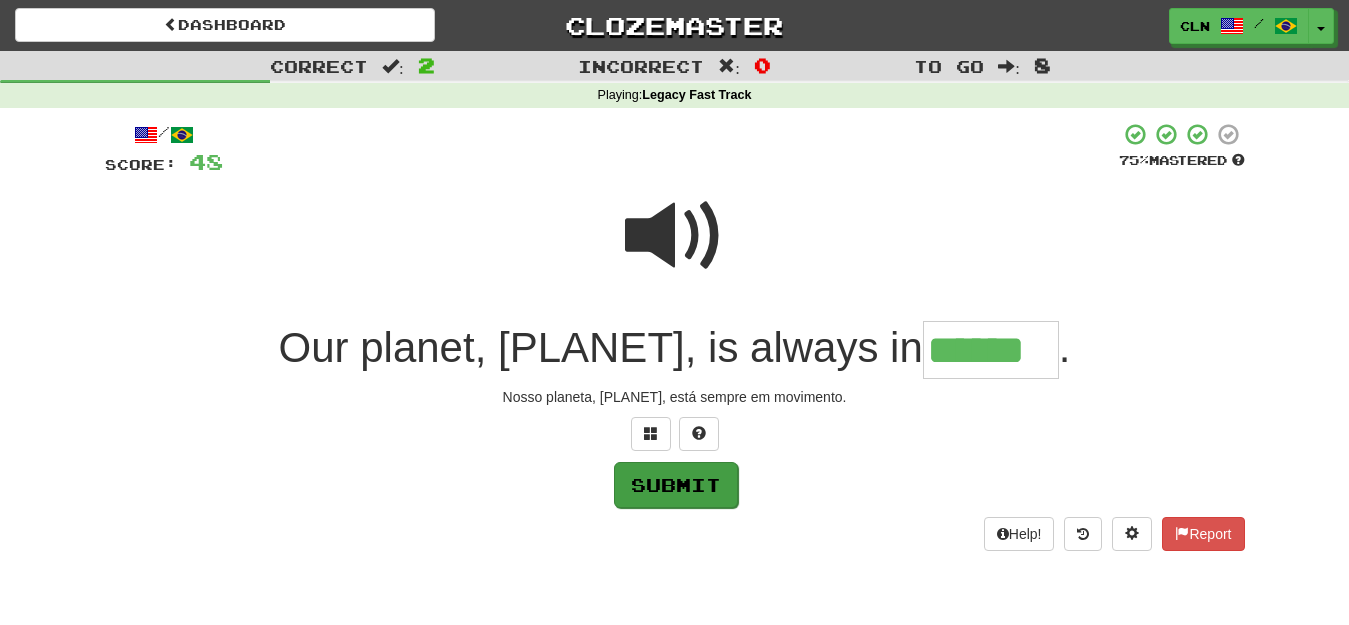 type on "******" 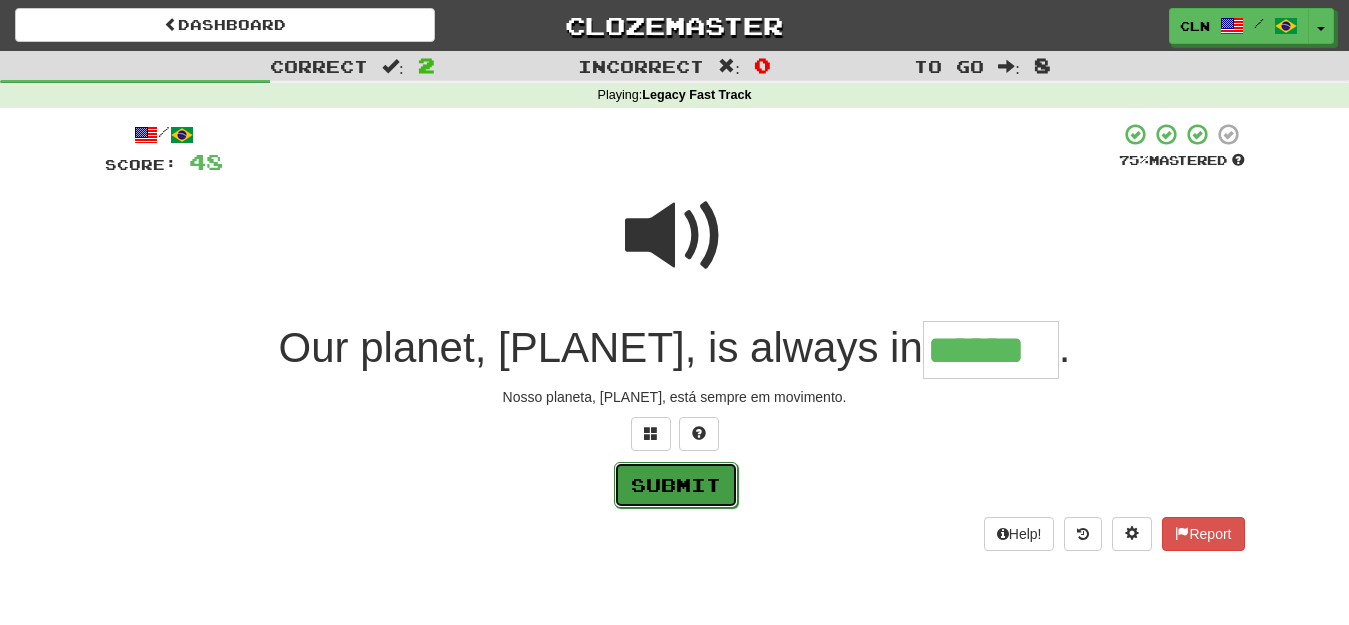 click on "Submit" at bounding box center [676, 485] 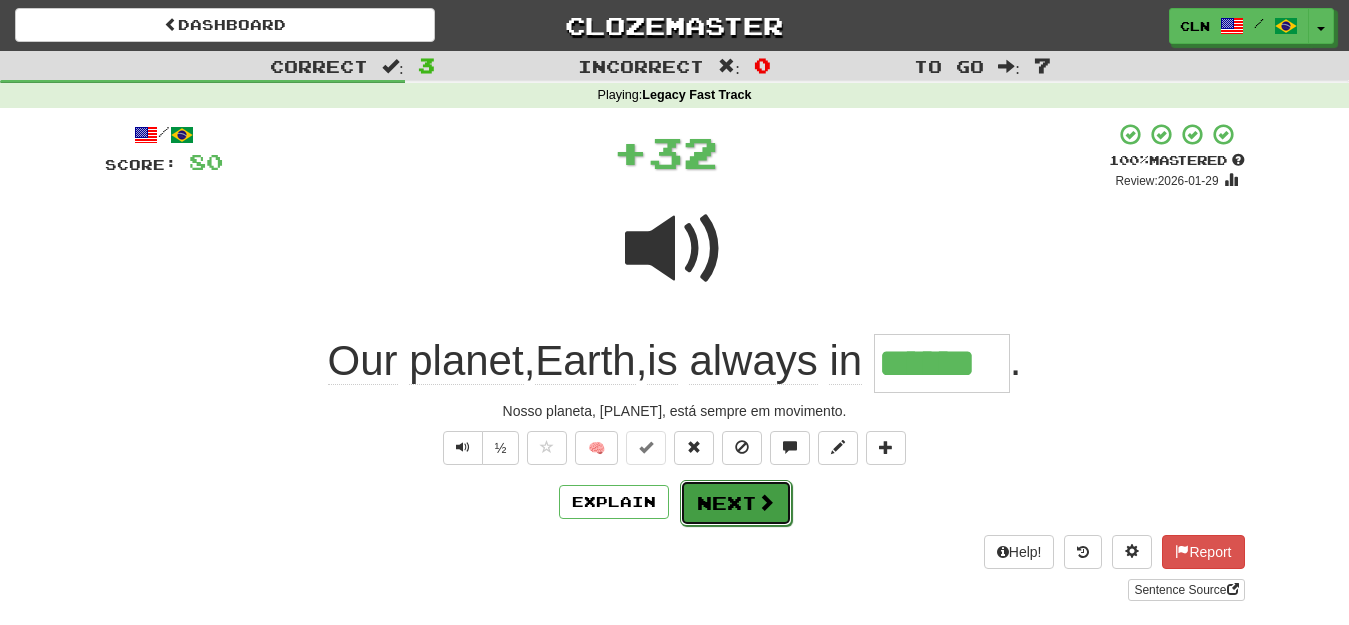 click on "Next" at bounding box center (736, 503) 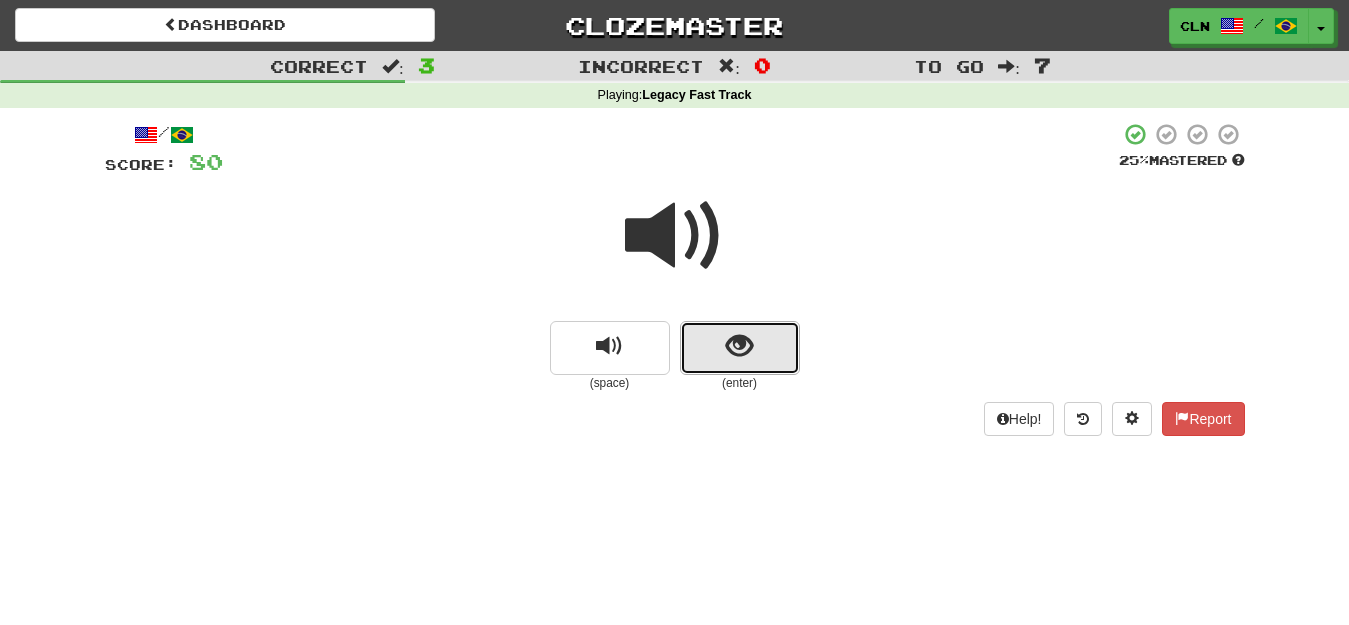 click at bounding box center (739, 346) 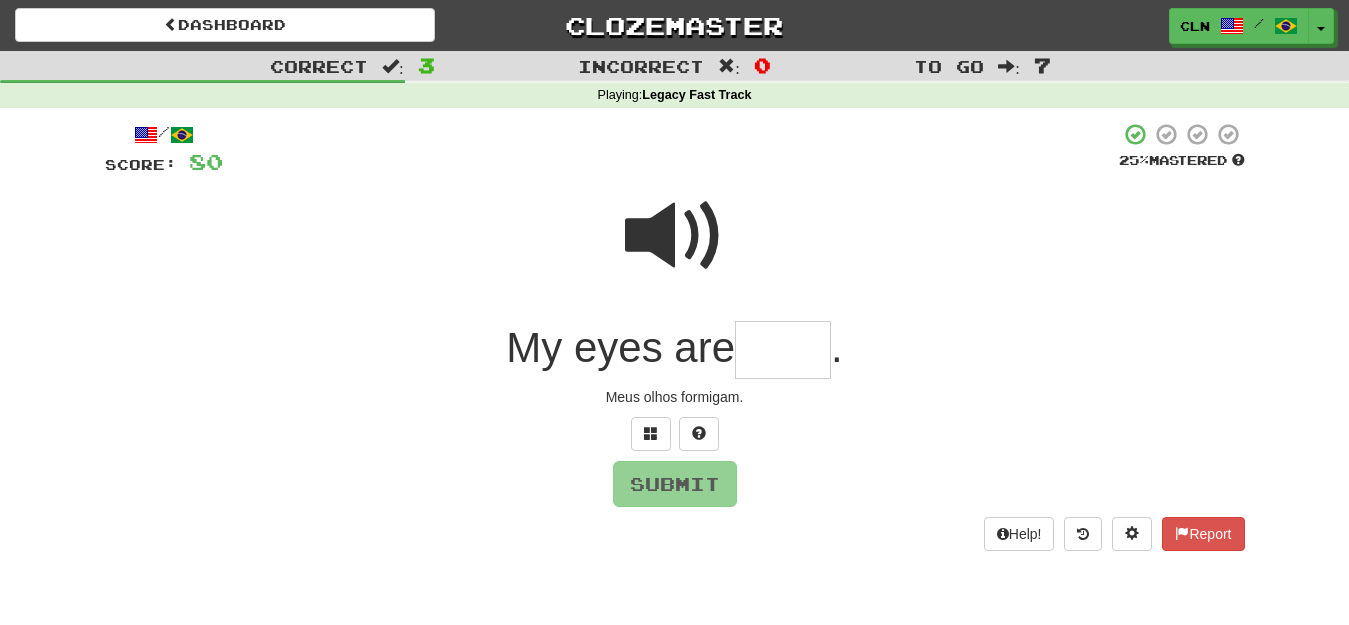 type on "*" 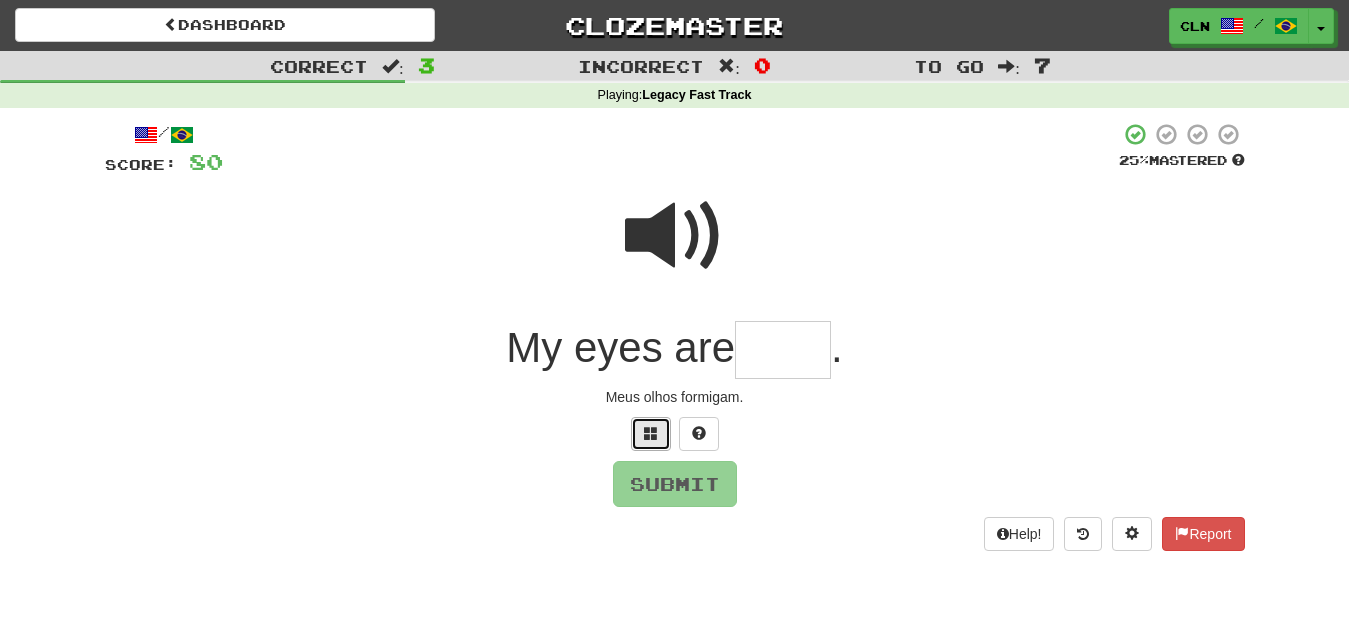 click at bounding box center (651, 434) 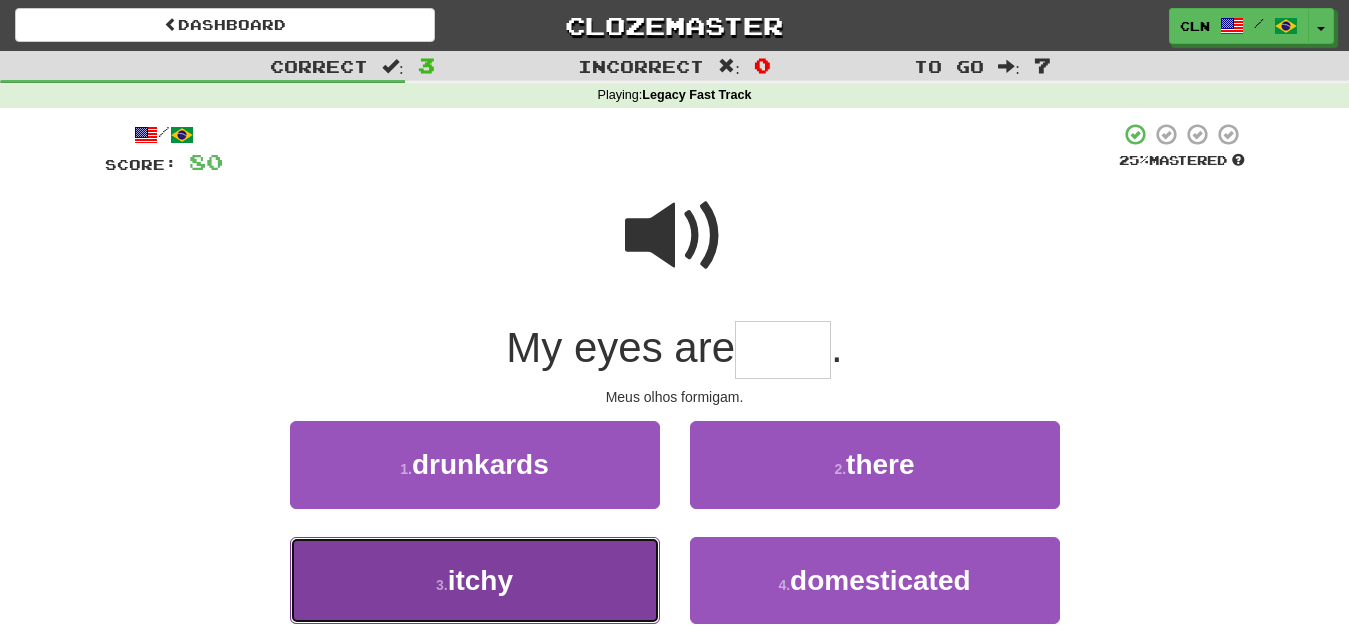 click on "3 .  itchy" at bounding box center (475, 580) 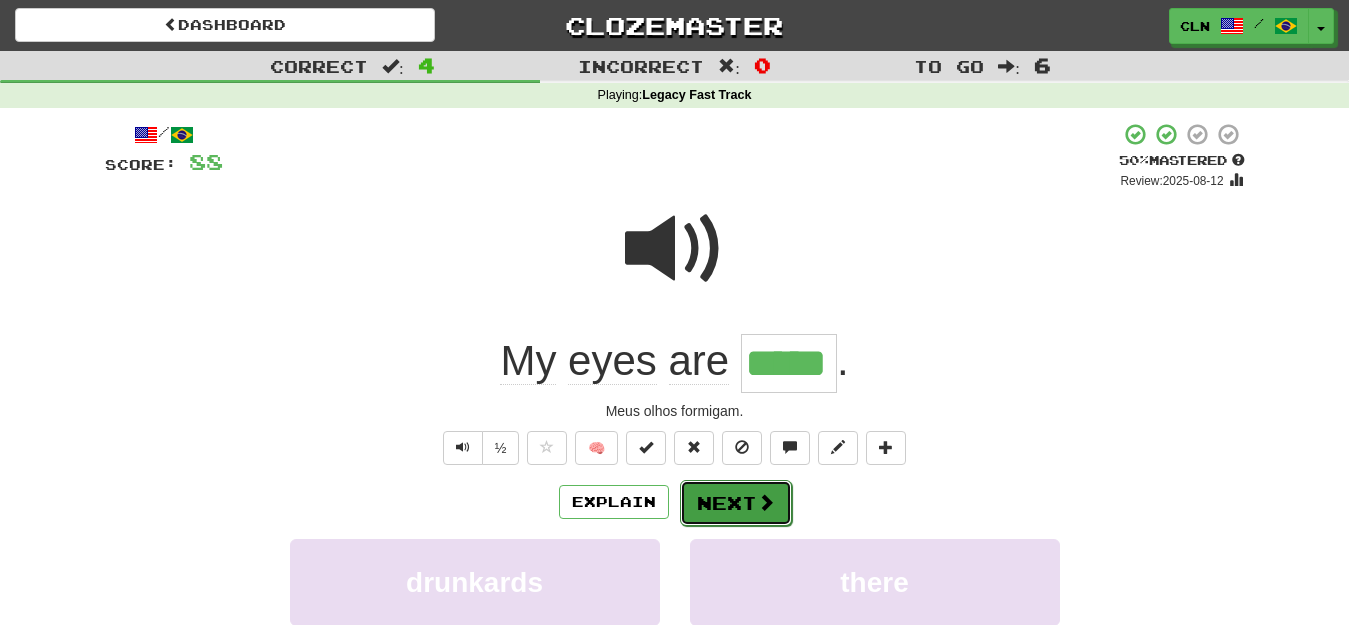 click on "Next" at bounding box center (736, 503) 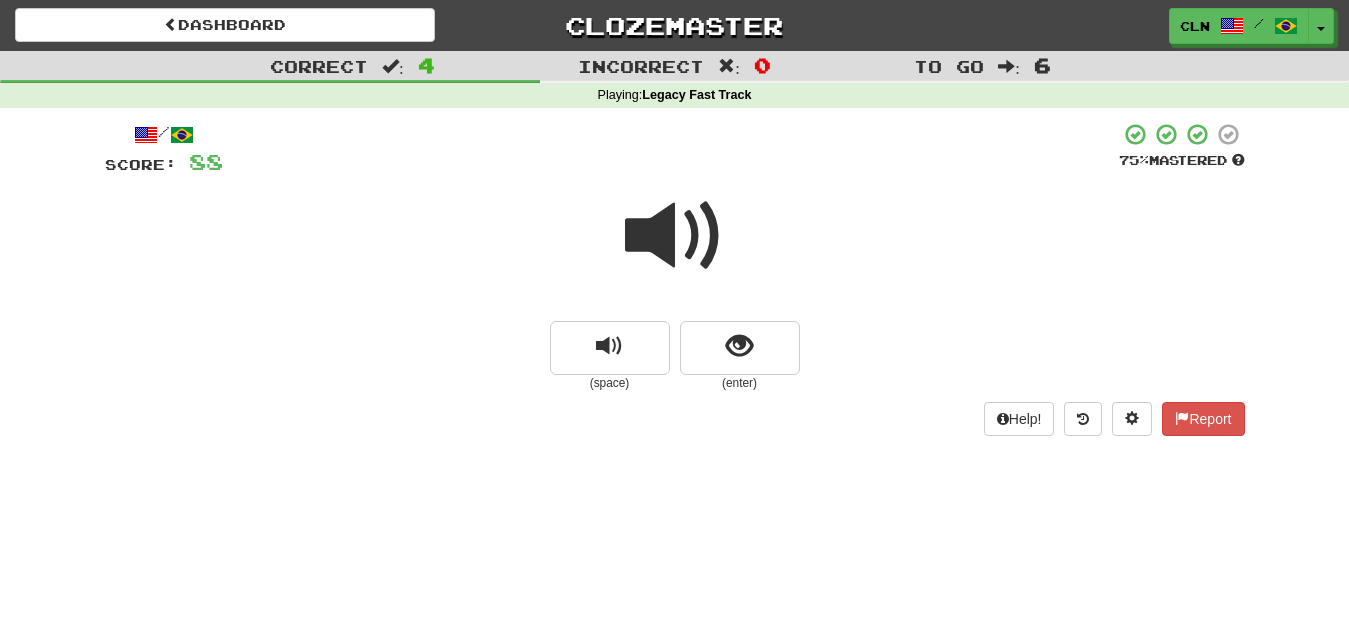 click at bounding box center (675, 236) 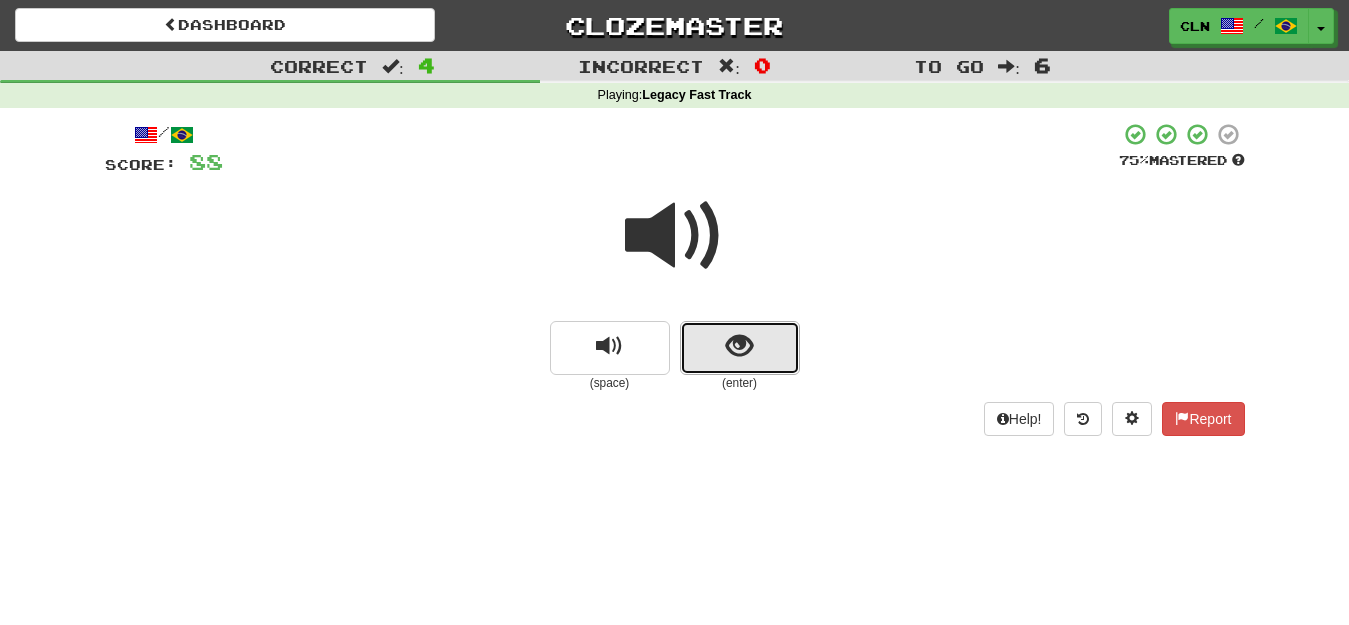 click at bounding box center (739, 346) 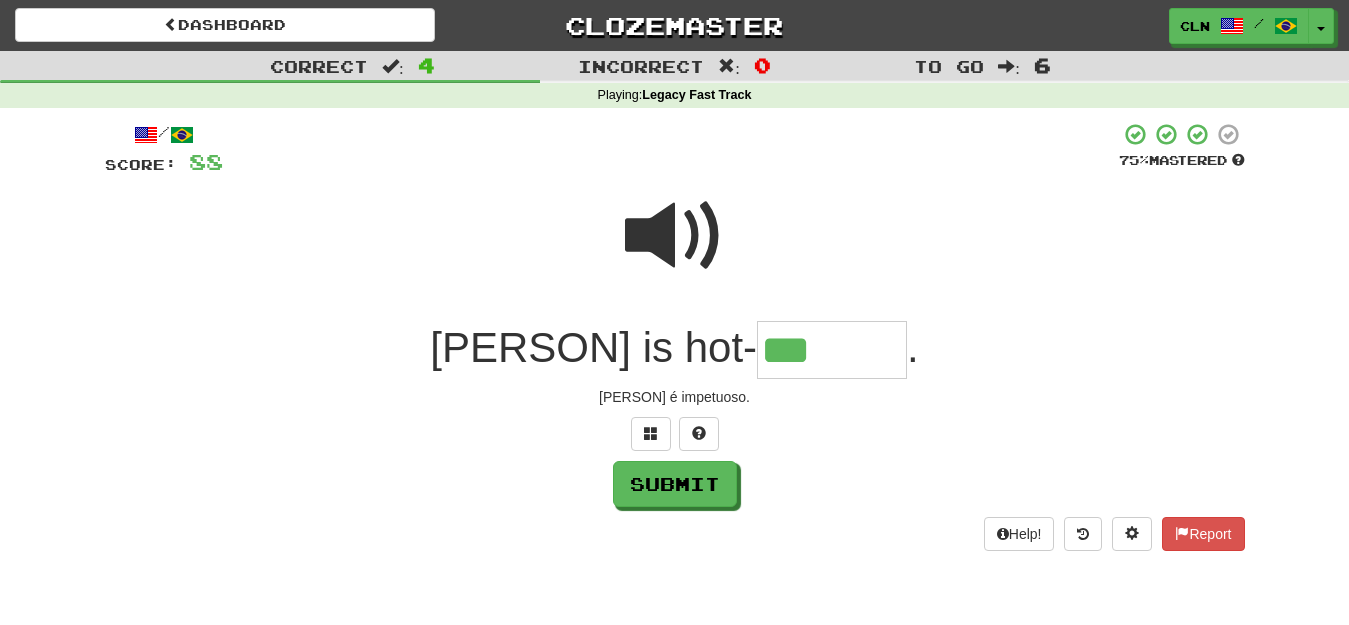 click at bounding box center (675, 236) 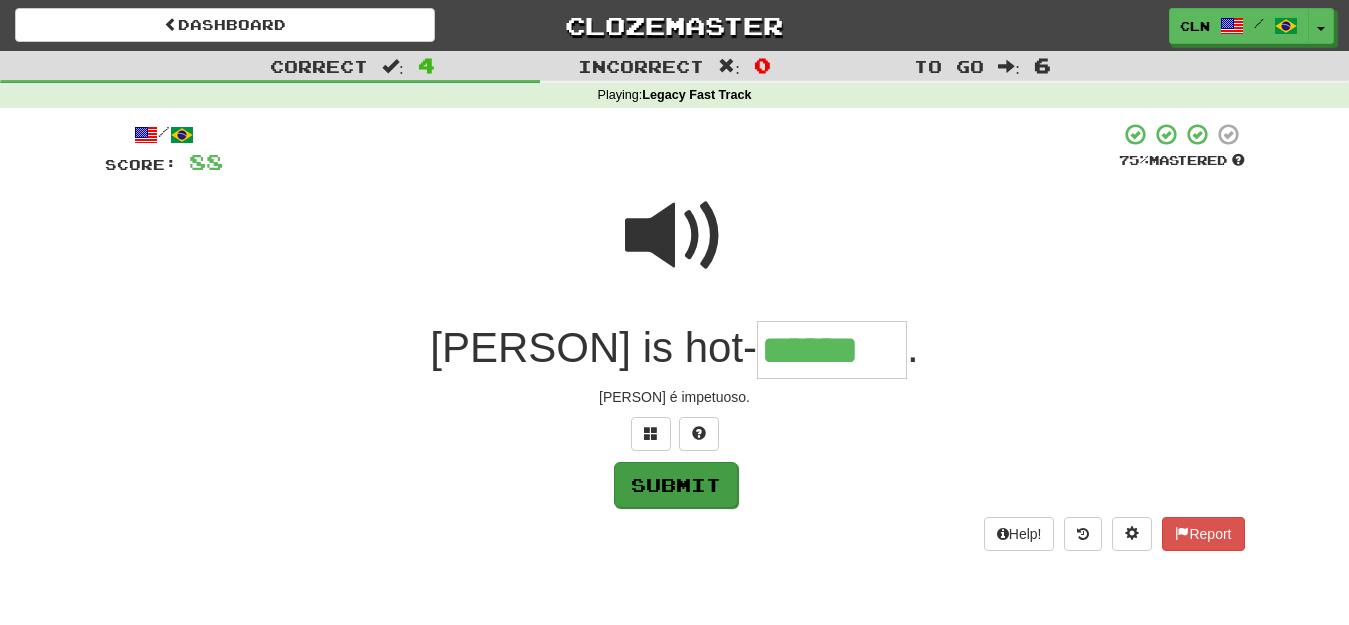 type on "******" 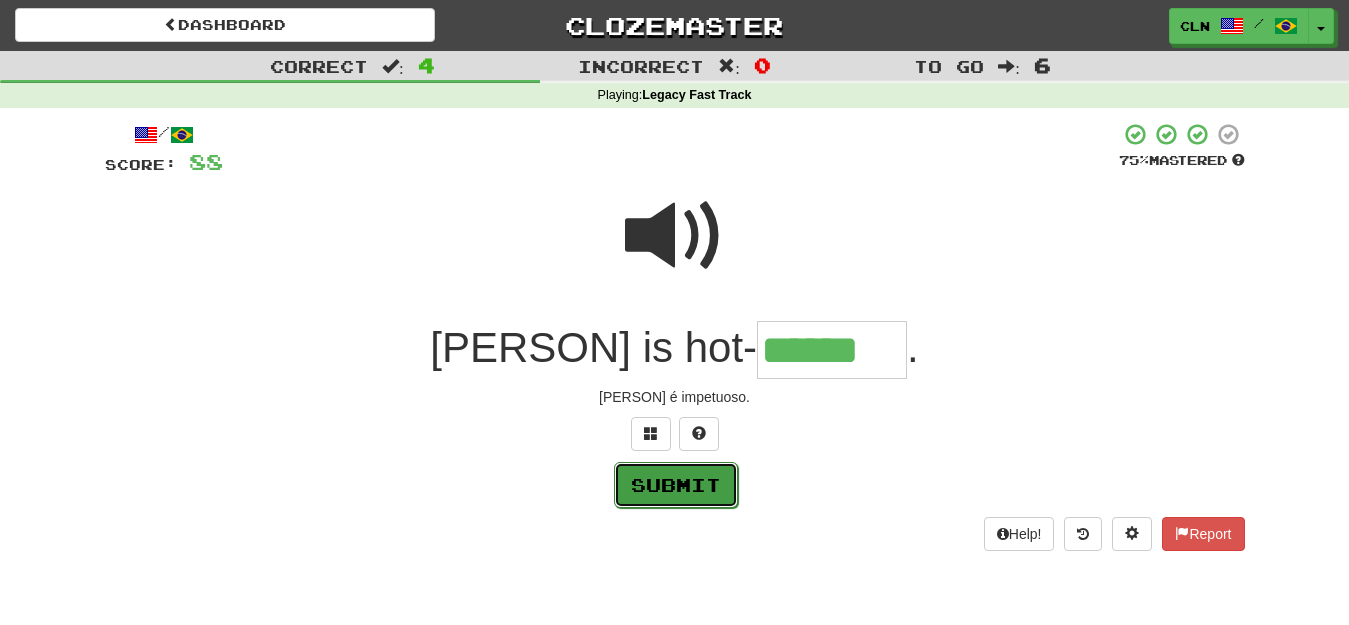click on "Submit" at bounding box center [676, 485] 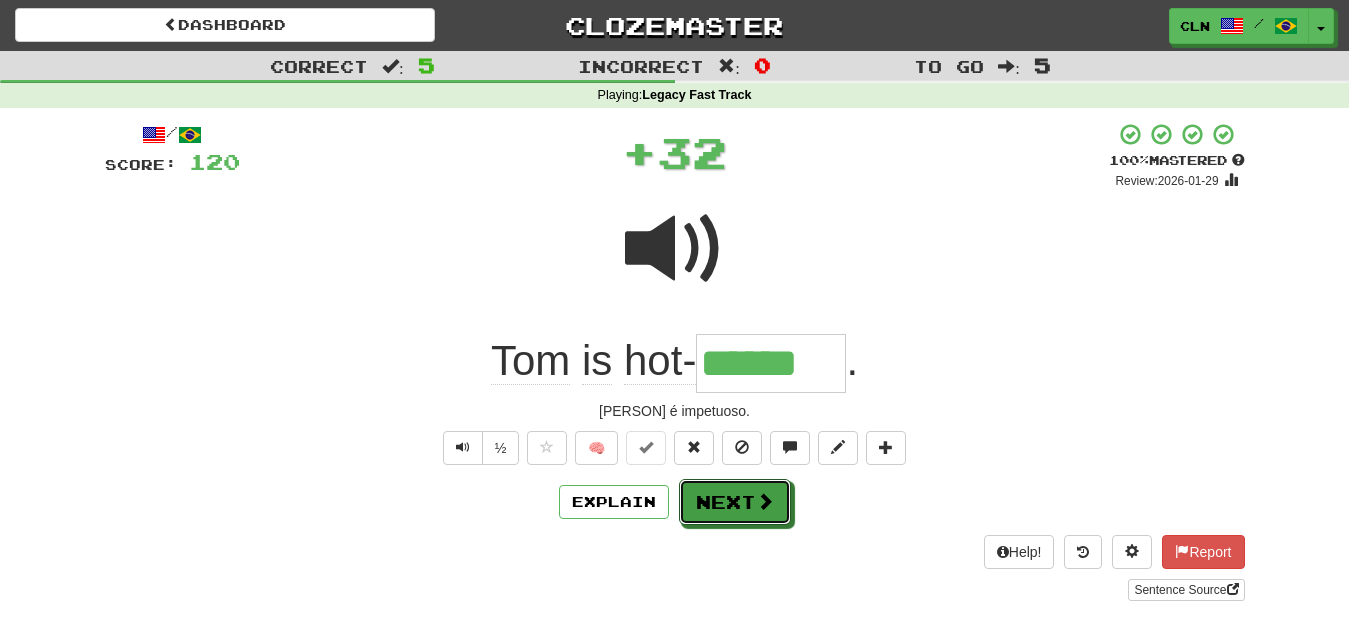 click on "Next" at bounding box center (735, 502) 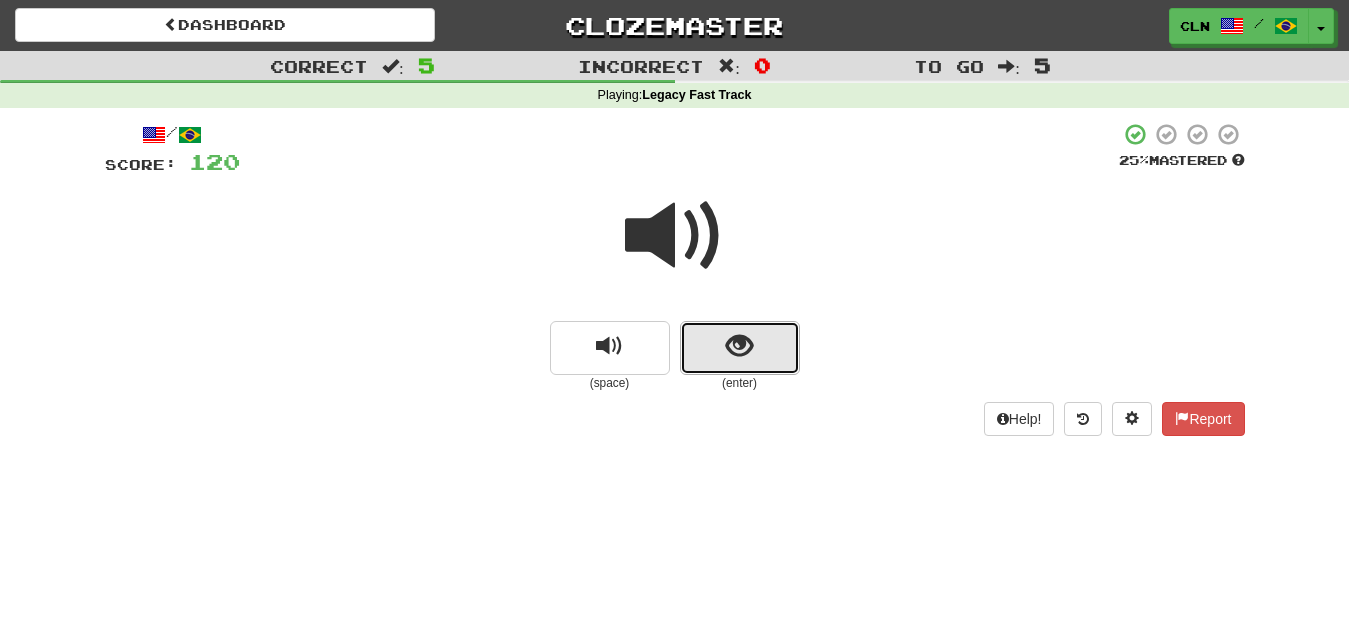 click at bounding box center [740, 348] 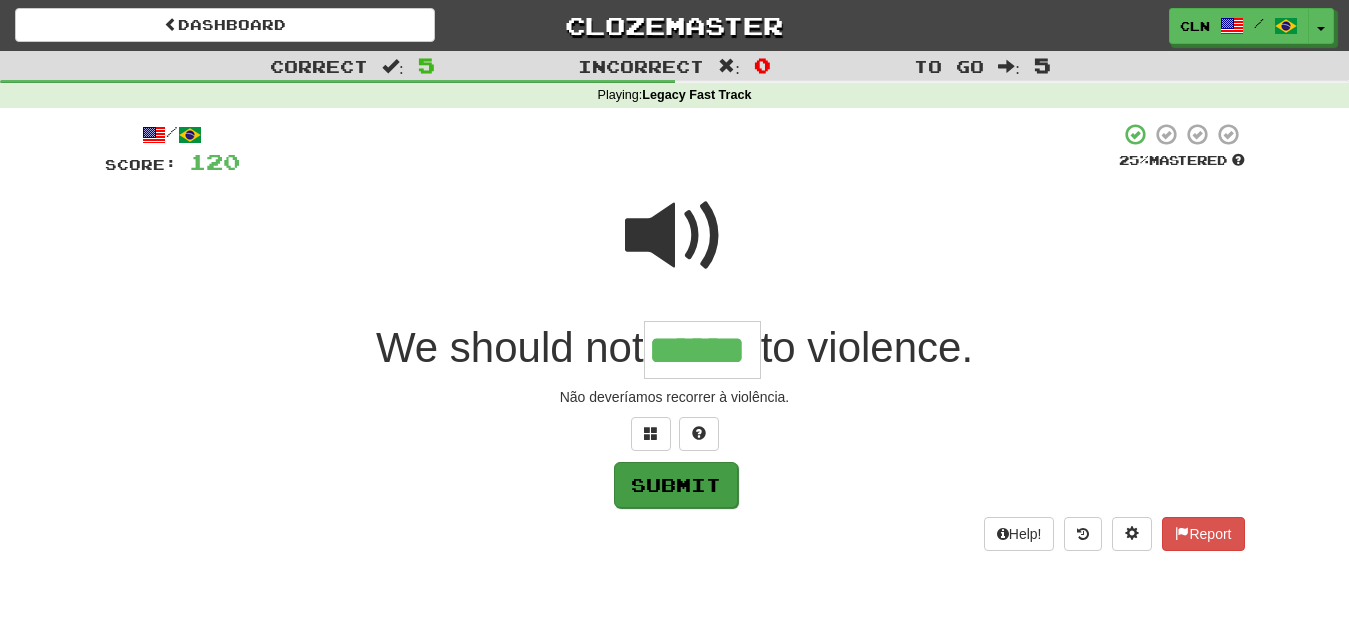 type on "******" 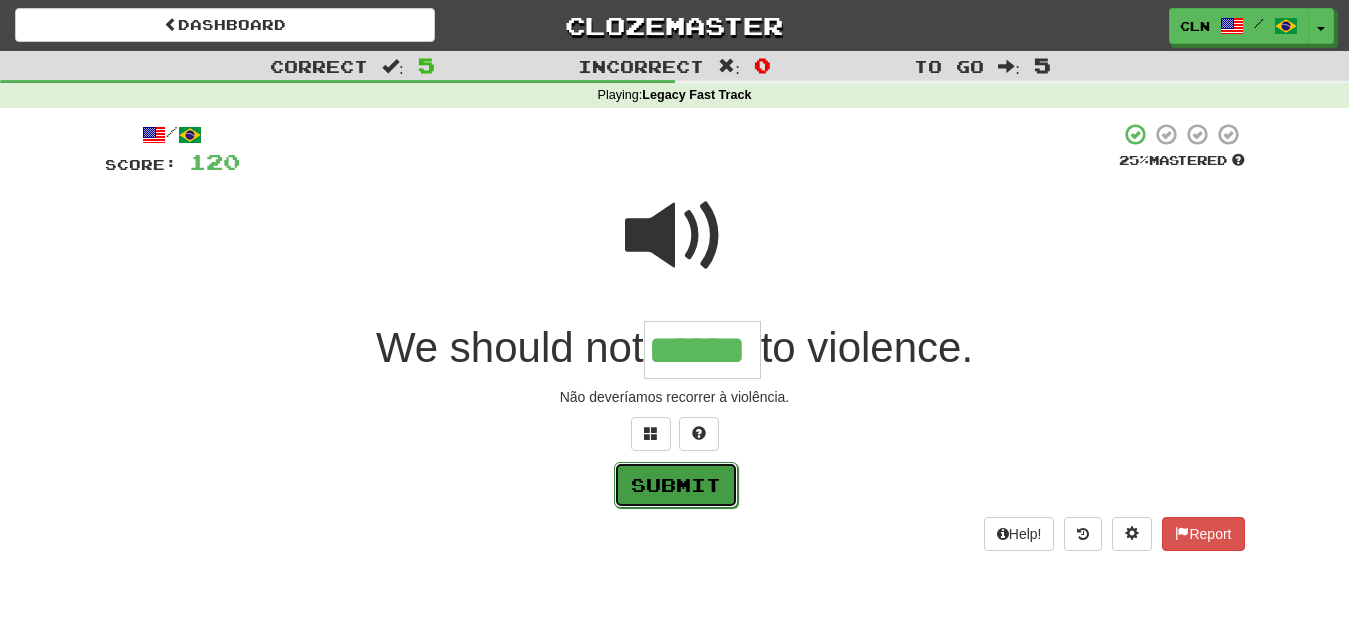 click on "Submit" at bounding box center (676, 485) 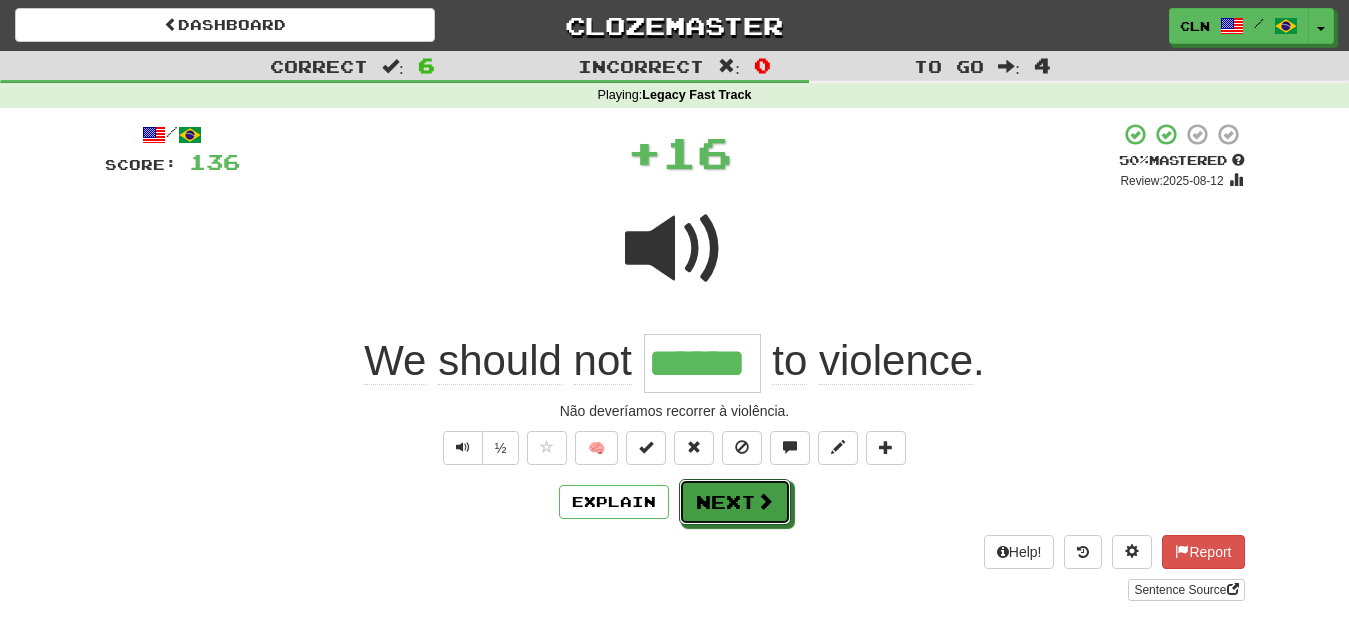 click on "Next" at bounding box center [735, 502] 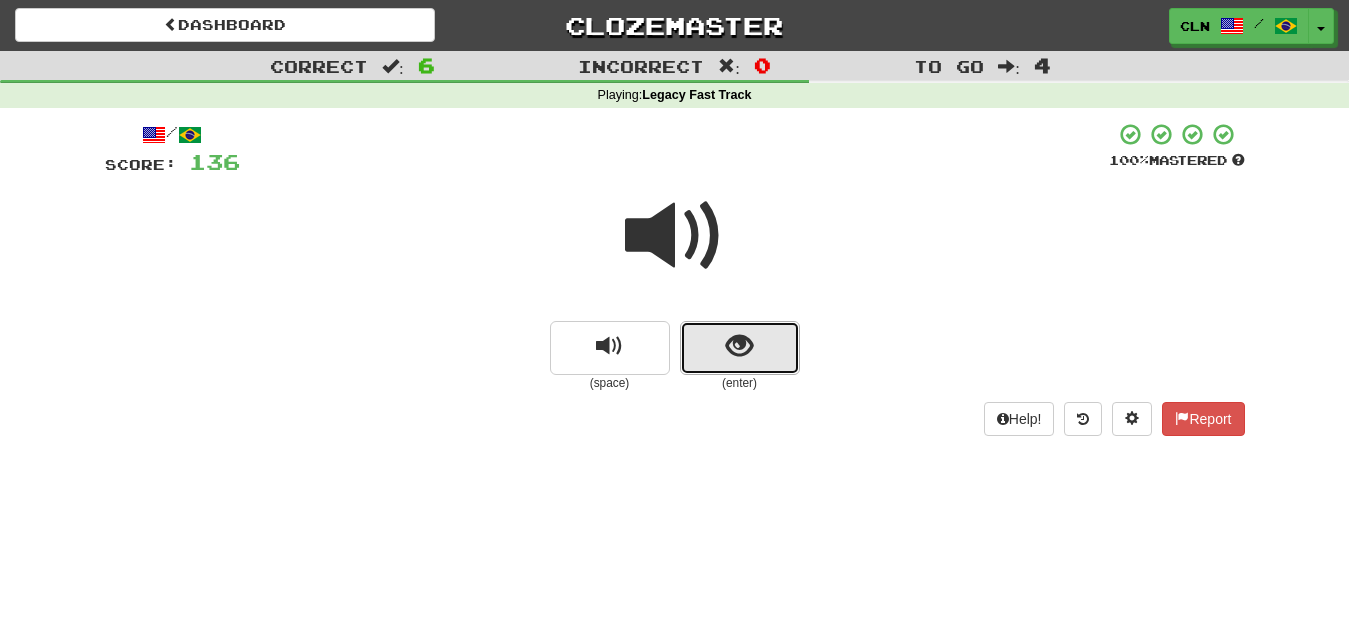 click at bounding box center (739, 346) 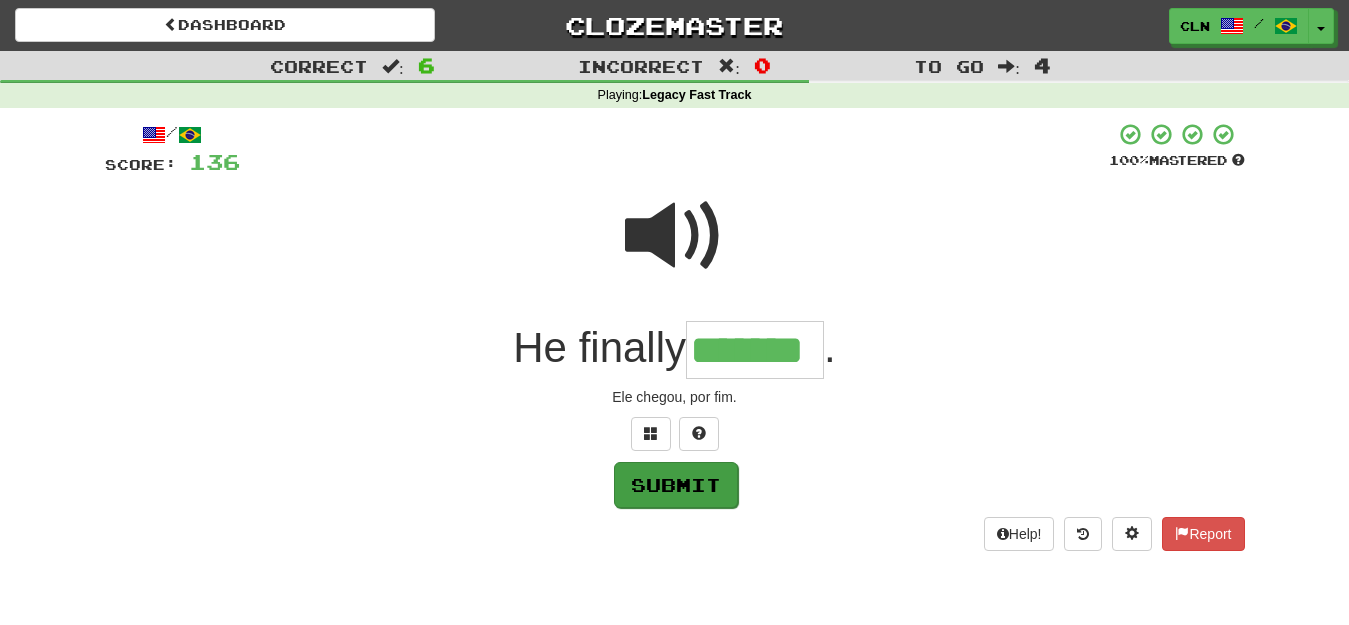 type on "*******" 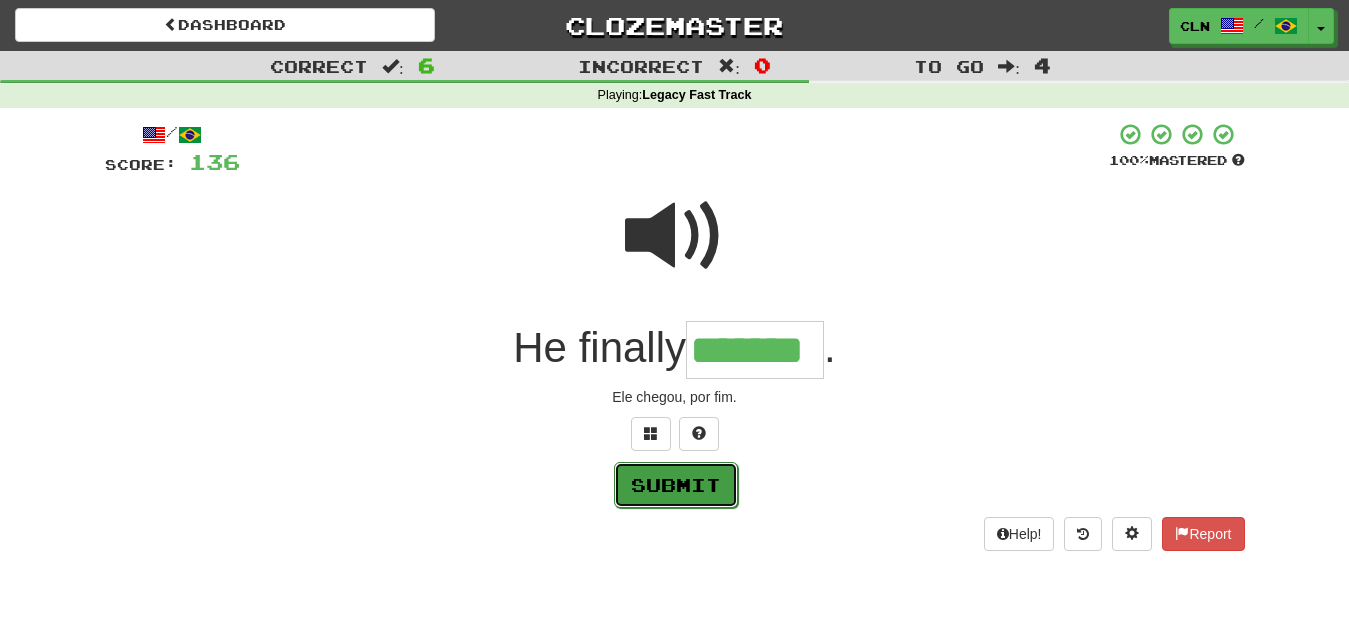 click on "Submit" at bounding box center (676, 485) 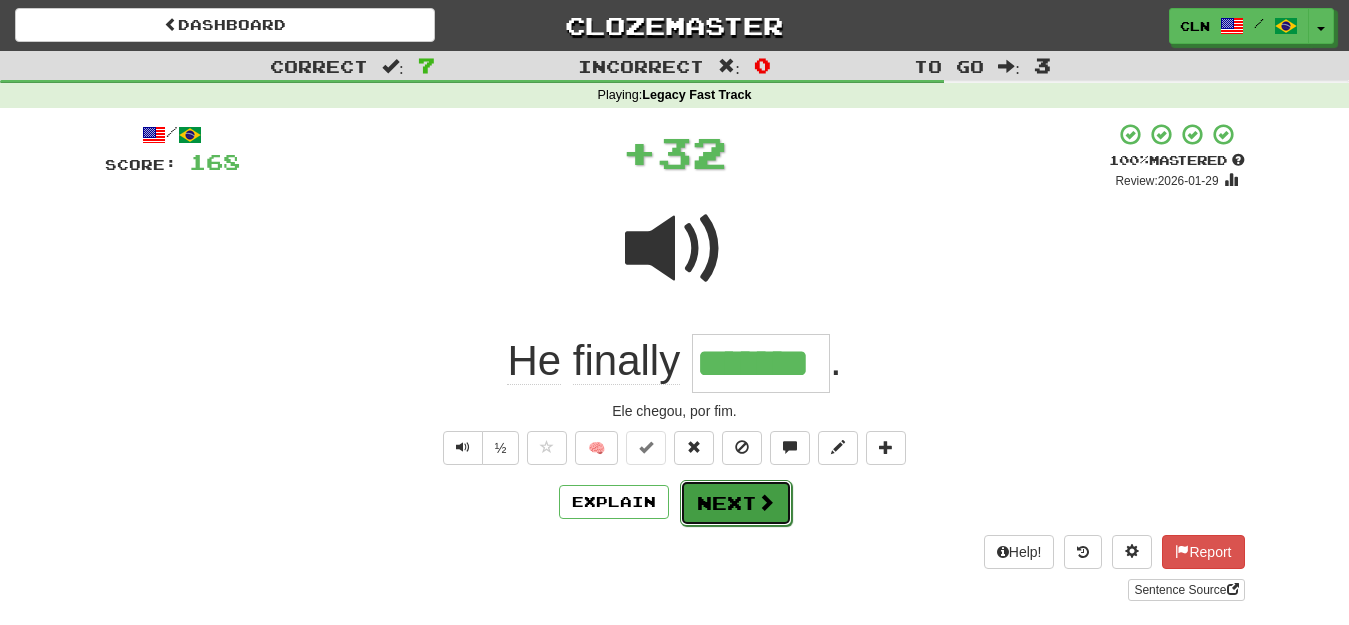 click on "Next" at bounding box center (736, 503) 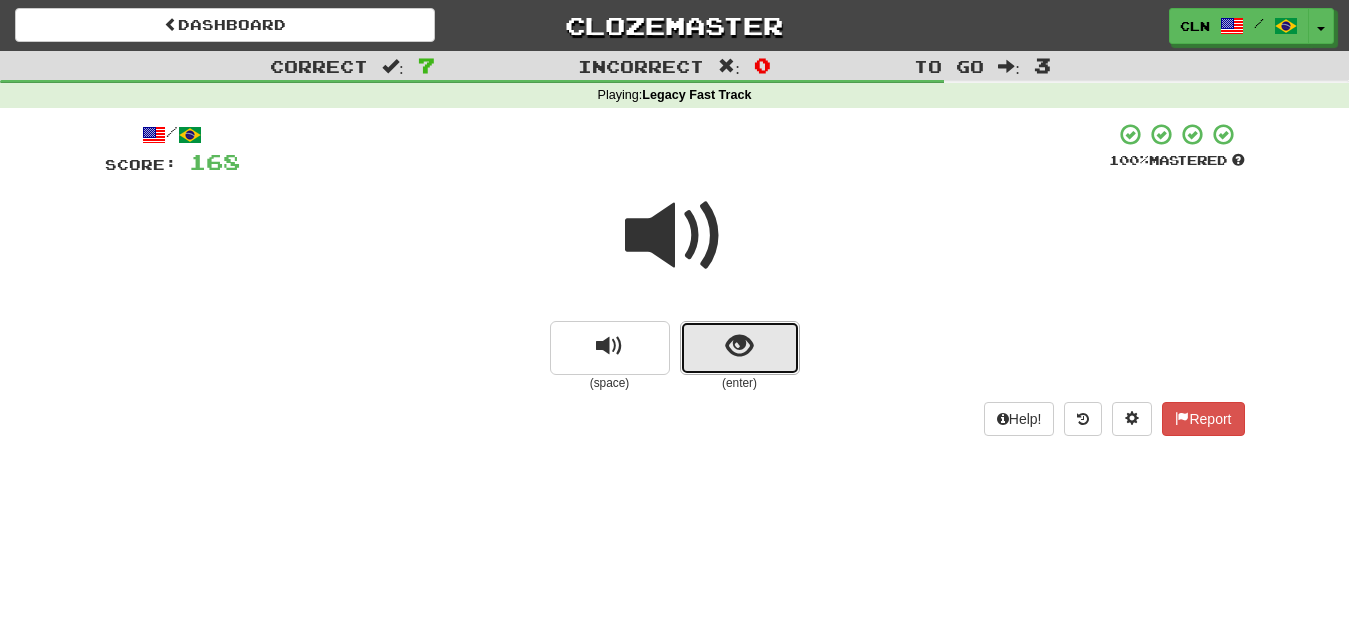 click at bounding box center [740, 348] 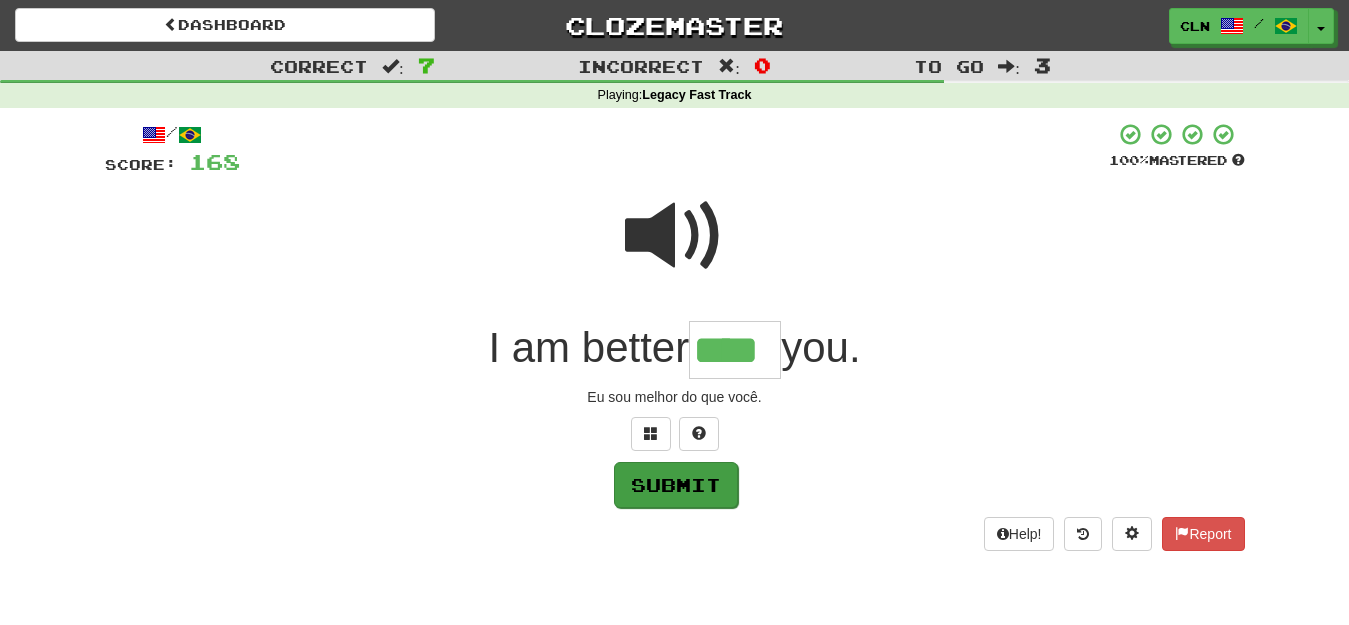 type on "****" 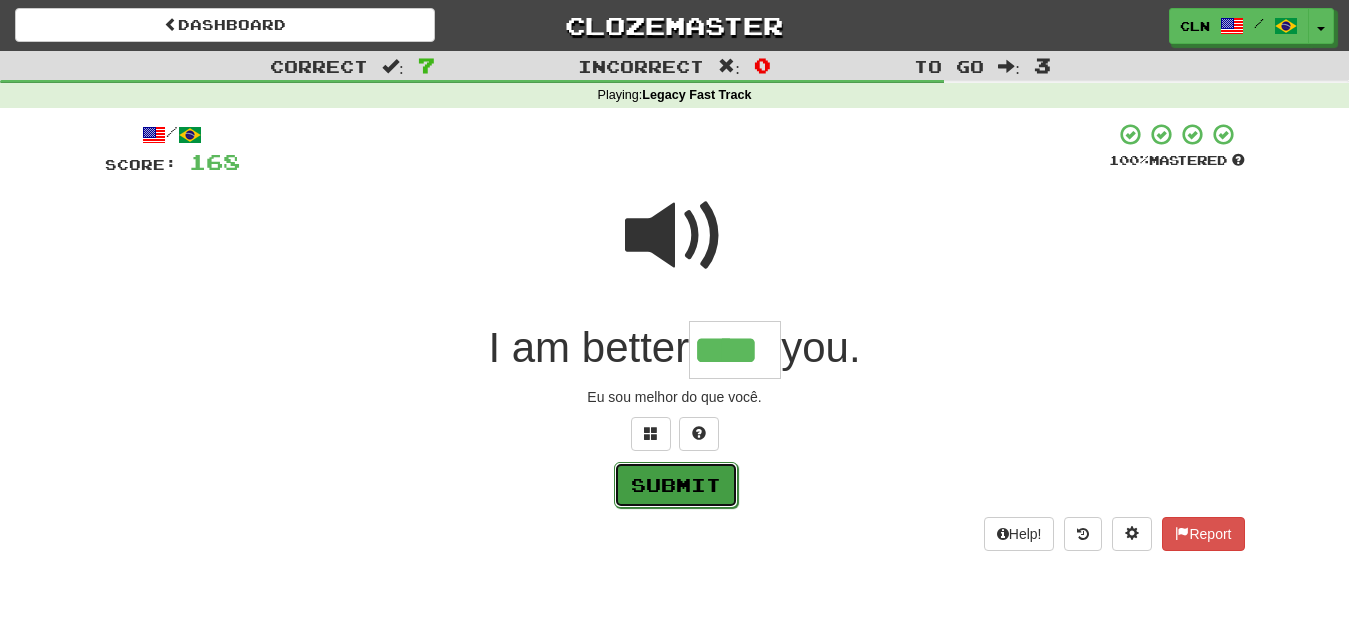 click on "Submit" at bounding box center (676, 485) 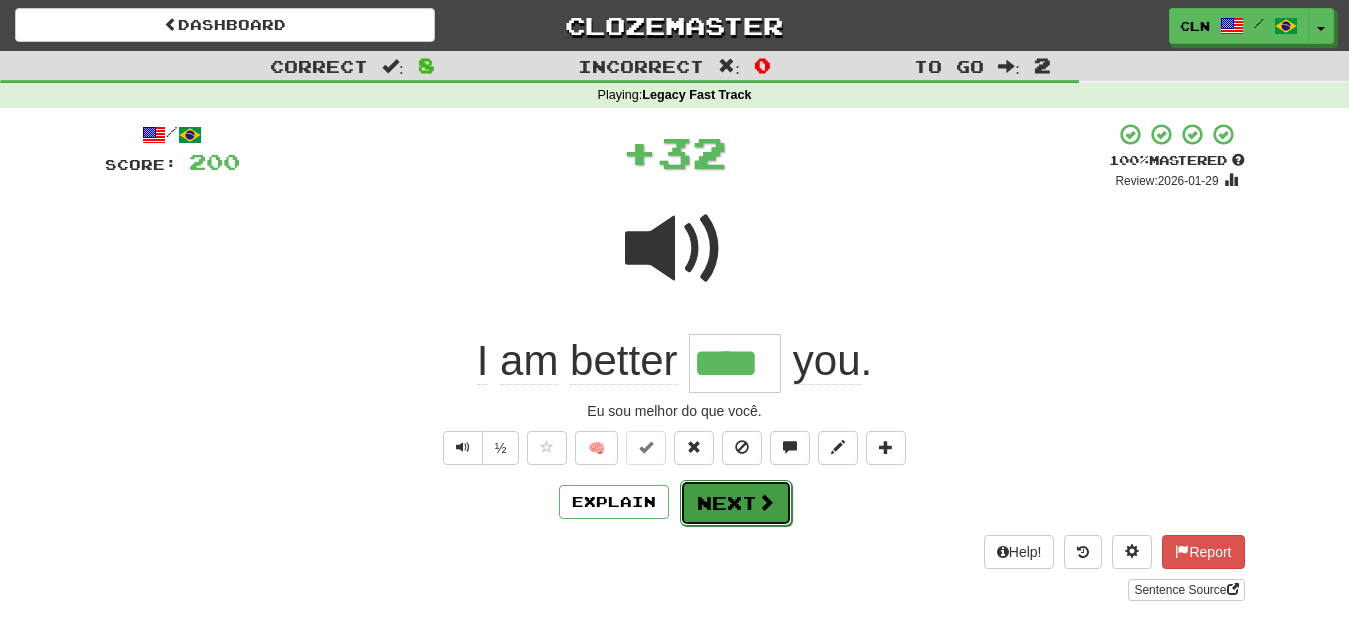 click on "Next" at bounding box center (736, 503) 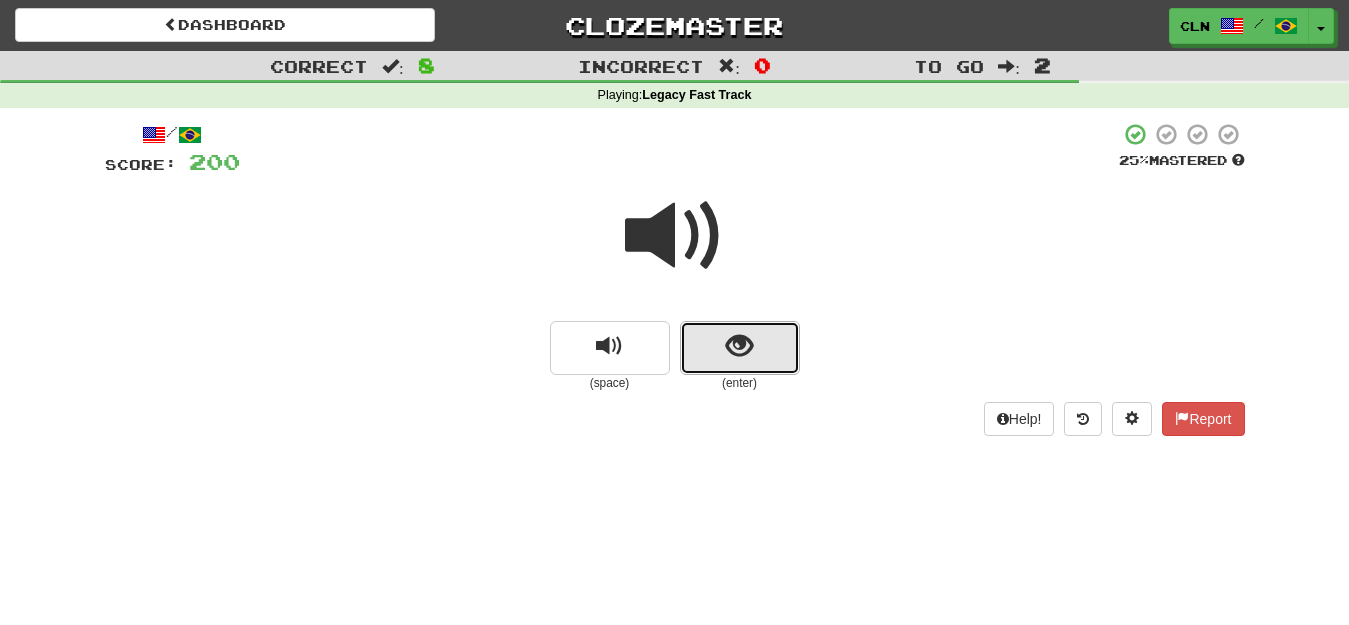 click at bounding box center (739, 346) 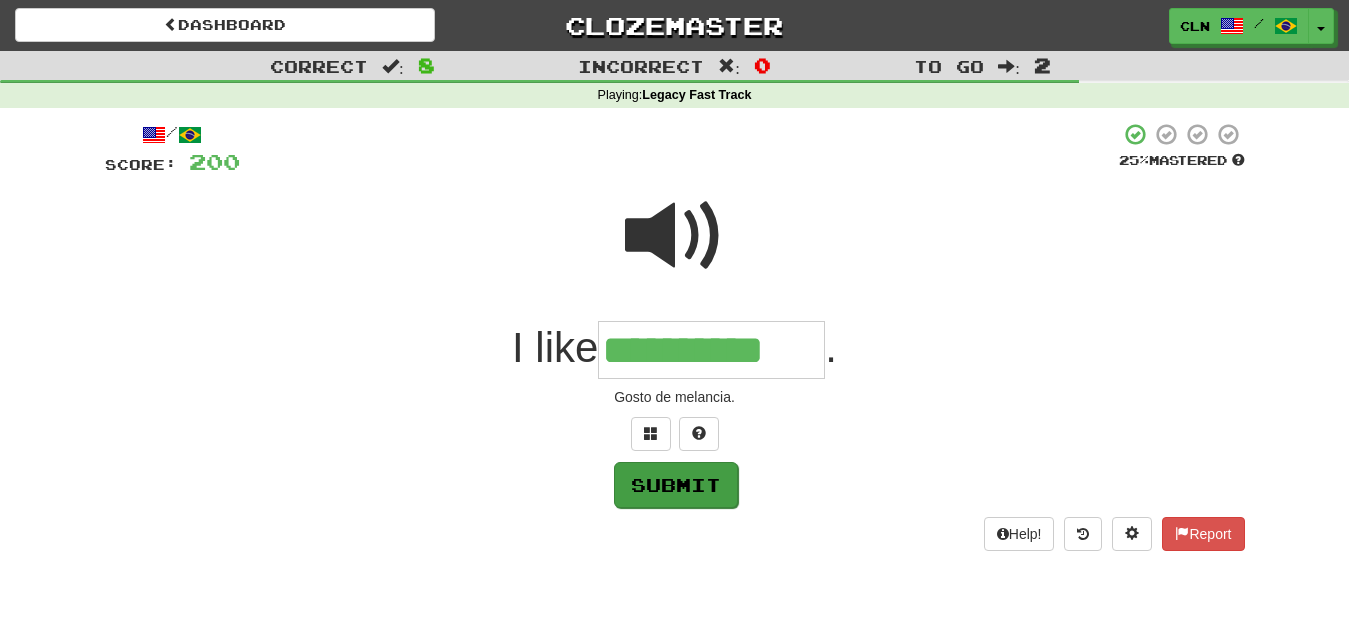 type on "**********" 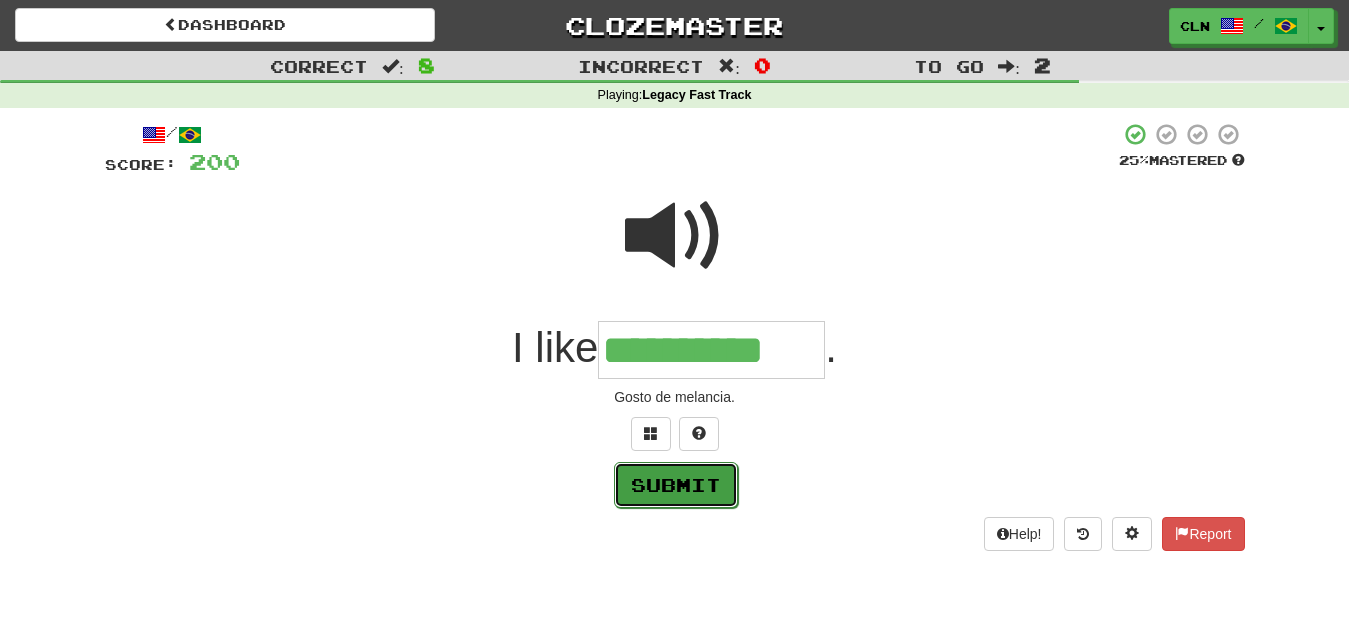 click on "Submit" at bounding box center [676, 485] 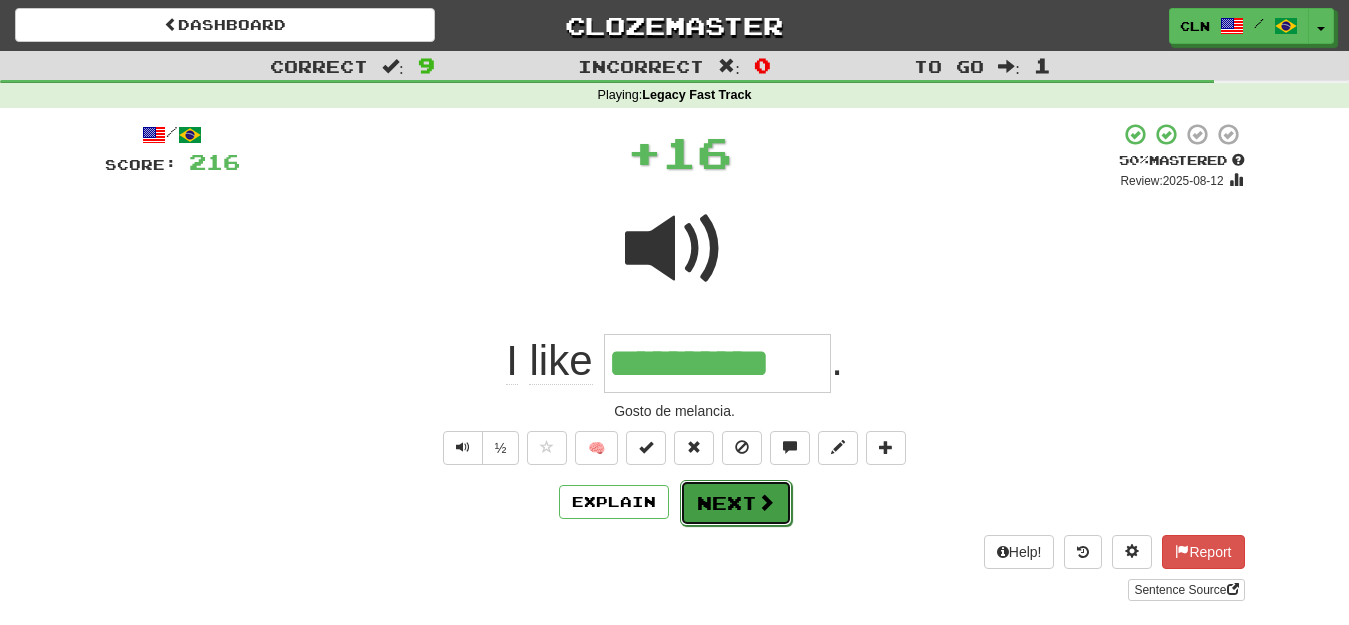 click on "Next" at bounding box center [736, 503] 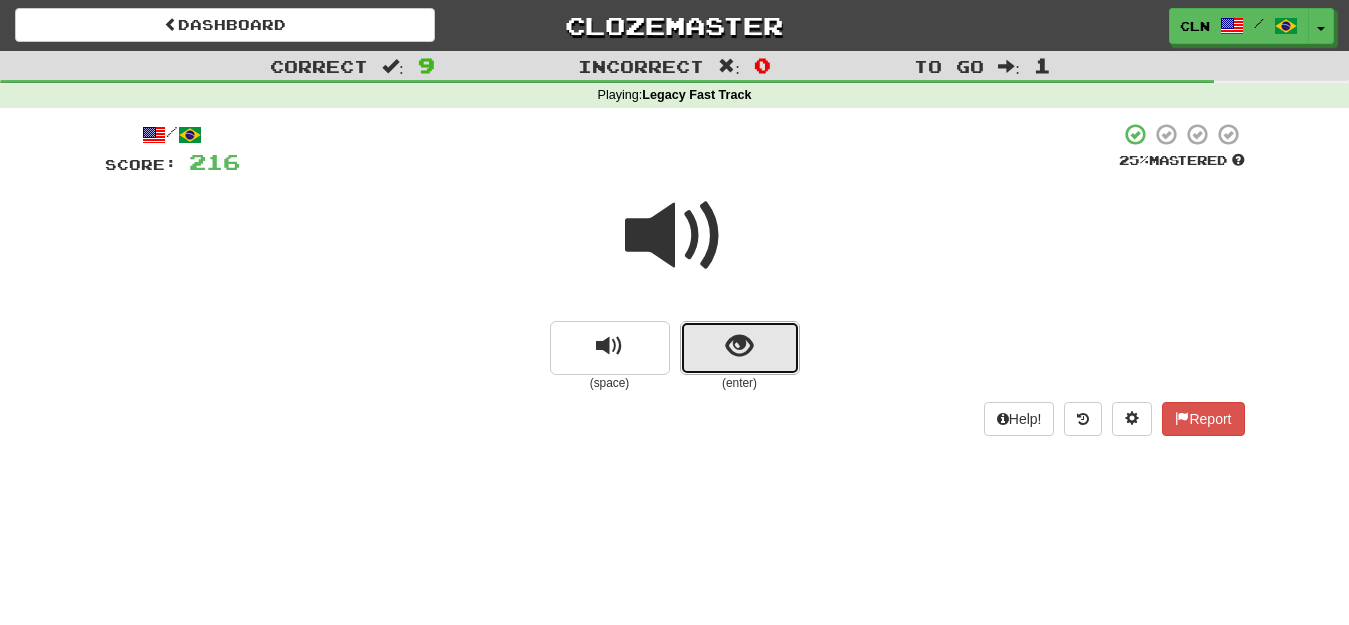click at bounding box center [740, 348] 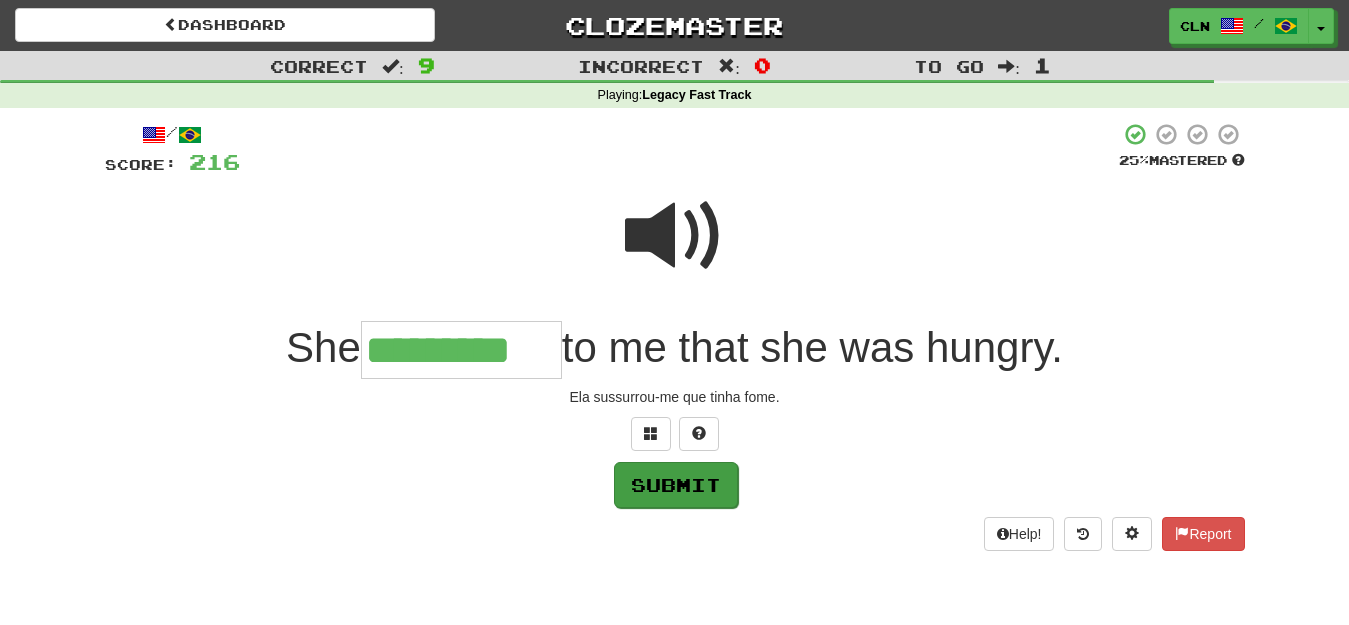 type on "*********" 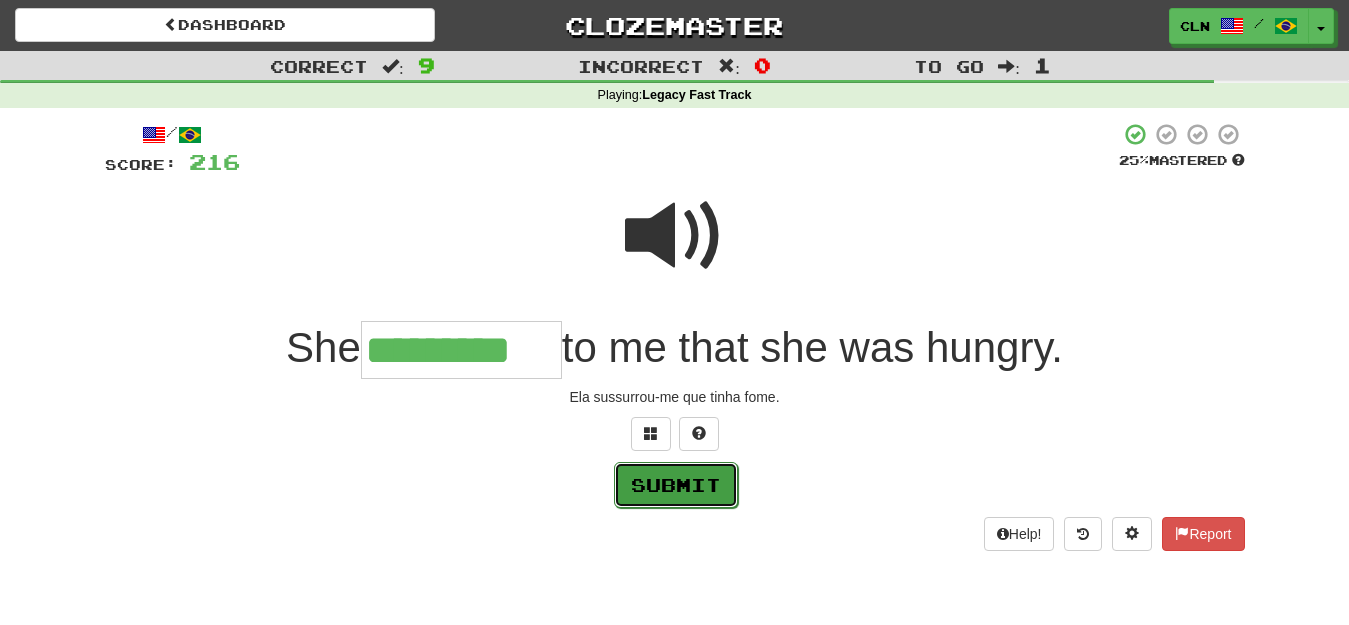 click on "Submit" at bounding box center [676, 485] 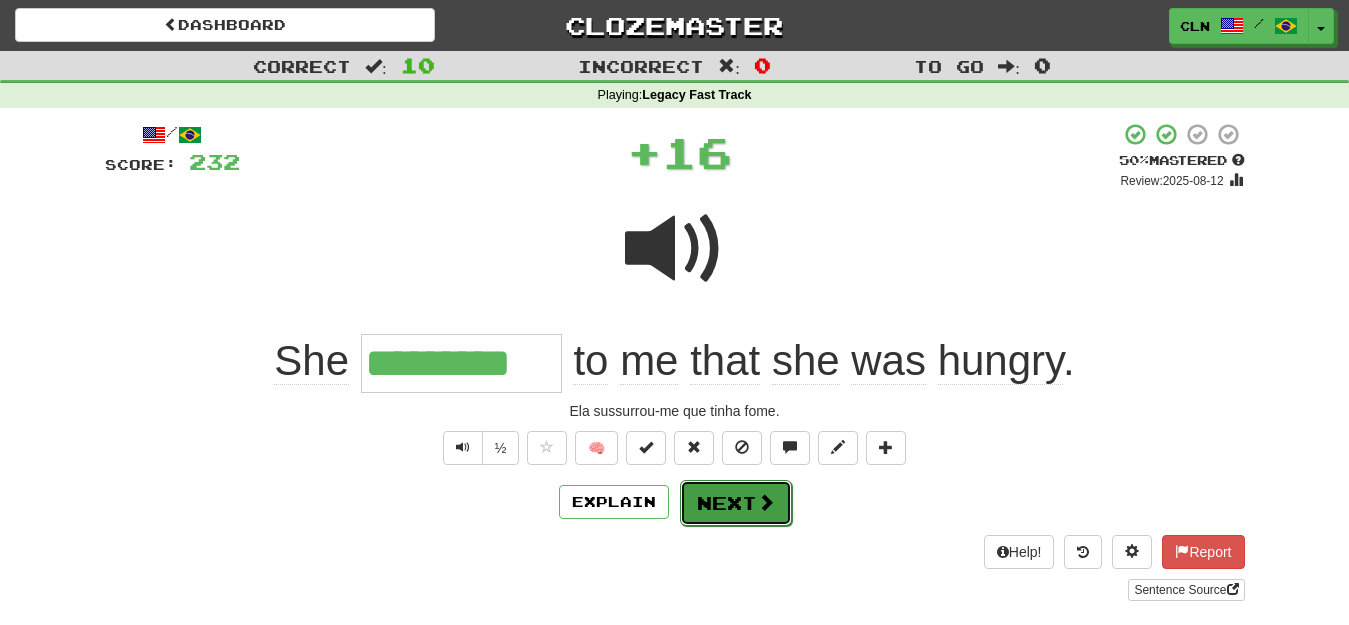 click on "Next" at bounding box center (736, 503) 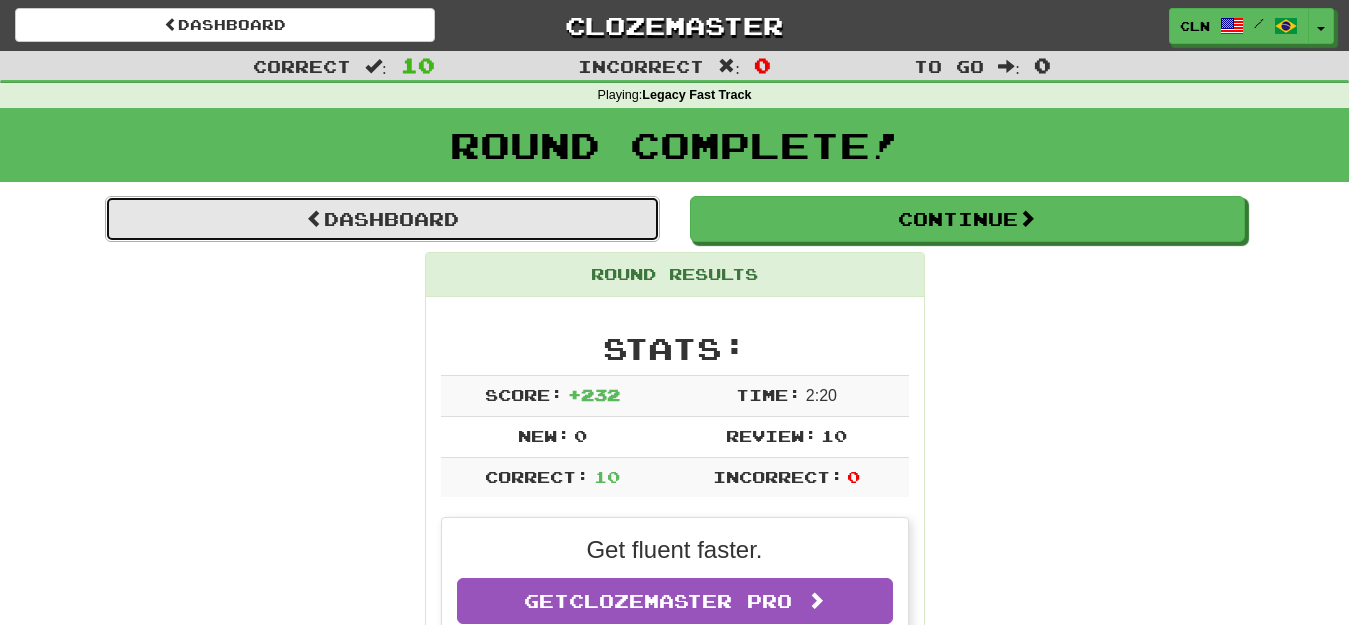 click on "Dashboard" at bounding box center [382, 219] 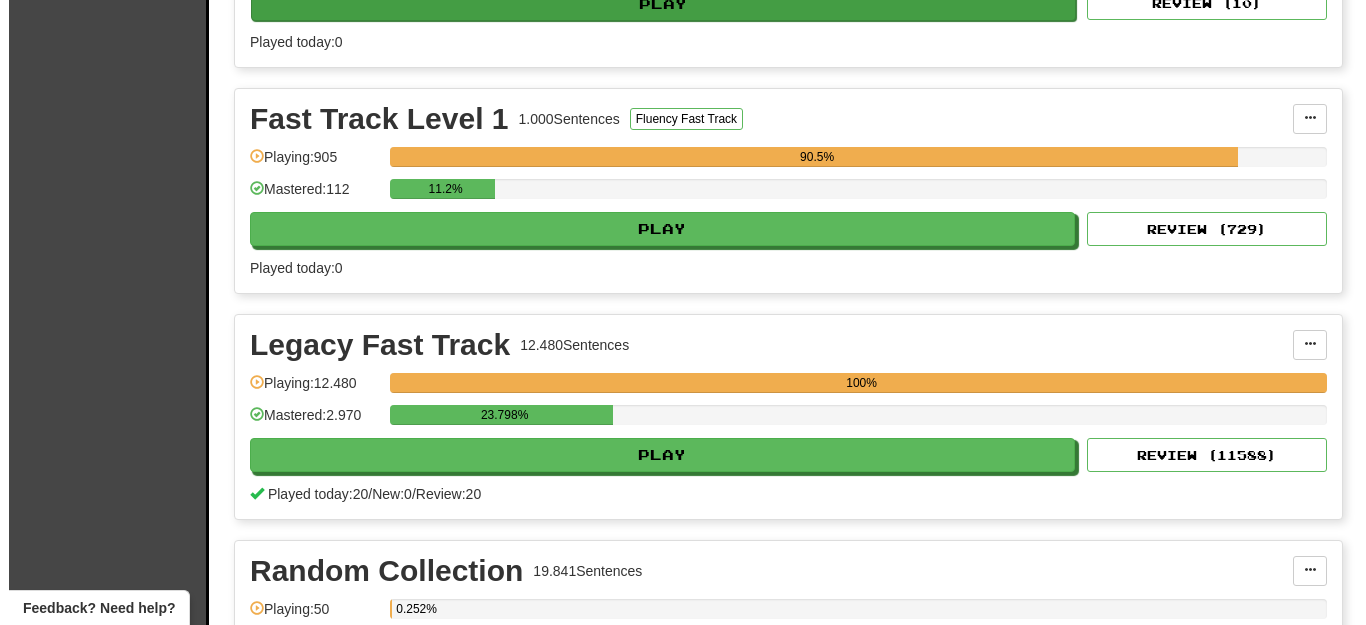 scroll, scrollTop: 600, scrollLeft: 0, axis: vertical 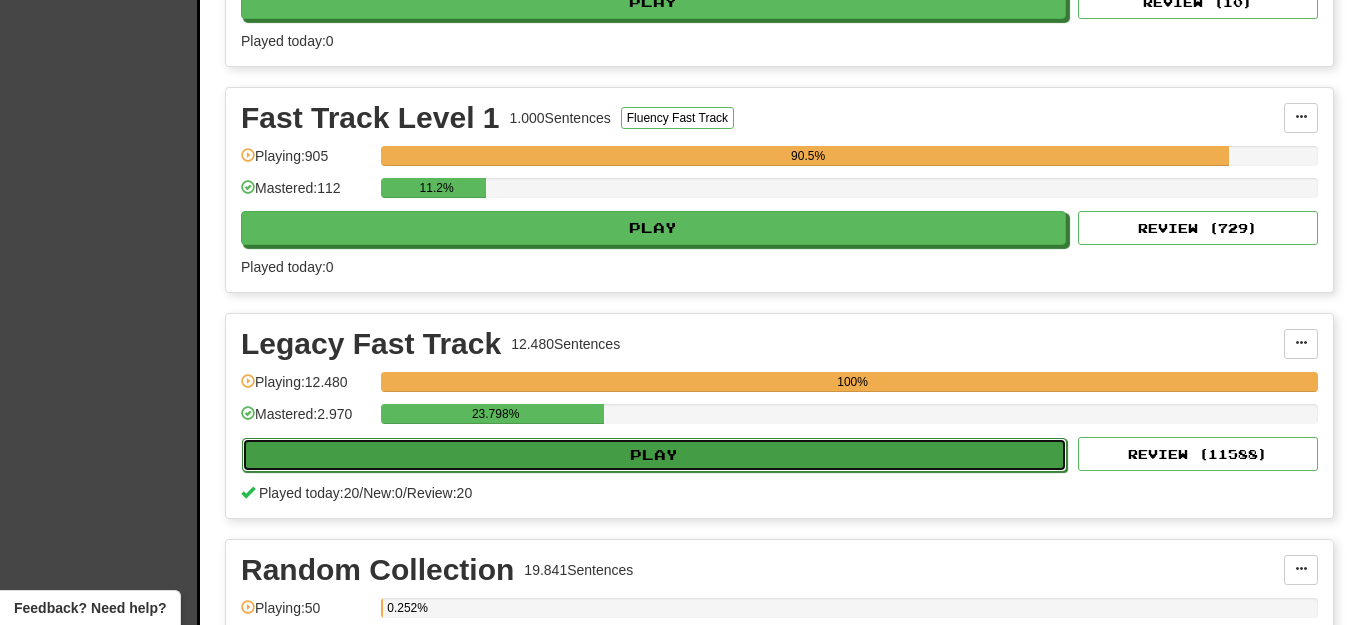 click on "Play" at bounding box center [654, 455] 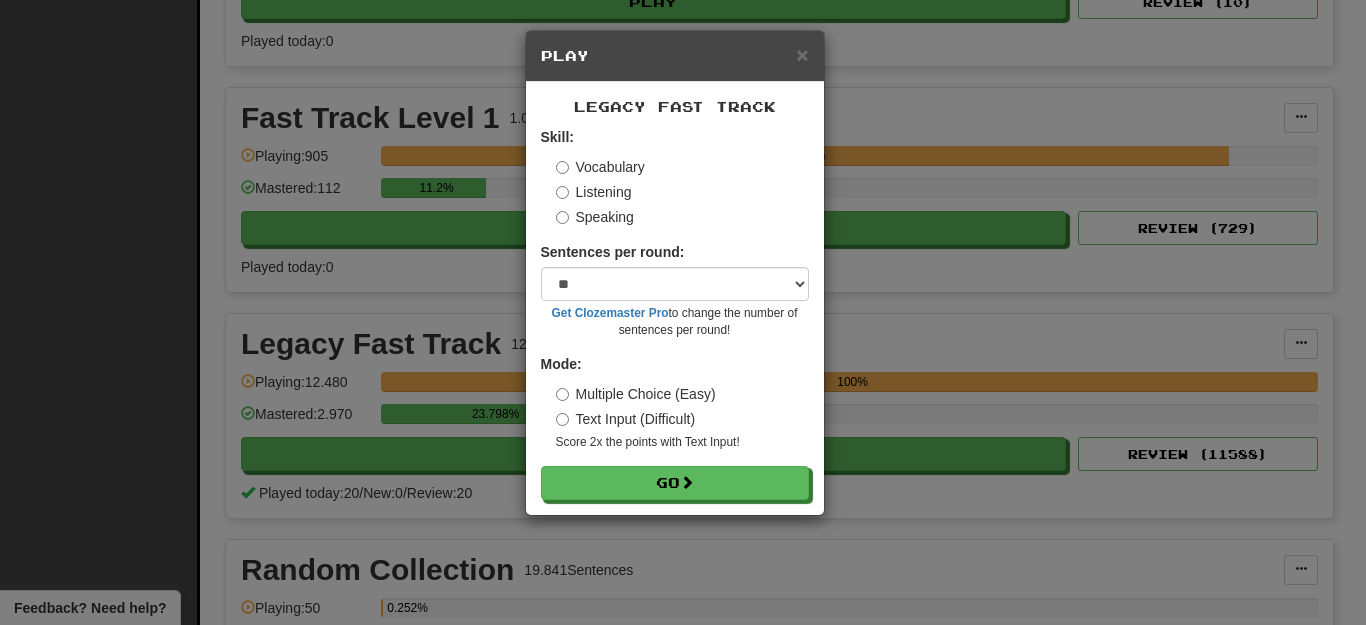 click on "× Play Legacy Fast Track Skill: Vocabulary Listening Speaking Sentences per round: * ** ** ** ** ** *** ******** Get Clozemaster Pro  to change the number of sentences per round! Mode: Multiple Choice (Easy) Text Input (Difficult) Score 2x the points with Text Input ! Go" at bounding box center [683, 312] 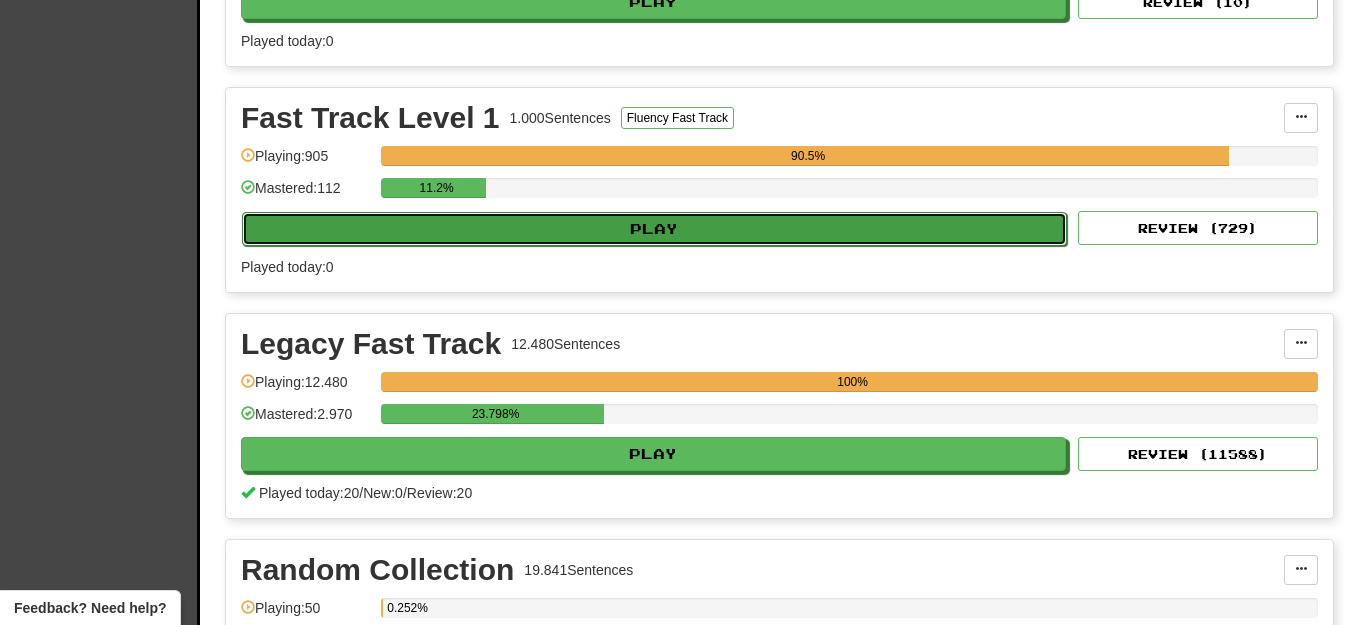 click on "Play" at bounding box center [654, 229] 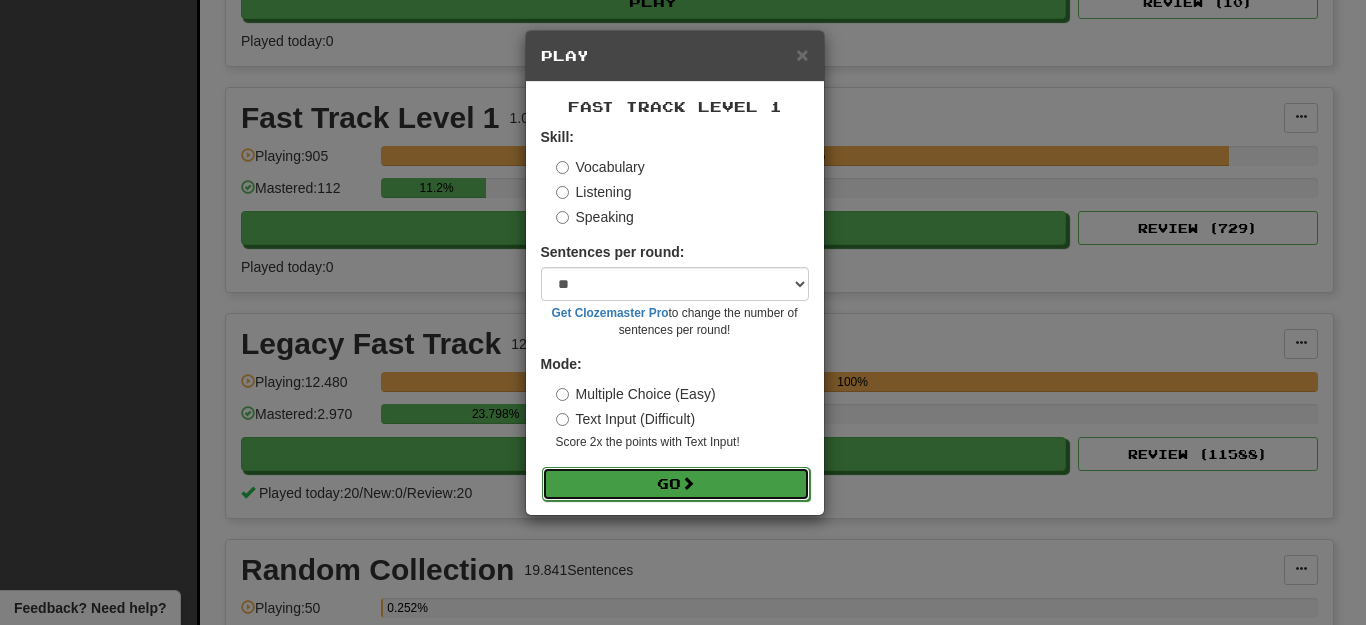 click on "Go" at bounding box center (676, 484) 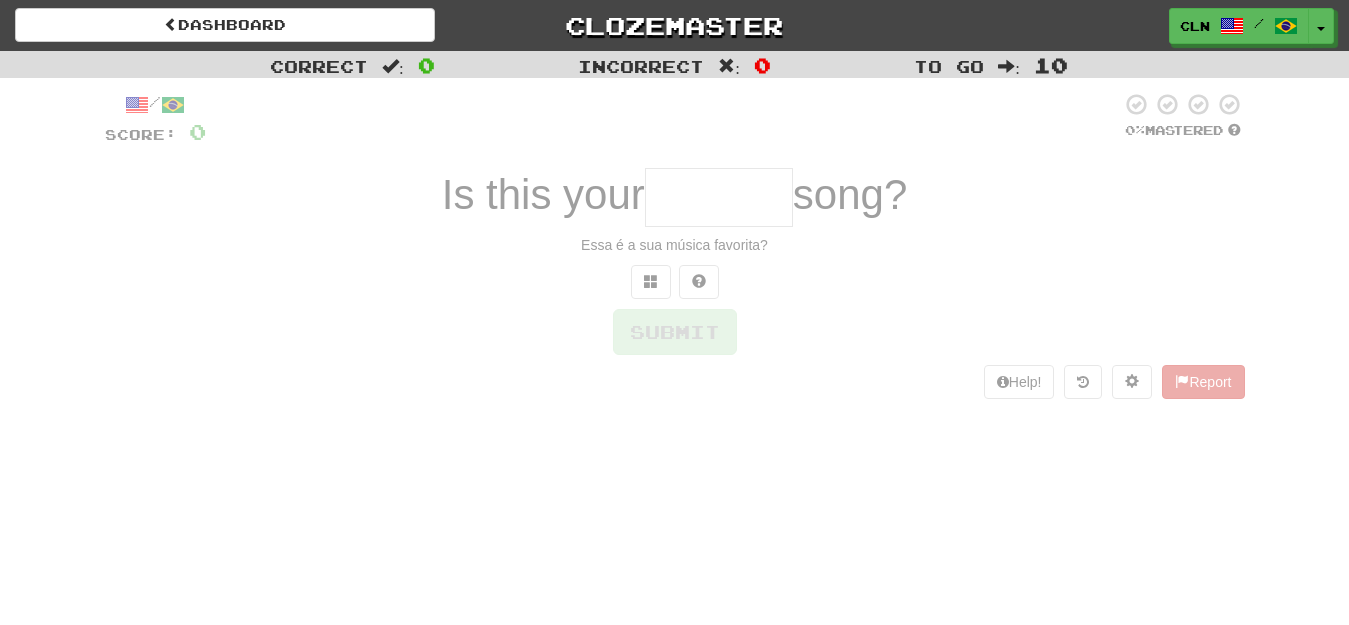 scroll, scrollTop: 0, scrollLeft: 0, axis: both 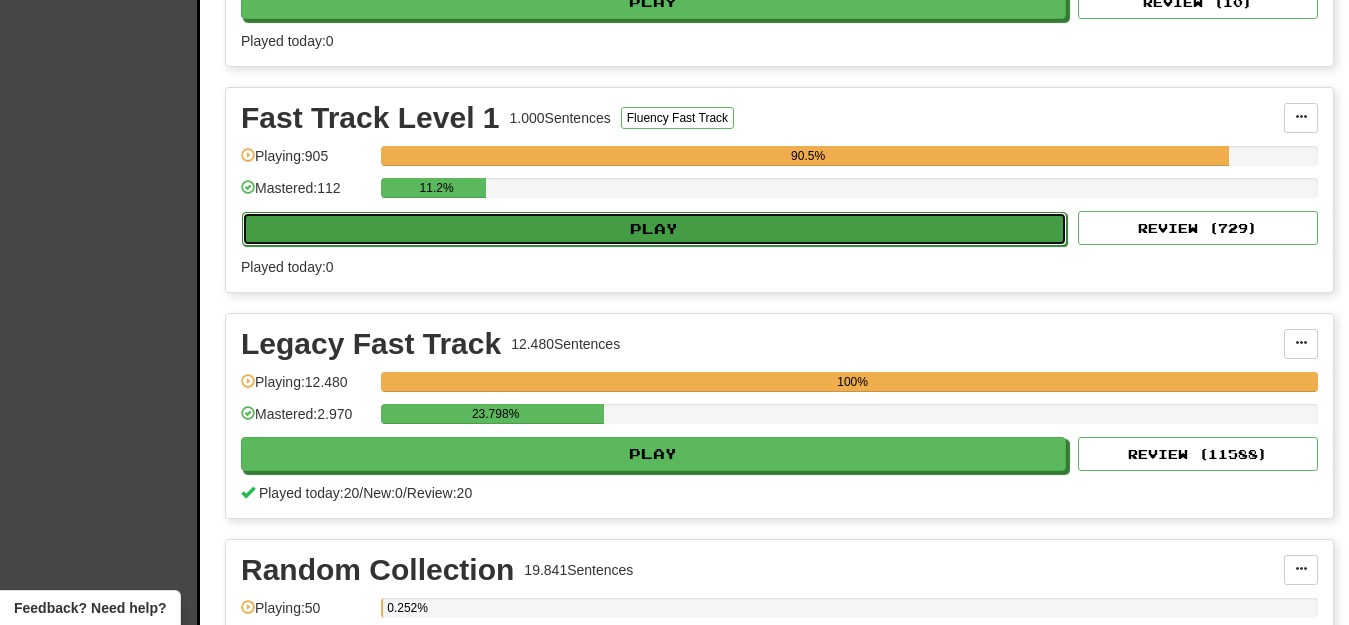 click on "Play" at bounding box center [654, 229] 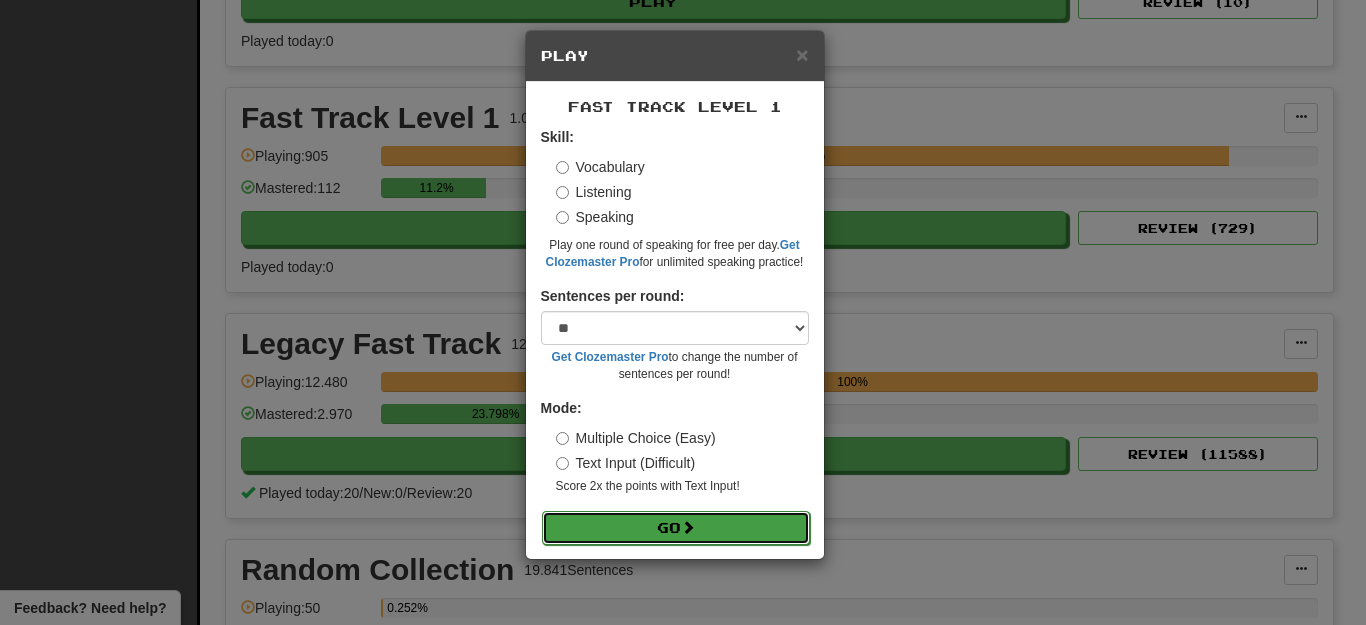 click on "Go" at bounding box center [676, 528] 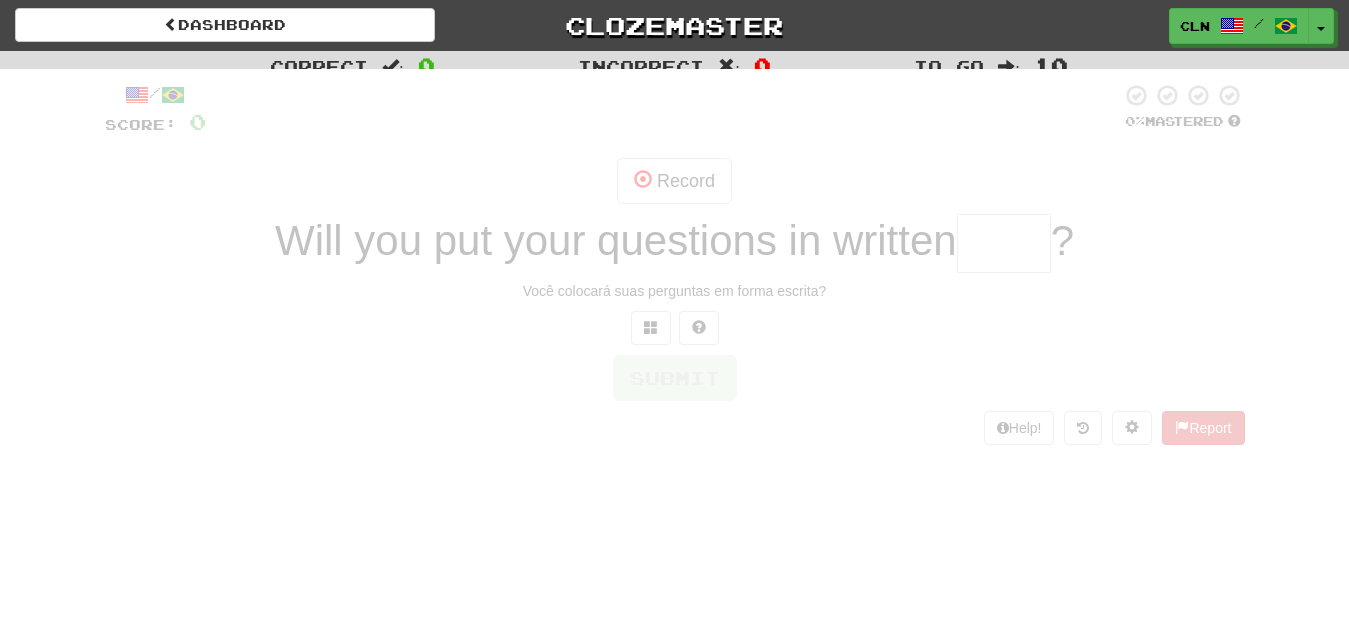 scroll, scrollTop: 0, scrollLeft: 0, axis: both 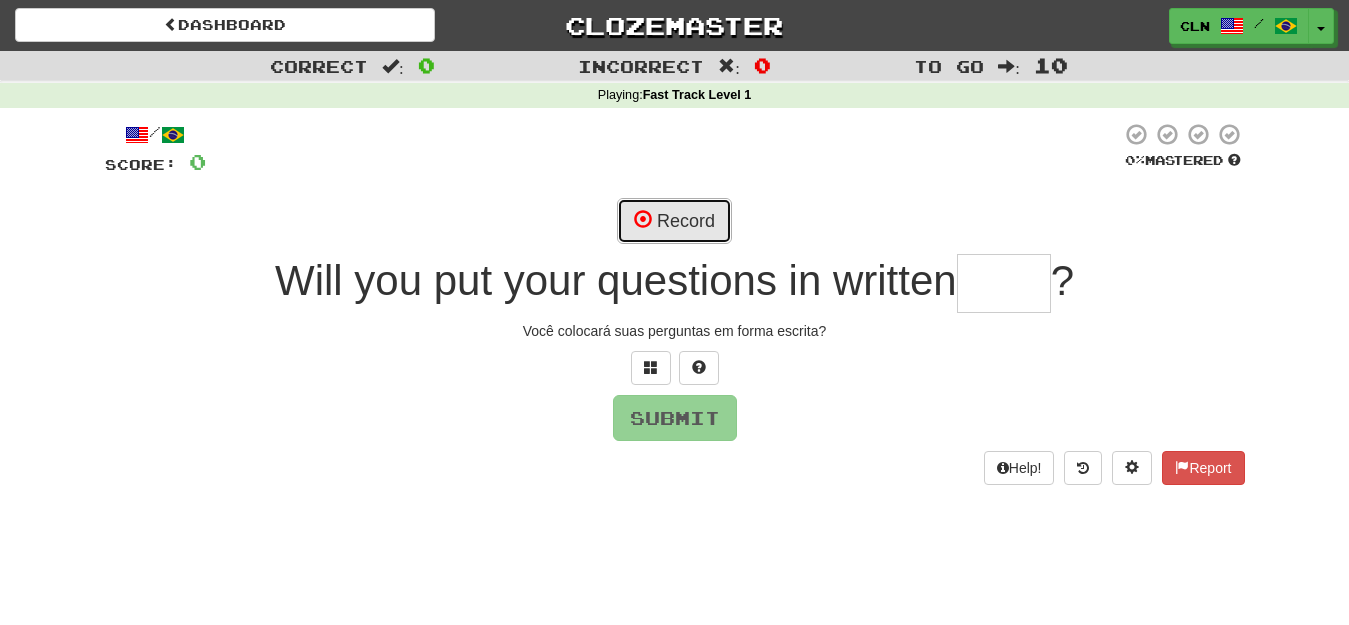click on "Record" at bounding box center [674, 221] 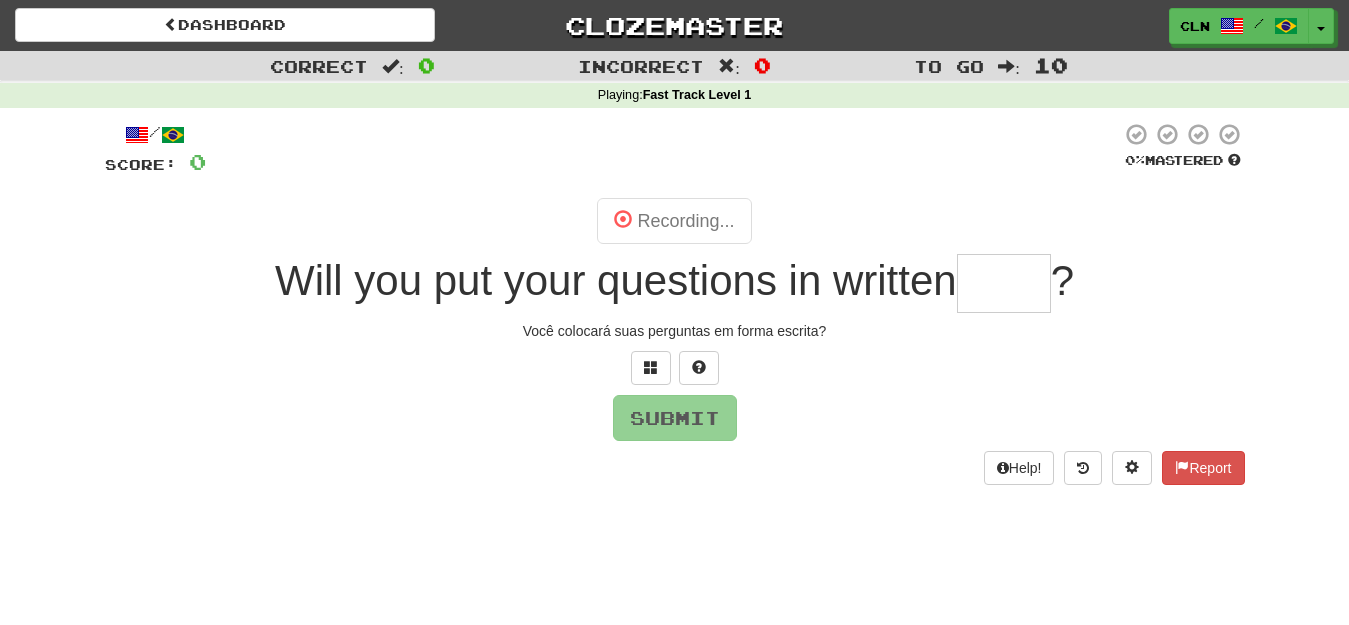 click at bounding box center (1004, 283) 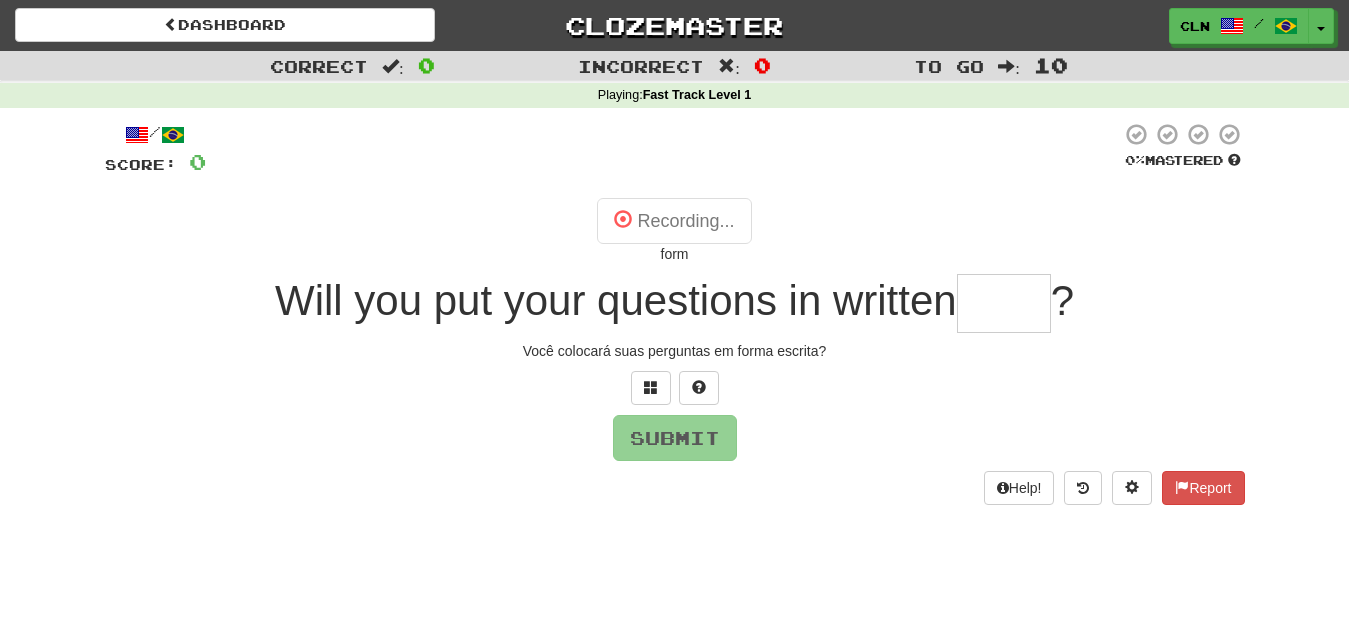 type on "****" 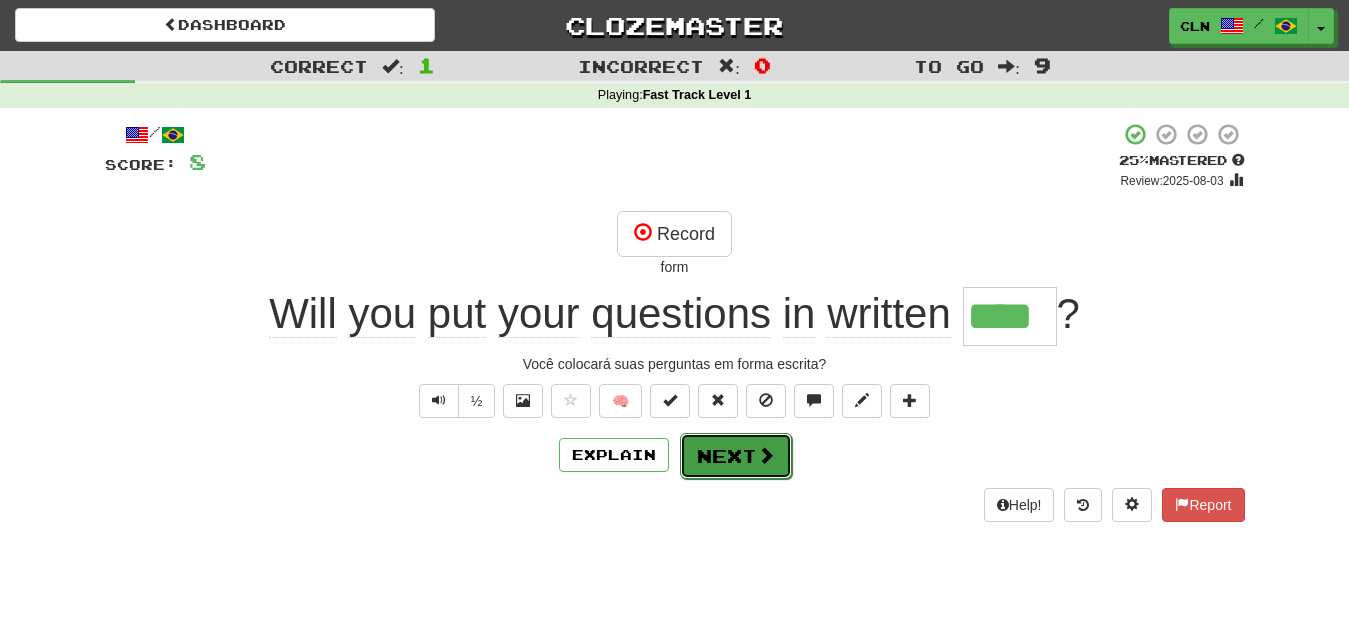click on "Next" at bounding box center (736, 456) 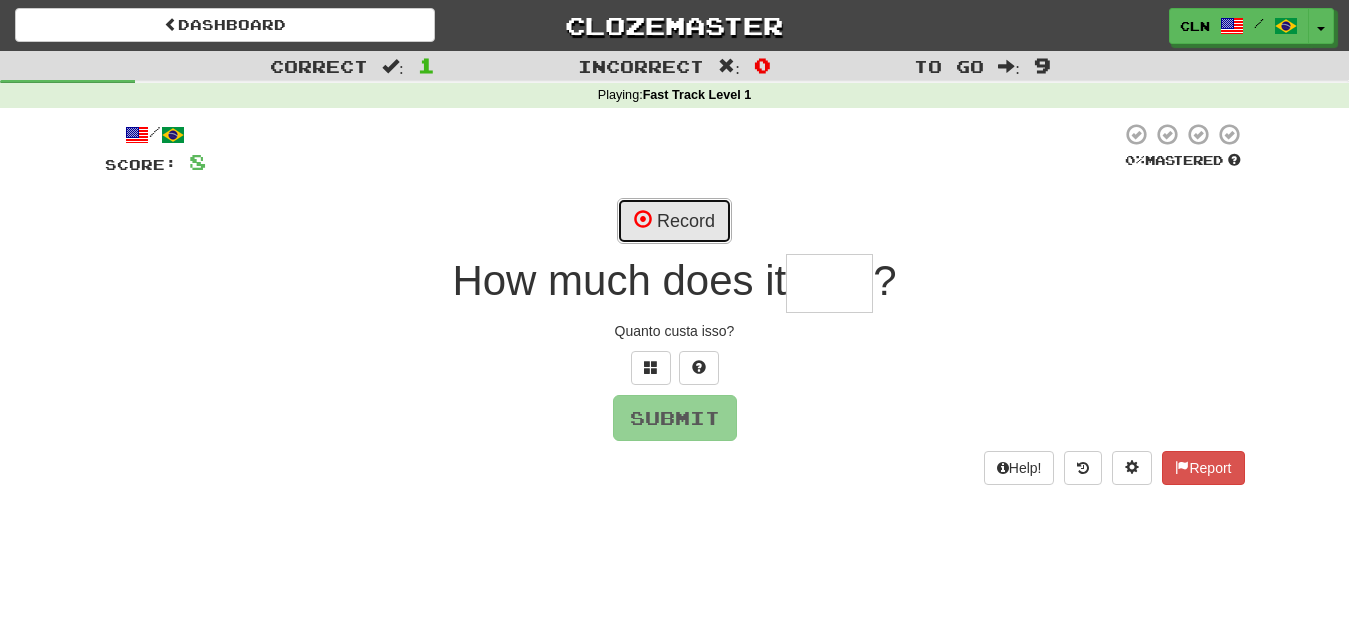 click on "Record" at bounding box center [674, 221] 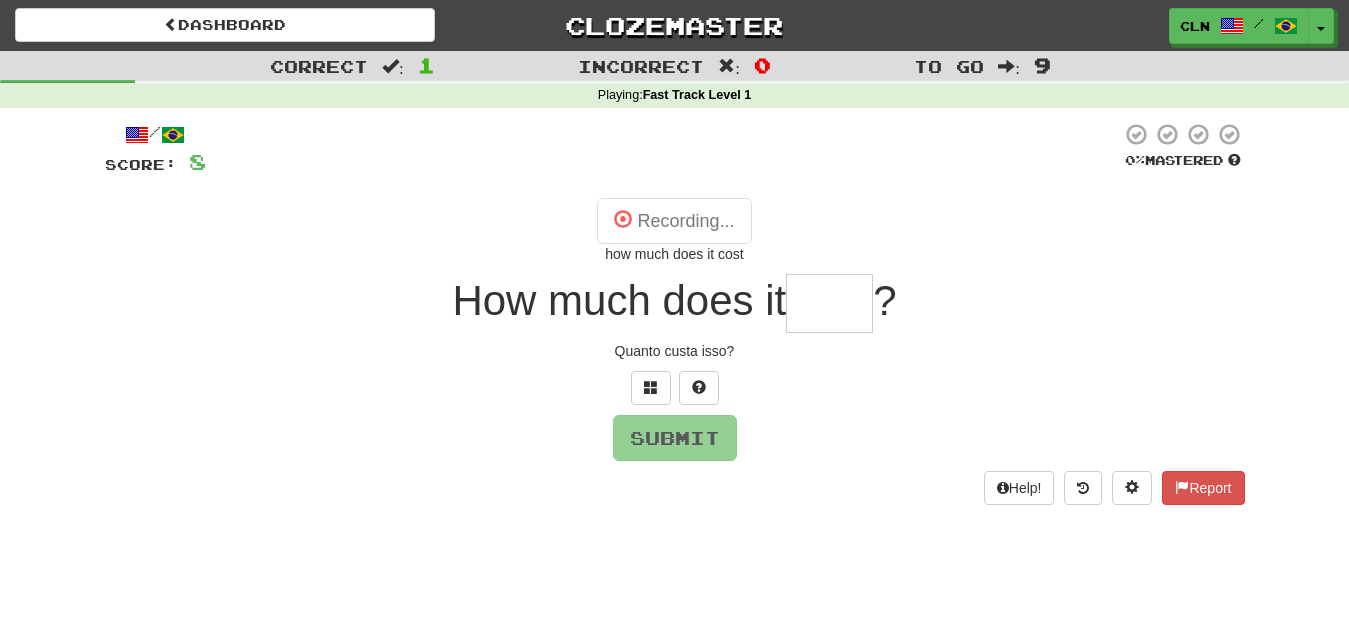 type on "****" 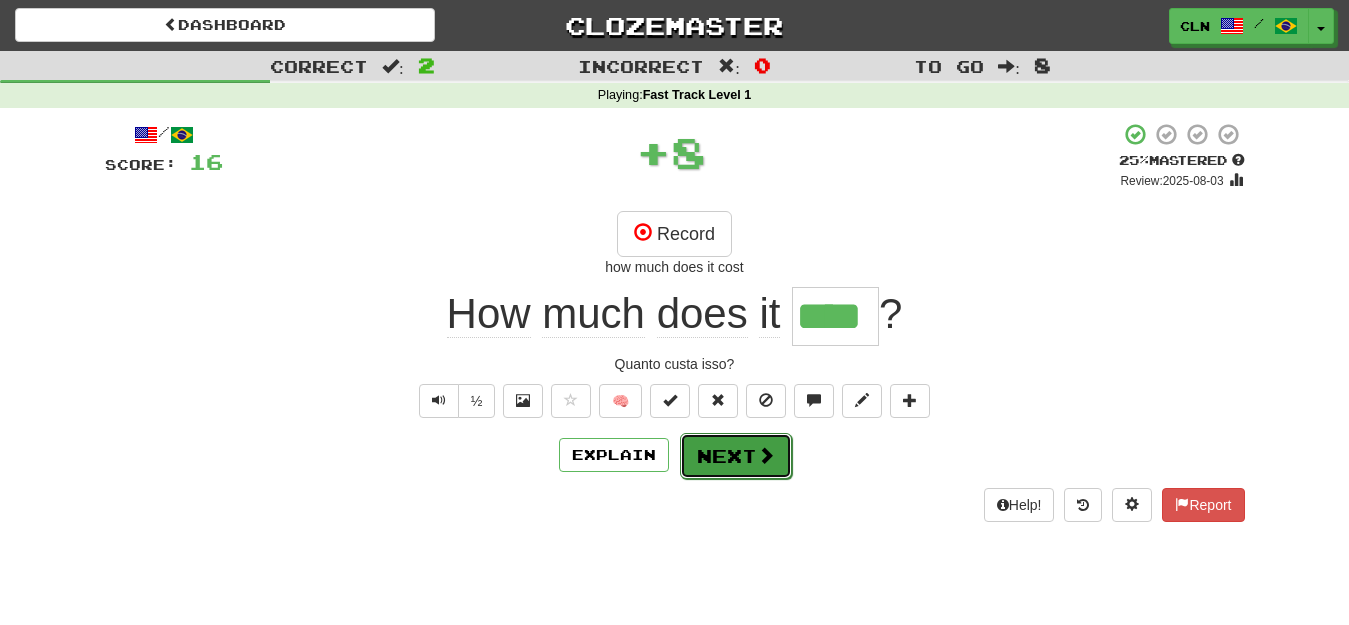 click on "Next" at bounding box center (736, 456) 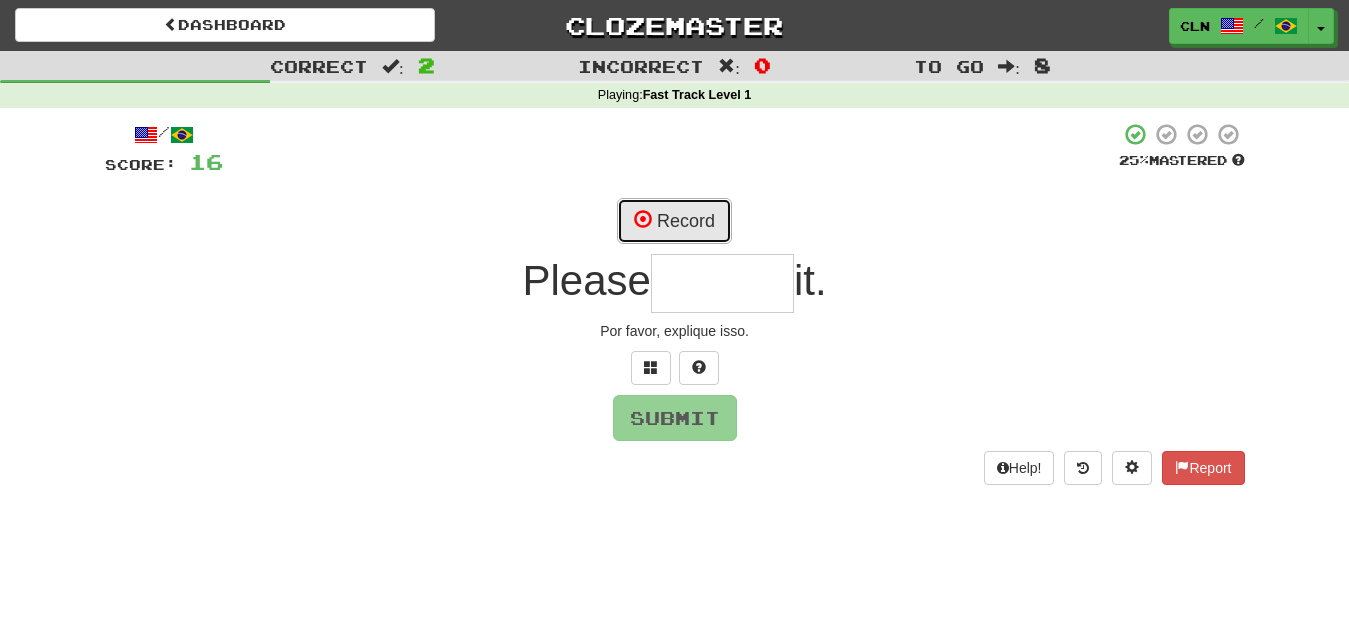 click on "Record" at bounding box center [674, 221] 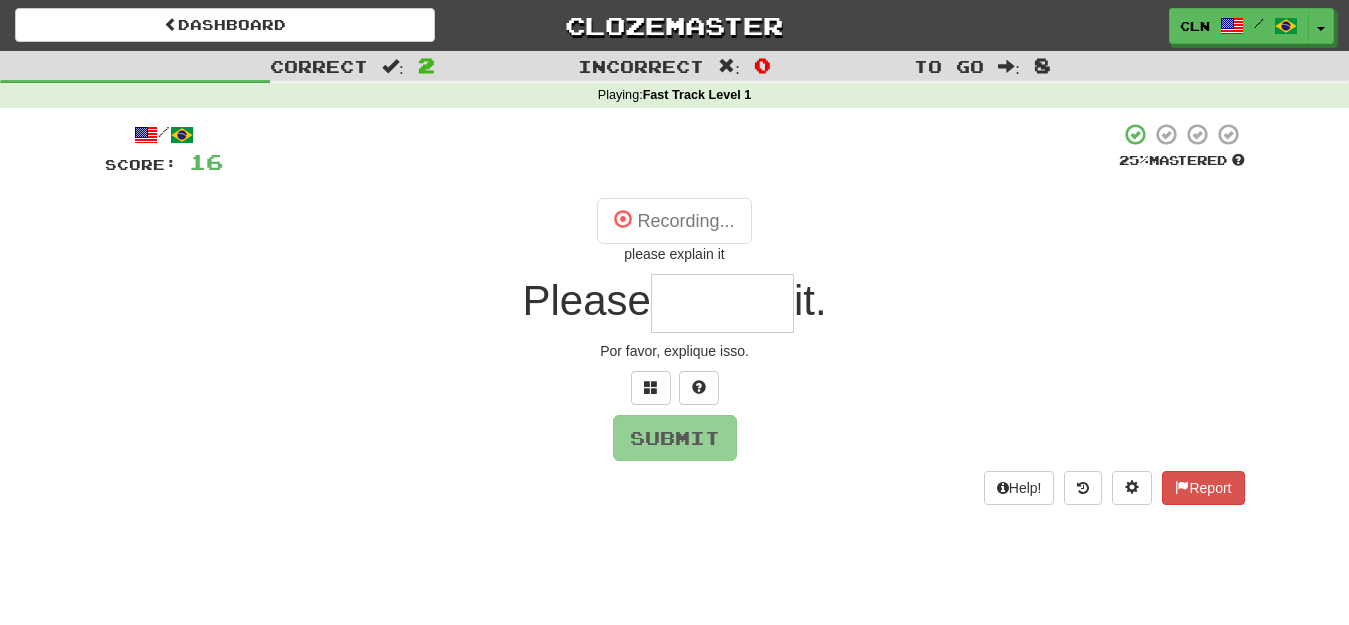 type on "*******" 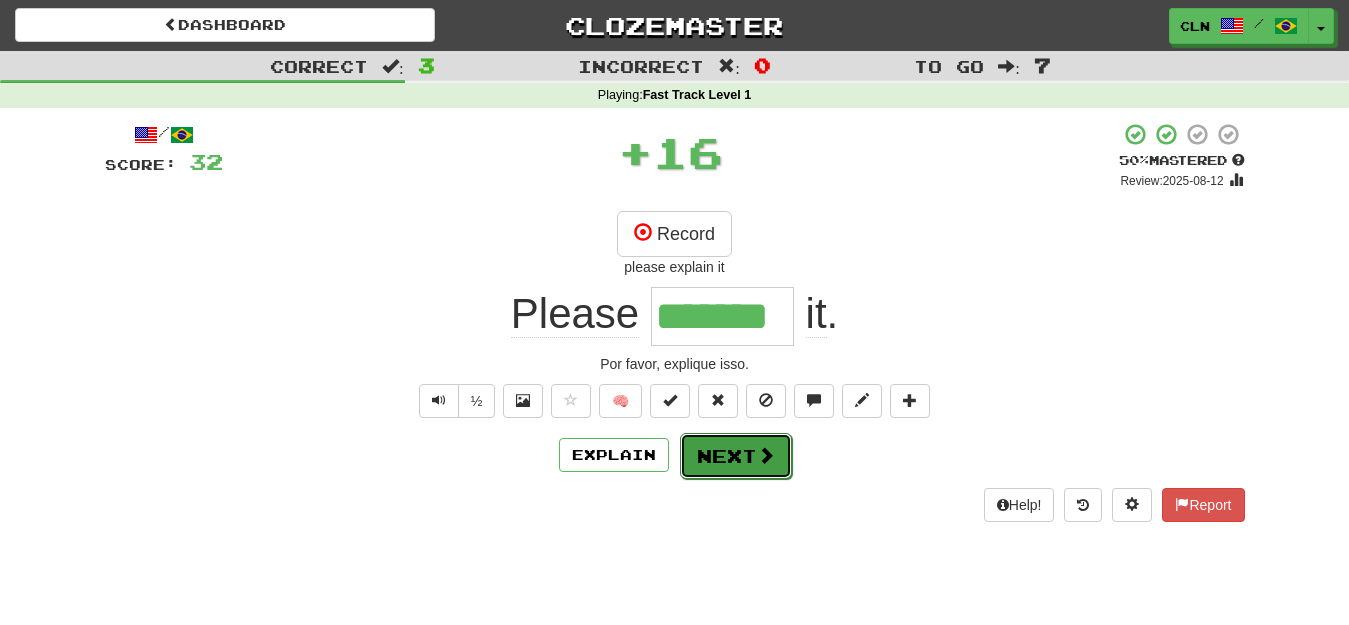 click on "Next" at bounding box center (736, 456) 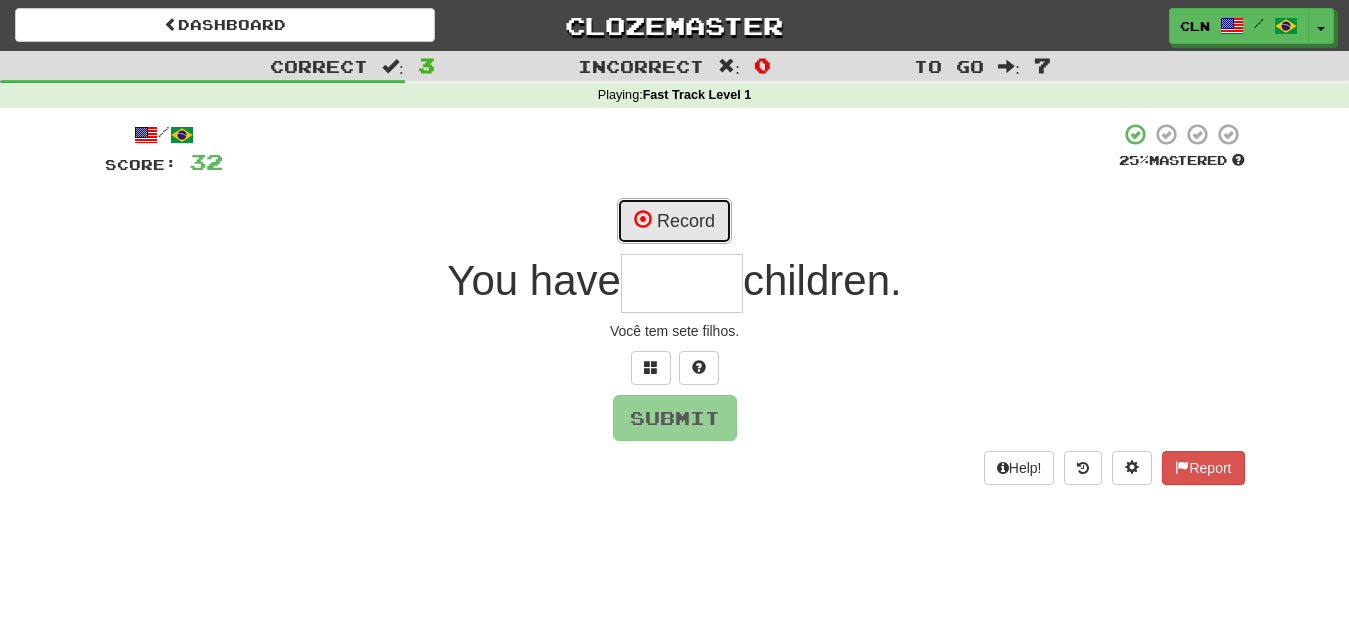 click on "Record" at bounding box center (674, 221) 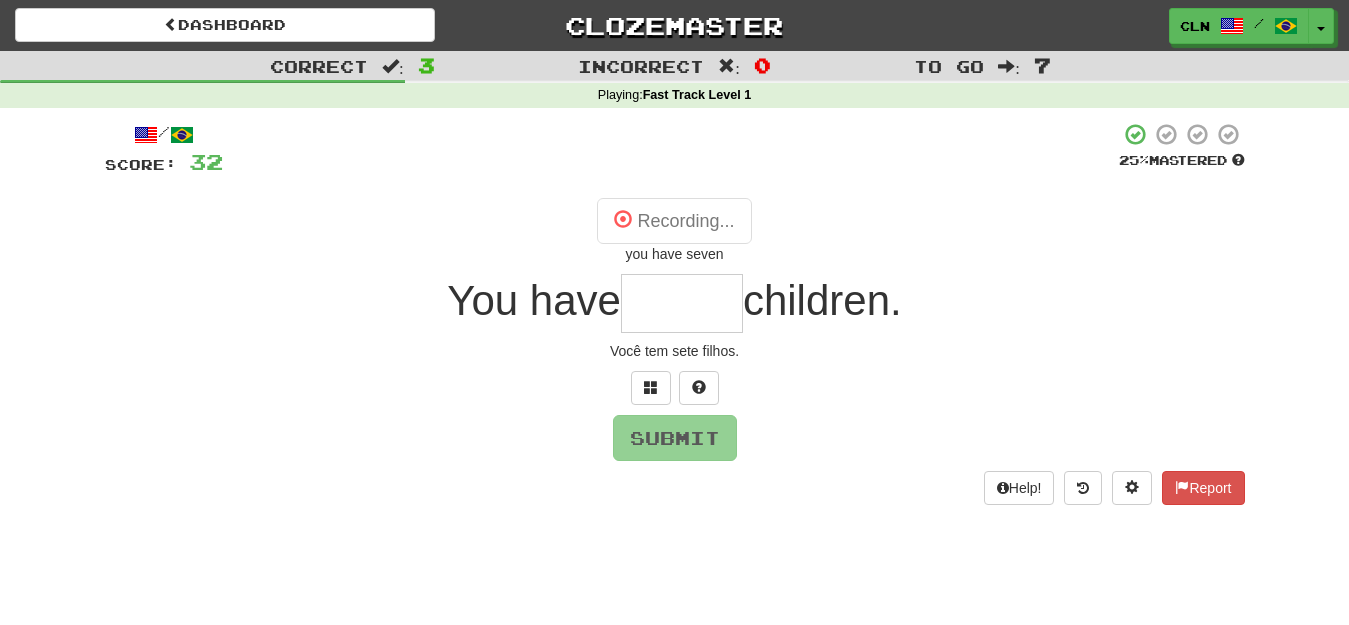 type on "*****" 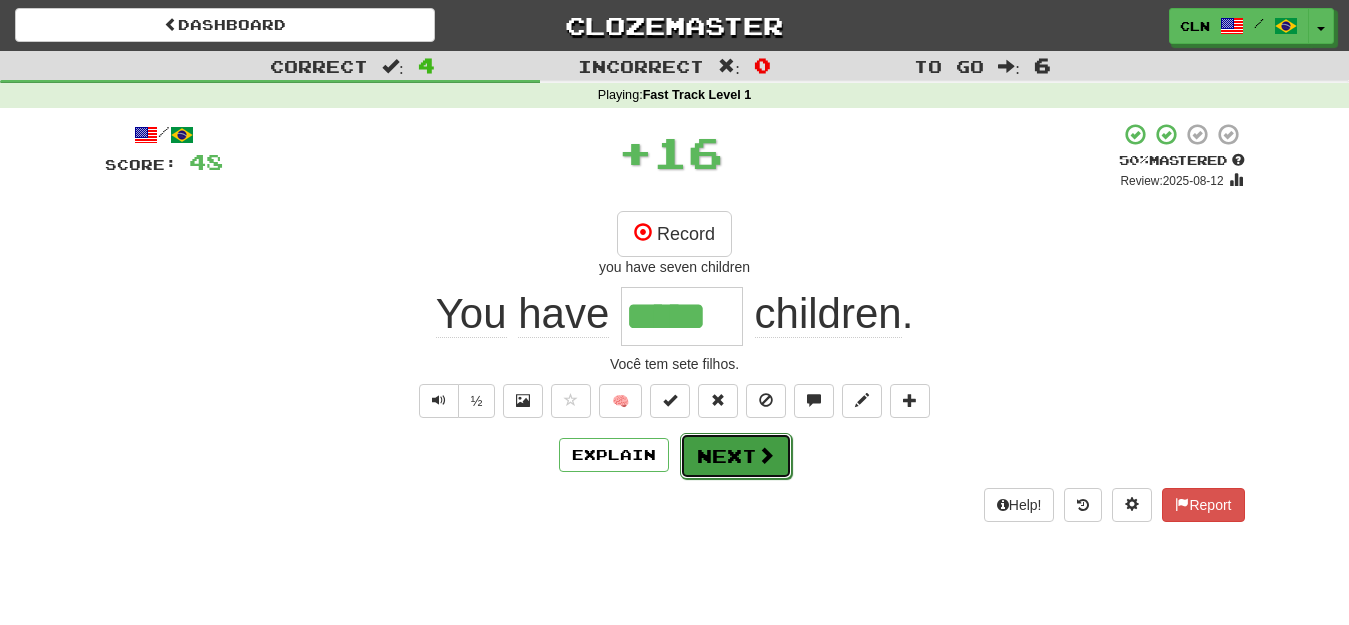 click on "Next" at bounding box center (736, 456) 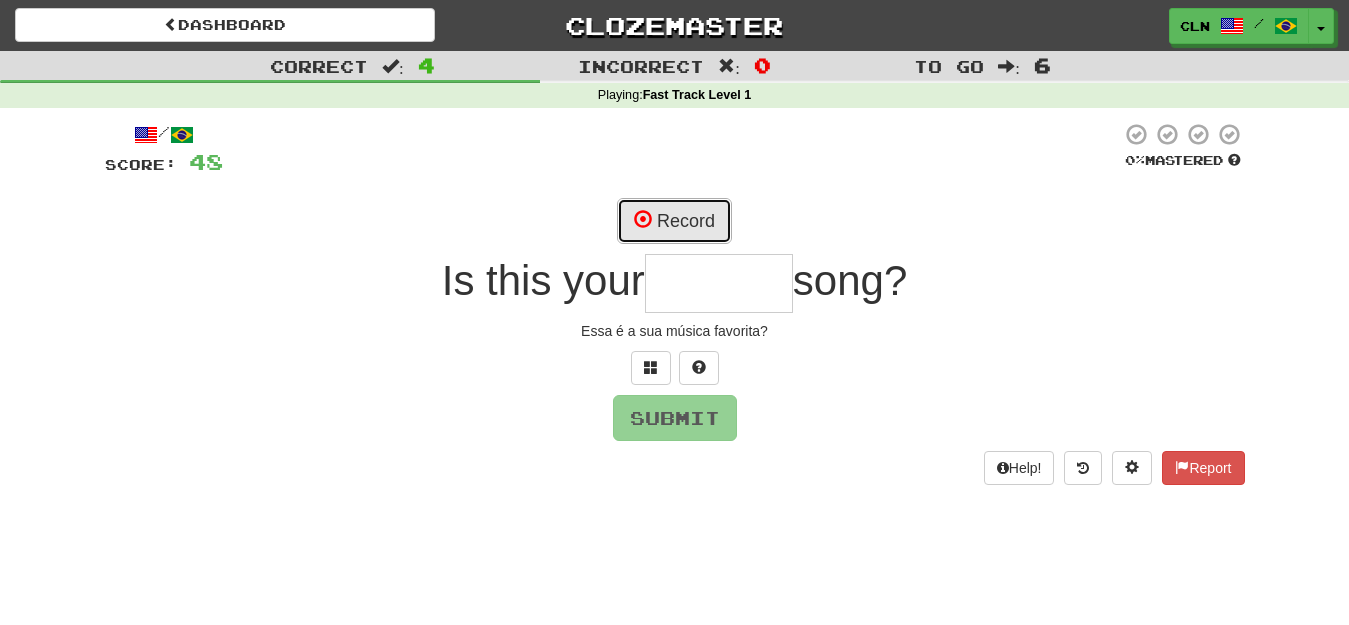 click on "Record" at bounding box center (674, 221) 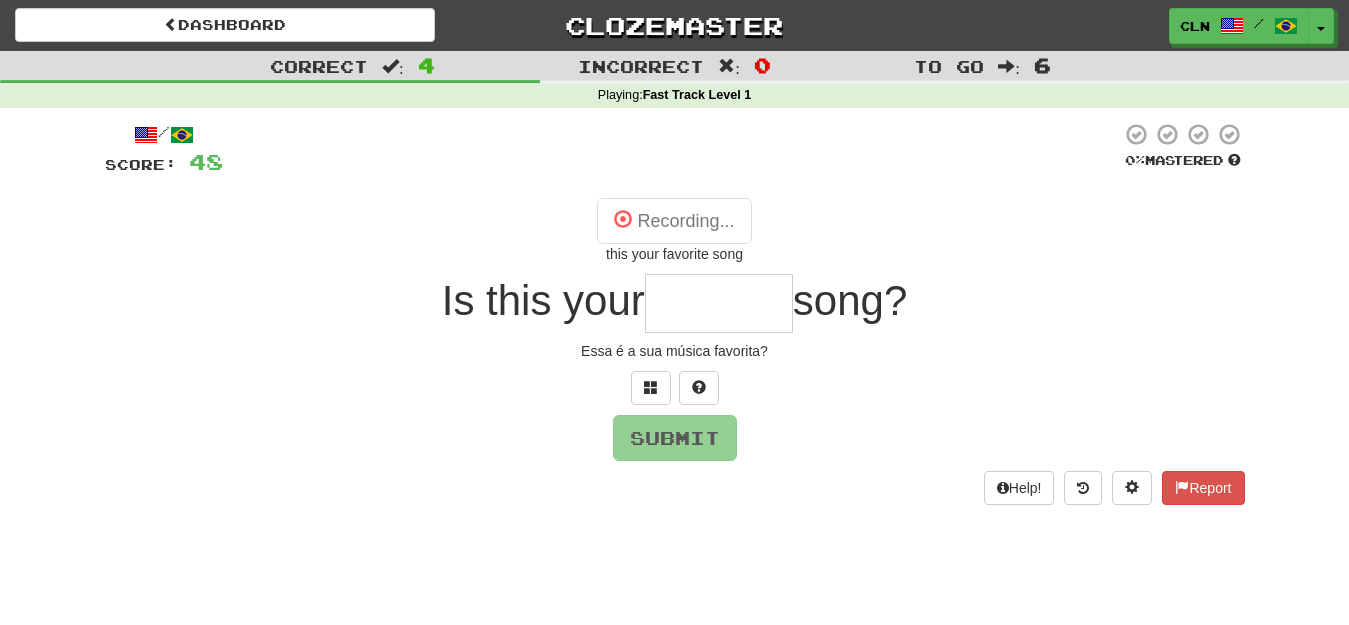 type on "********" 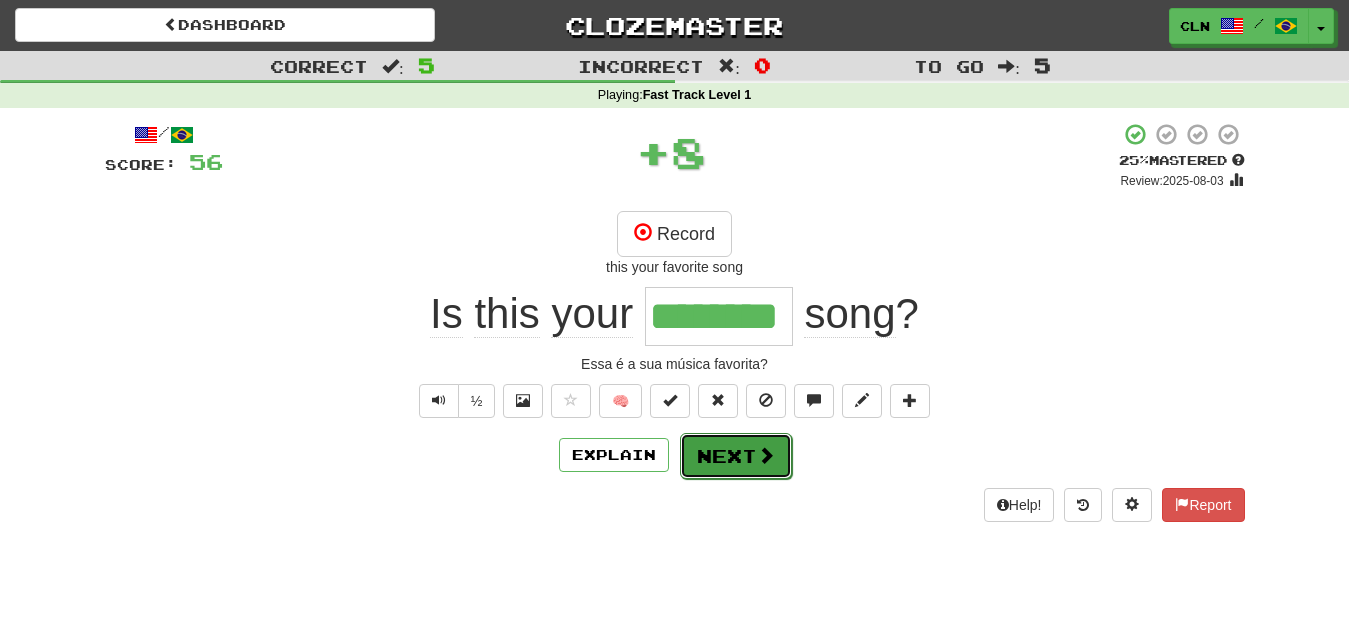 click on "Next" at bounding box center [736, 456] 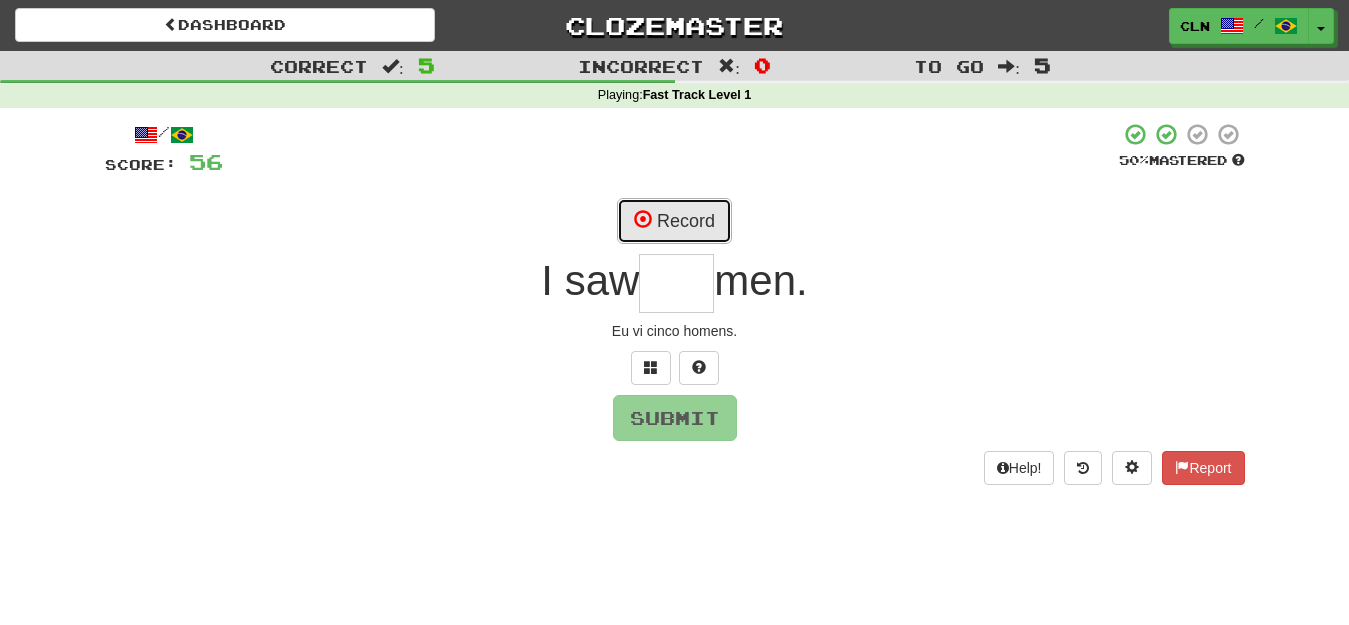 click on "Record" at bounding box center (674, 221) 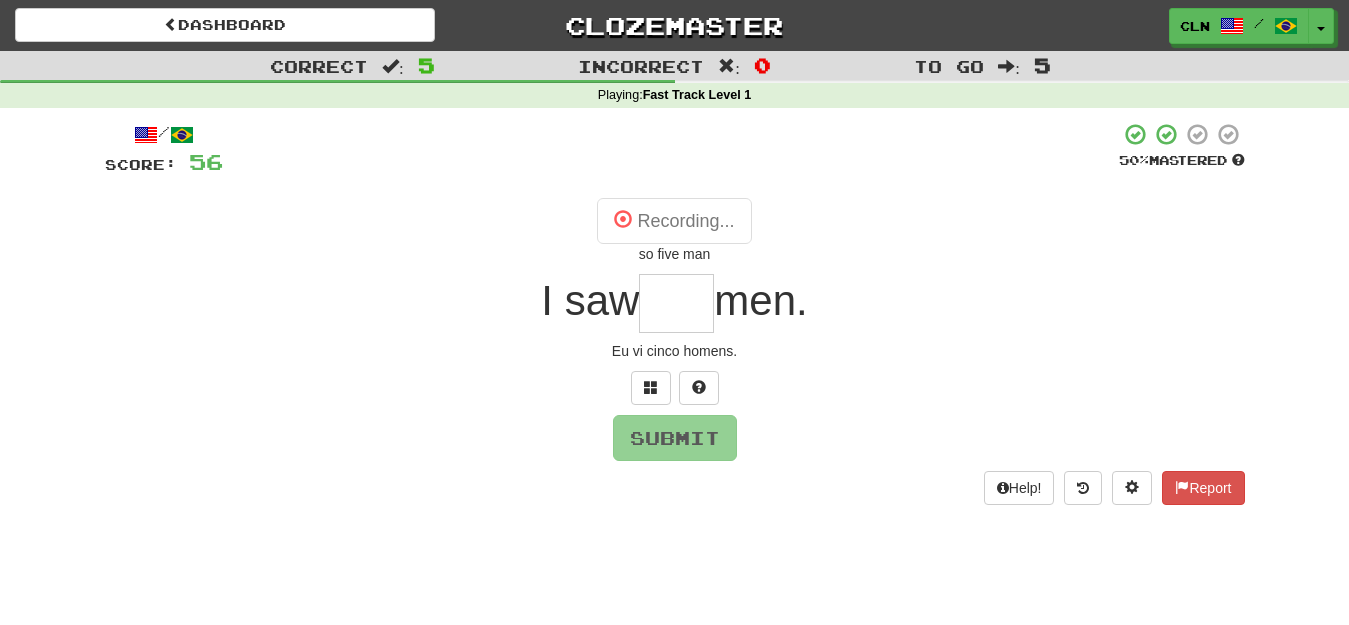 type on "****" 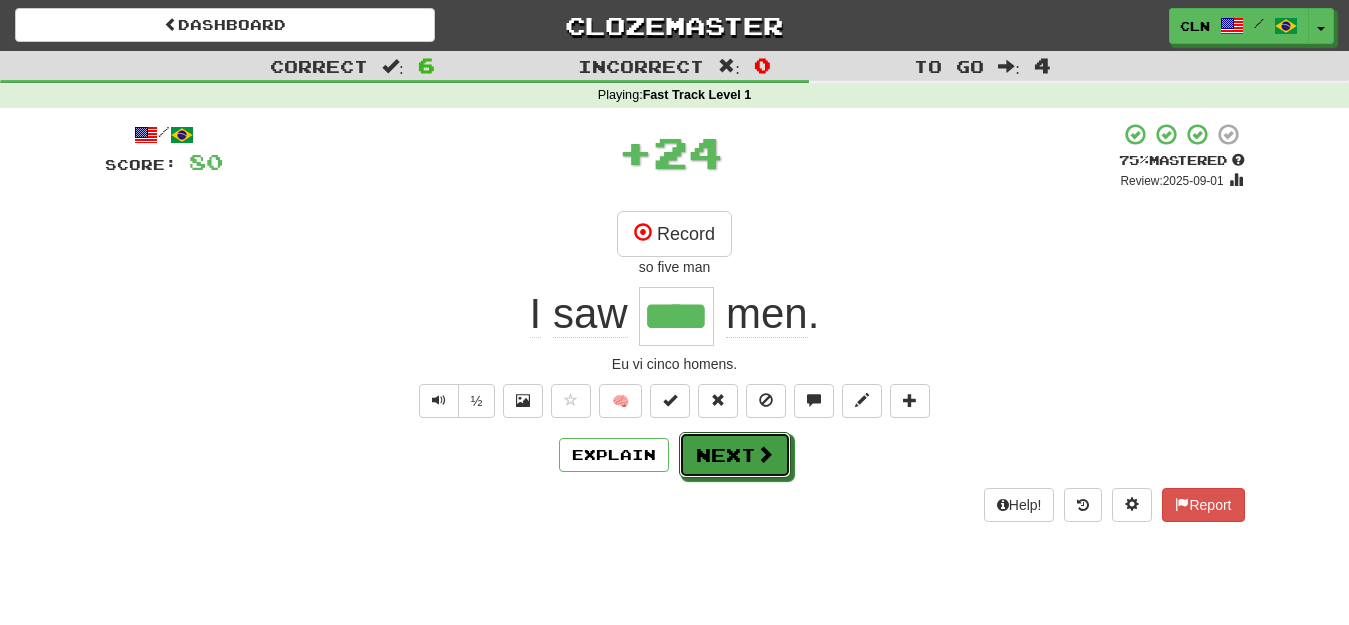 click on "Next" at bounding box center (735, 455) 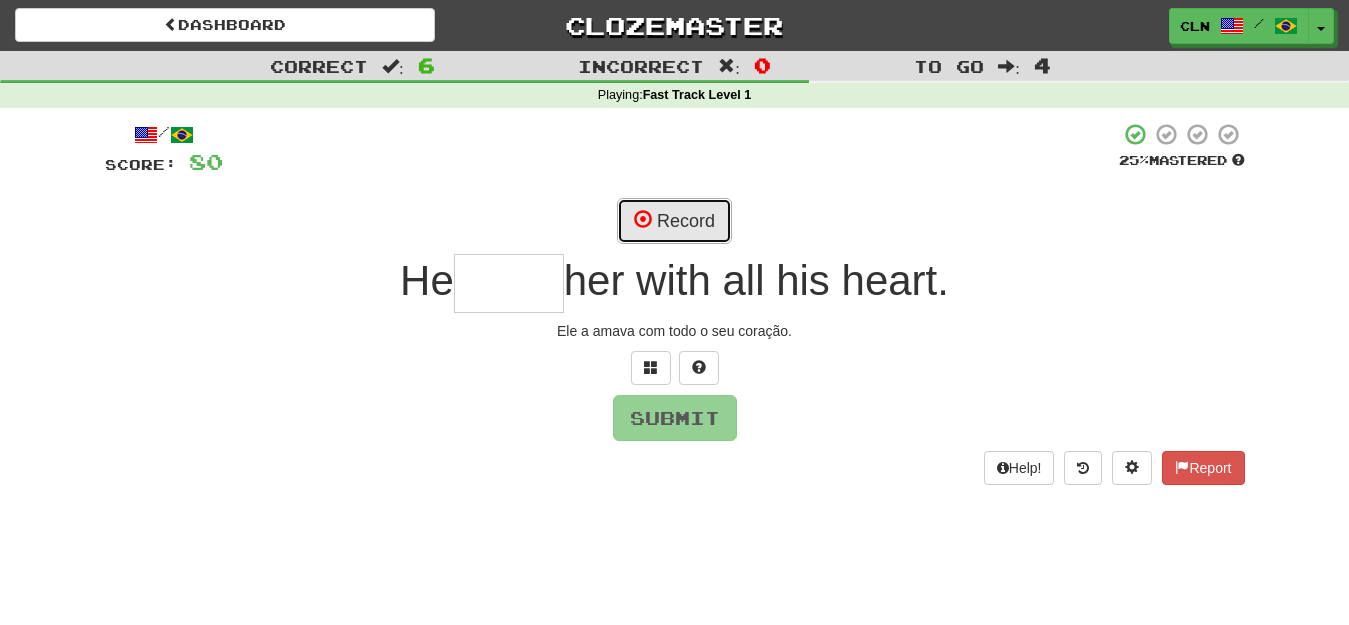 click on "Record" at bounding box center [674, 221] 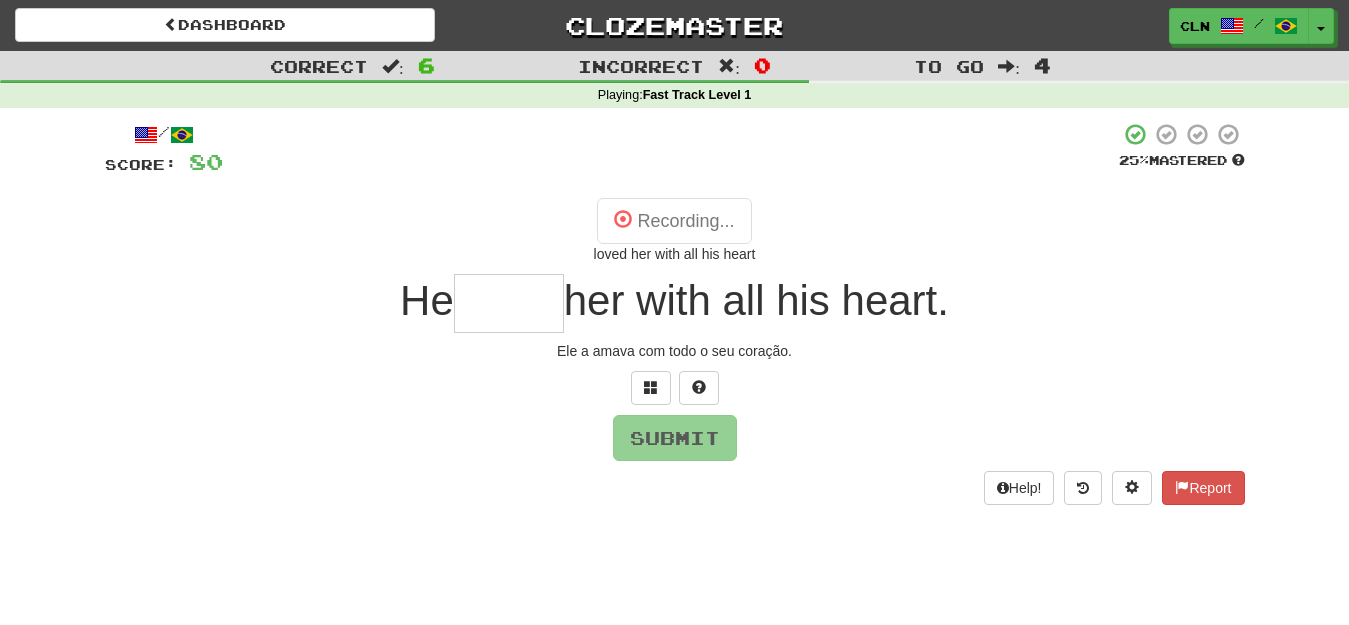 type on "*****" 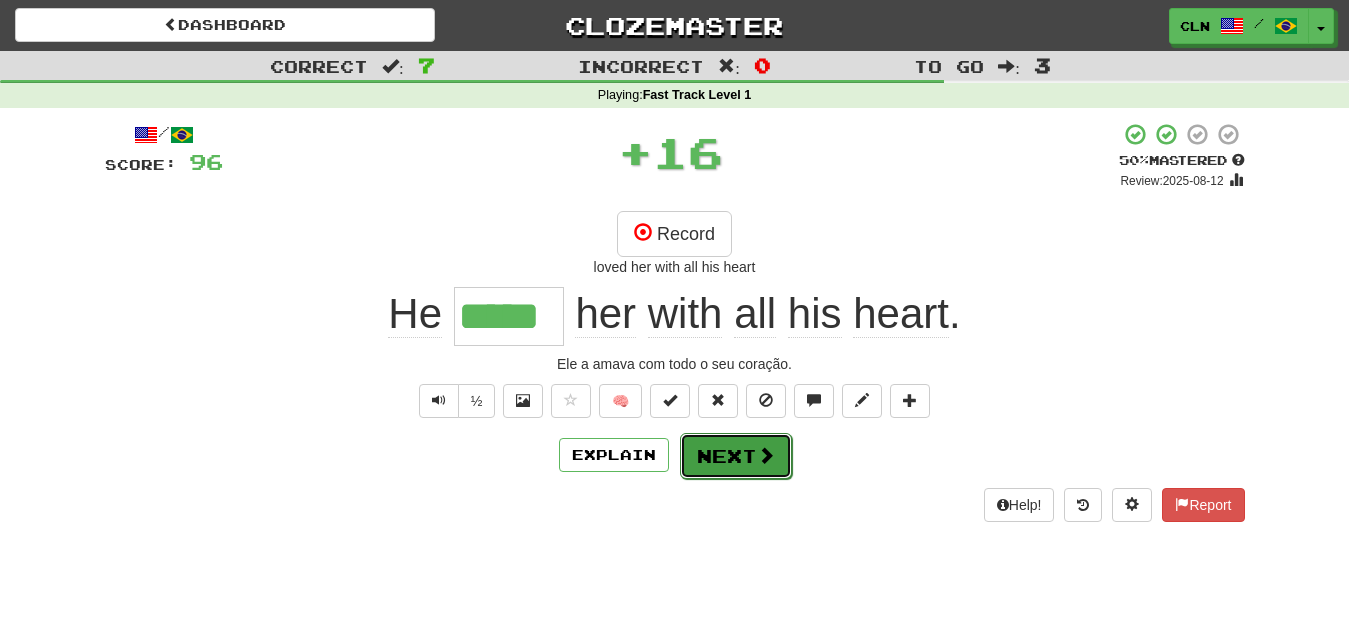 click on "Next" at bounding box center (736, 456) 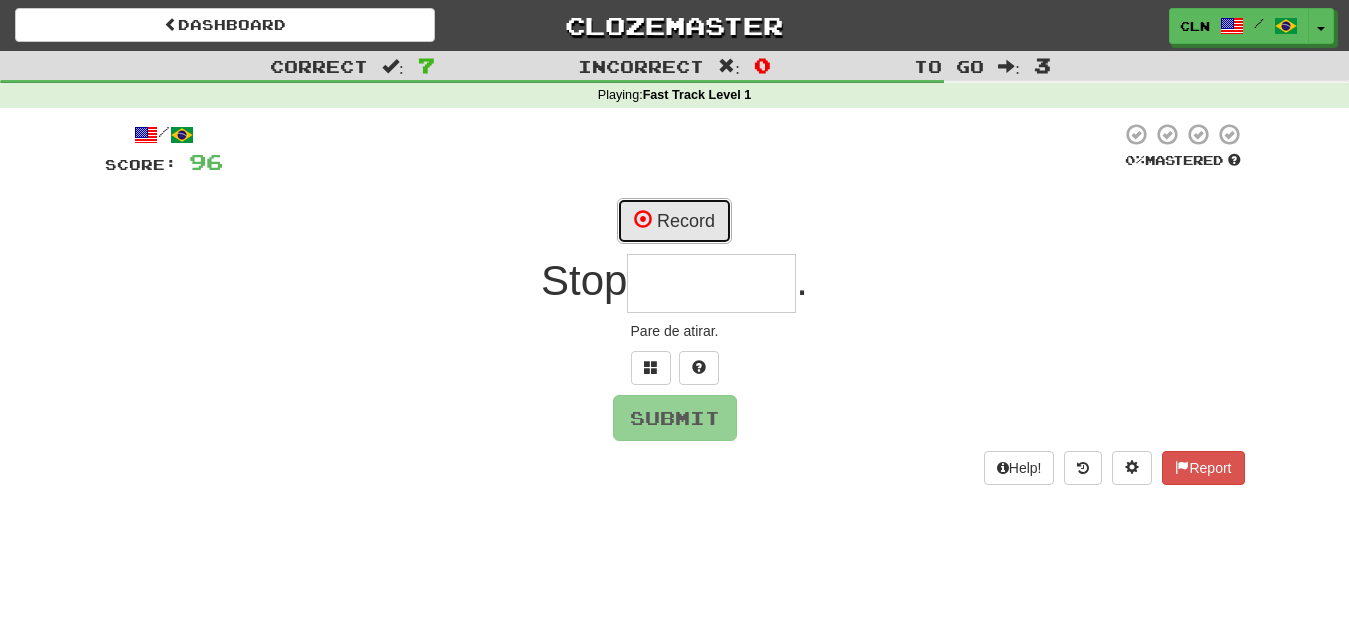 click on "Record" at bounding box center [674, 221] 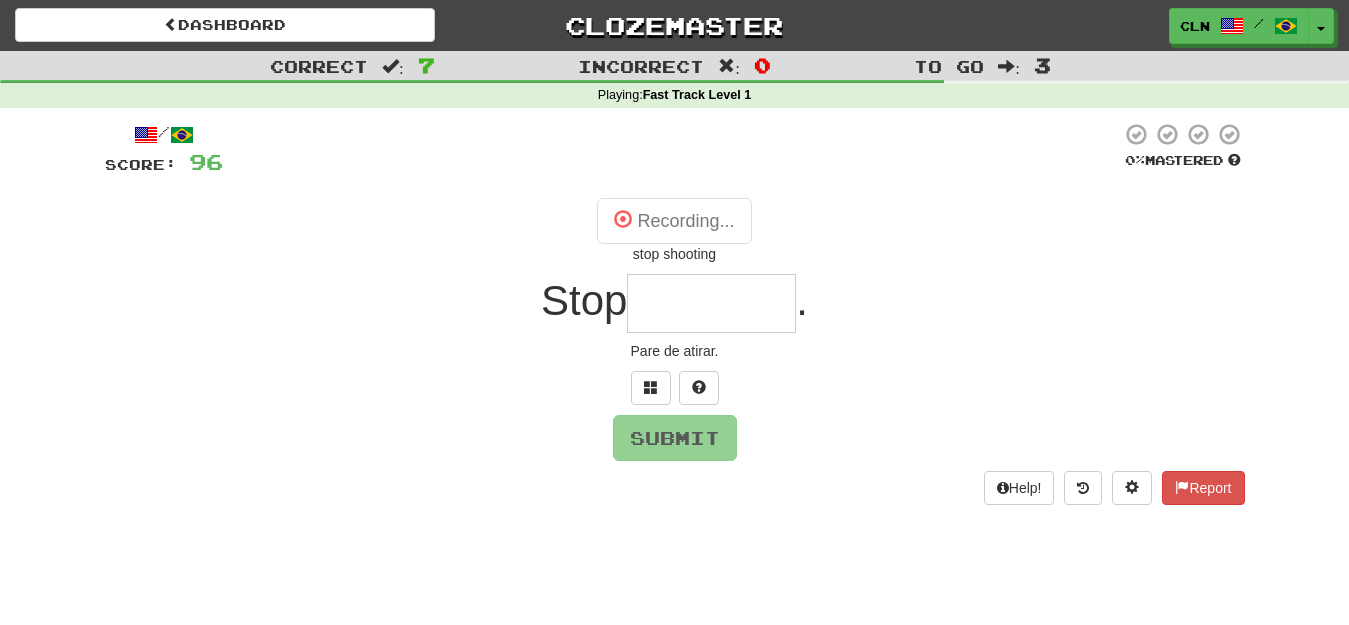 type on "********" 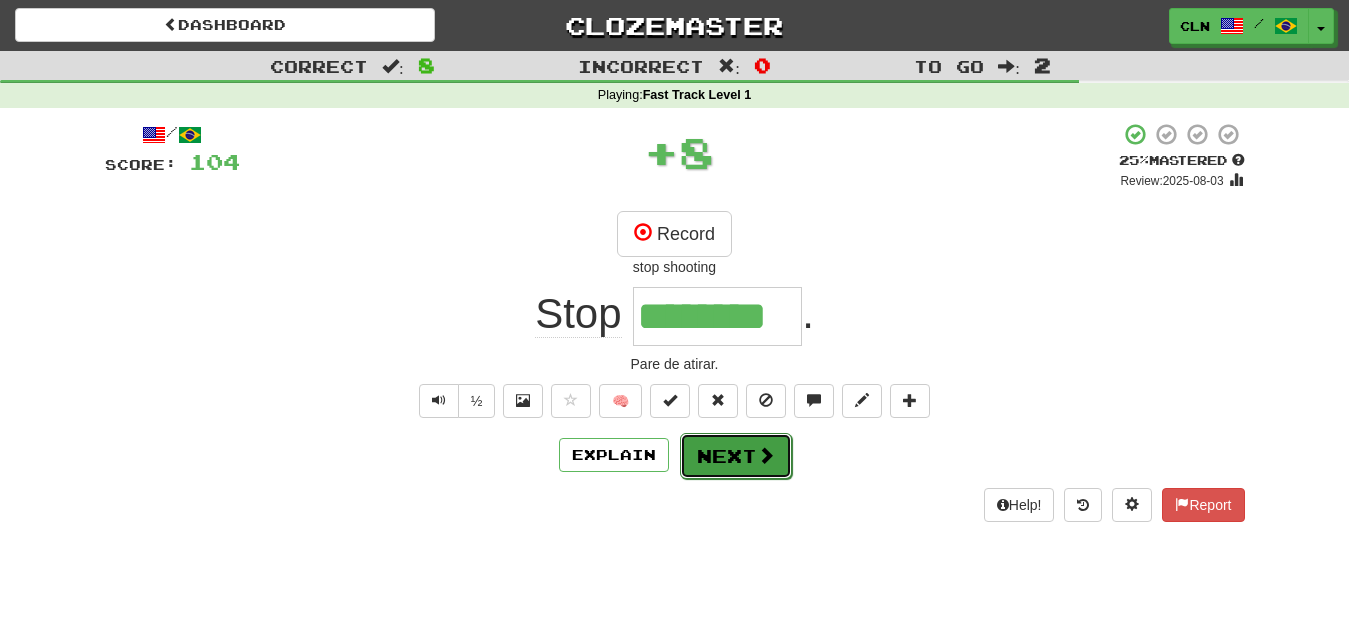 click on "Next" at bounding box center [736, 456] 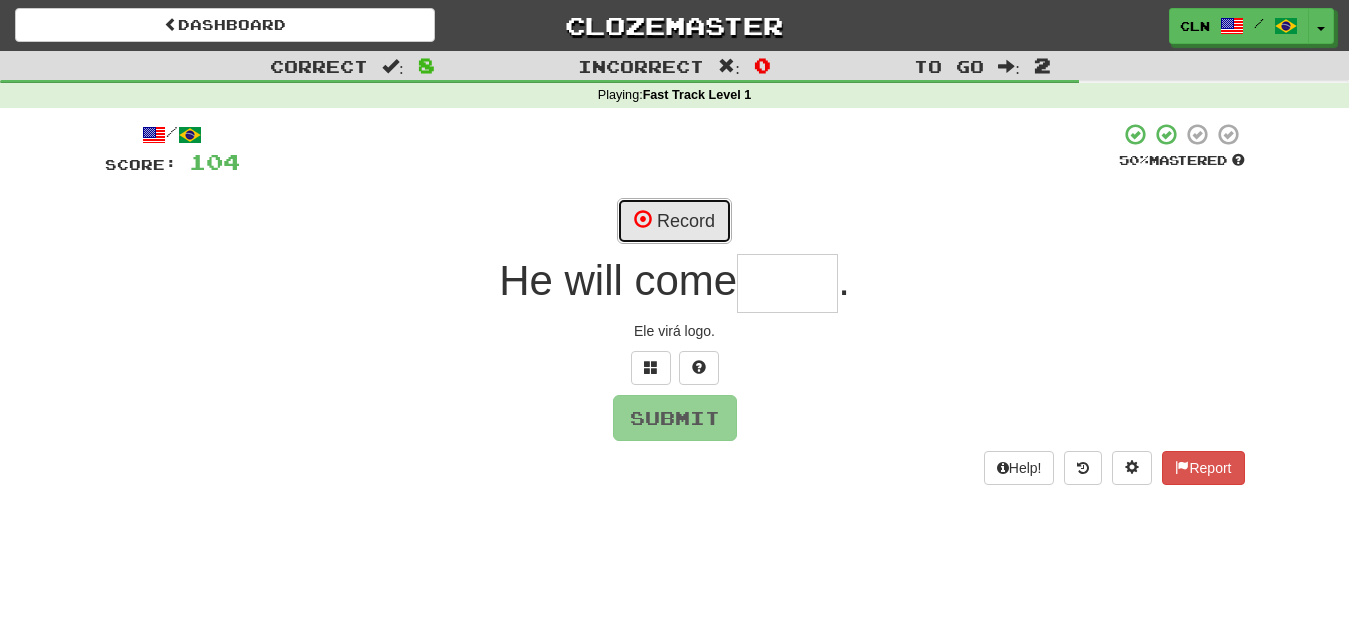 click on "Record" at bounding box center [674, 221] 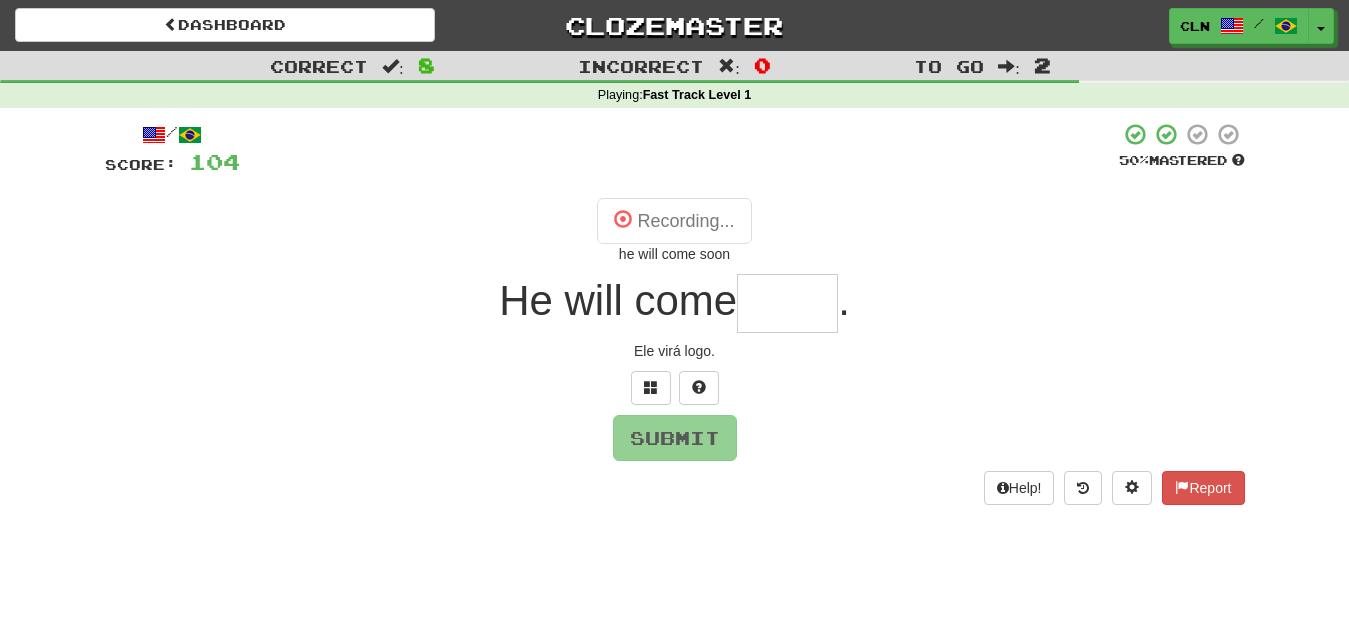 type on "****" 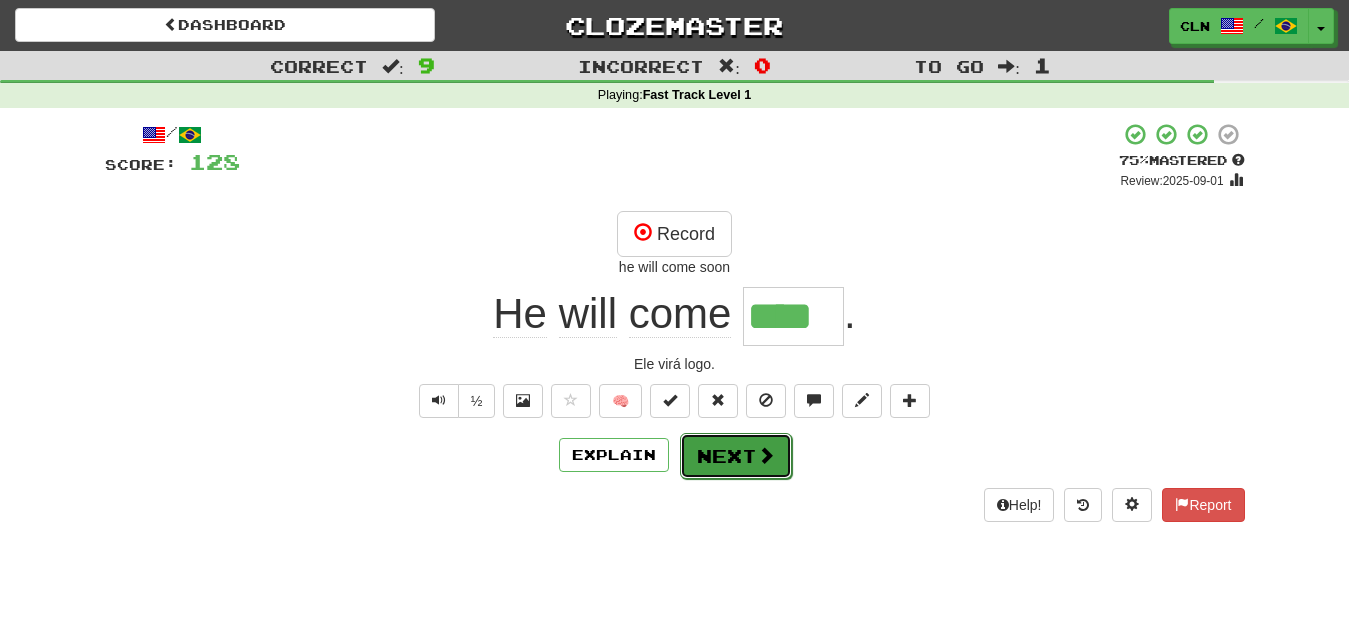 click on "Next" at bounding box center (736, 456) 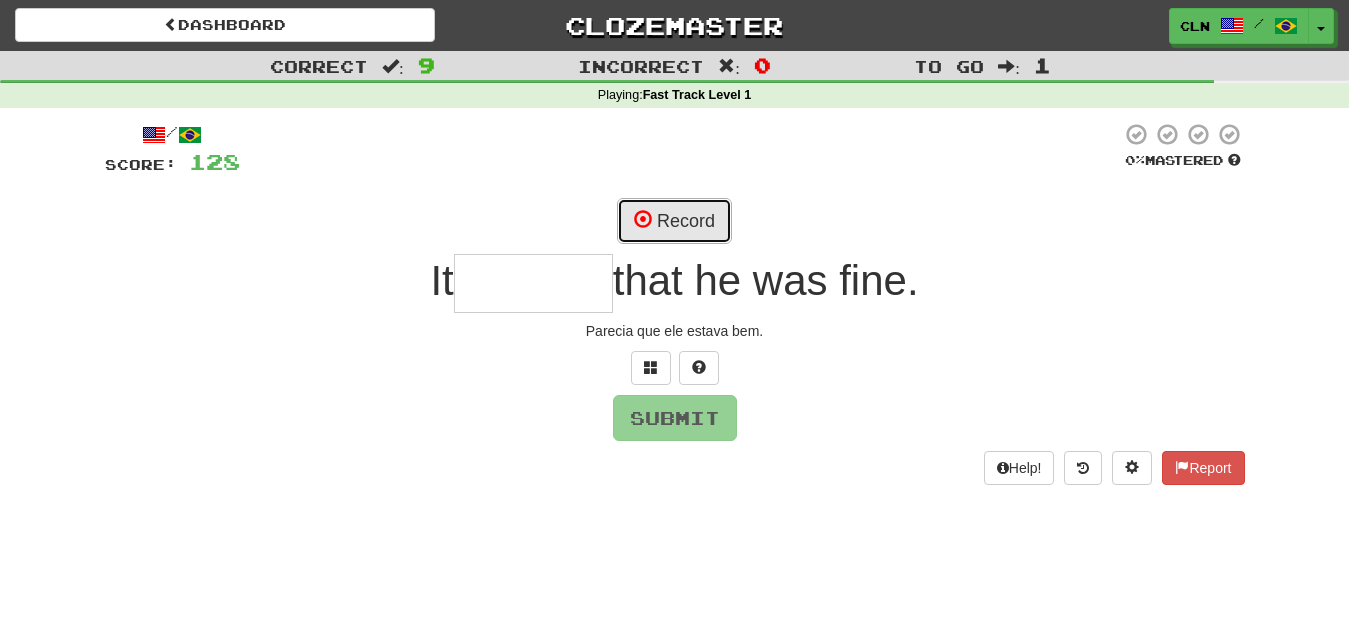 click on "Record" at bounding box center [674, 221] 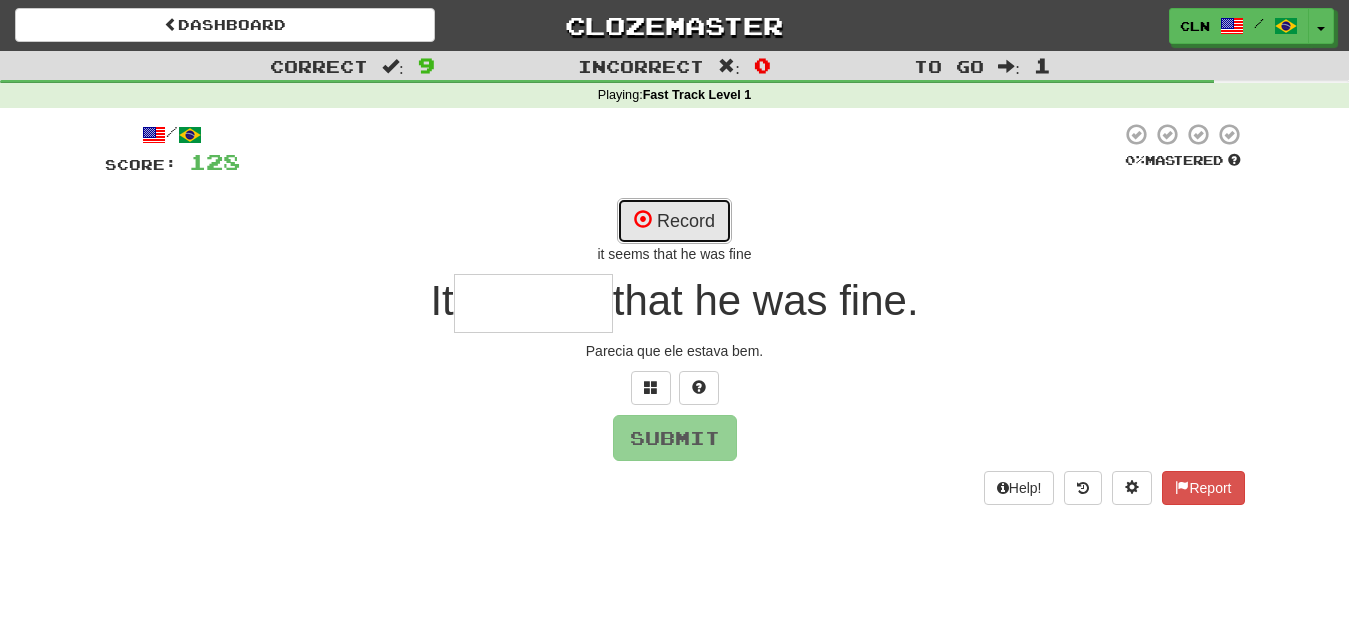 click on "Record" at bounding box center (674, 221) 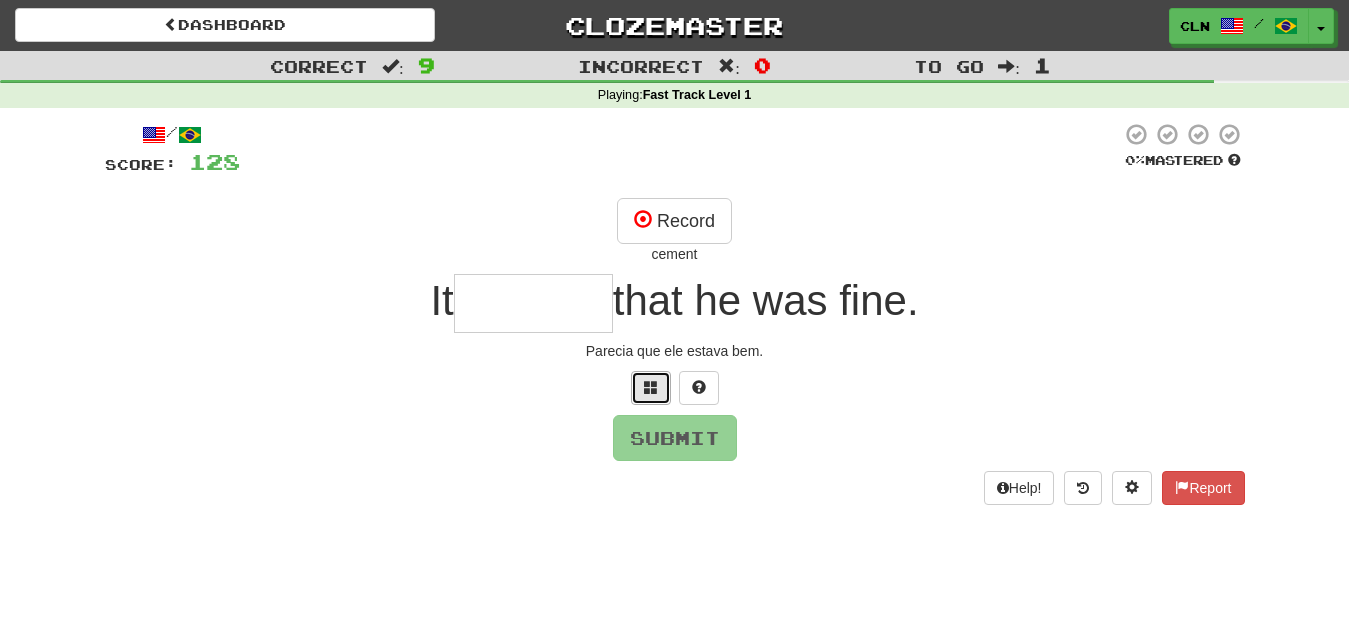 click at bounding box center (651, 388) 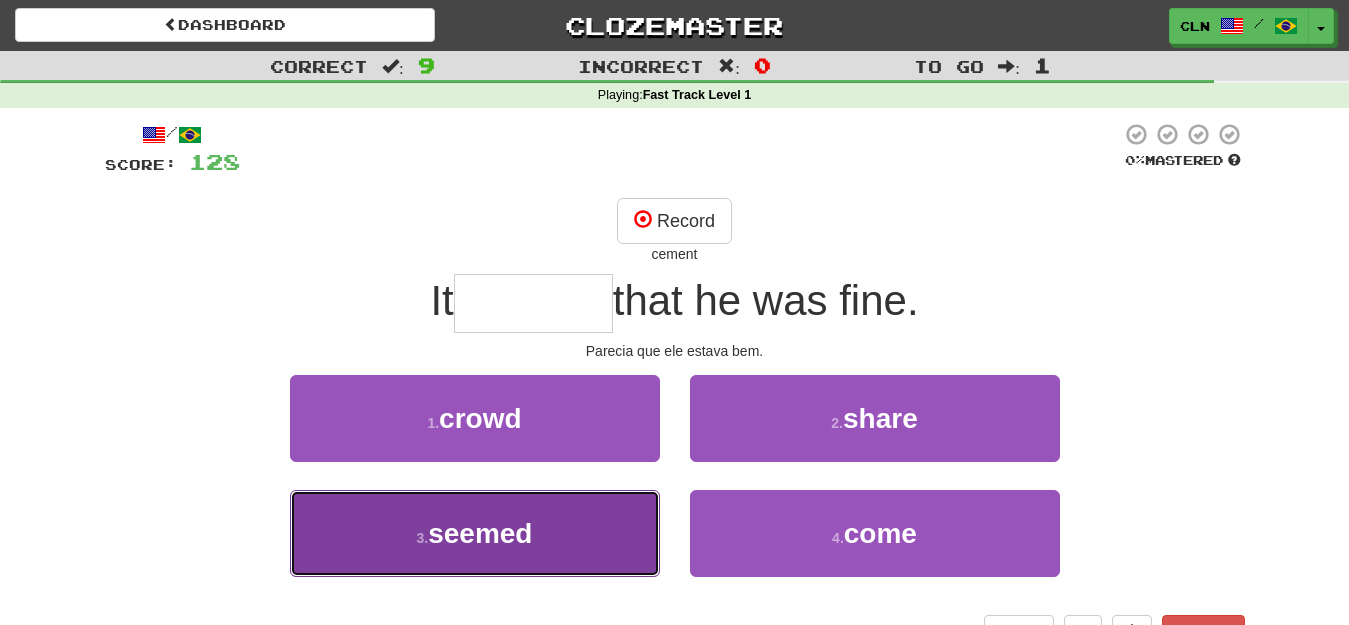 click on "seemed" at bounding box center [480, 533] 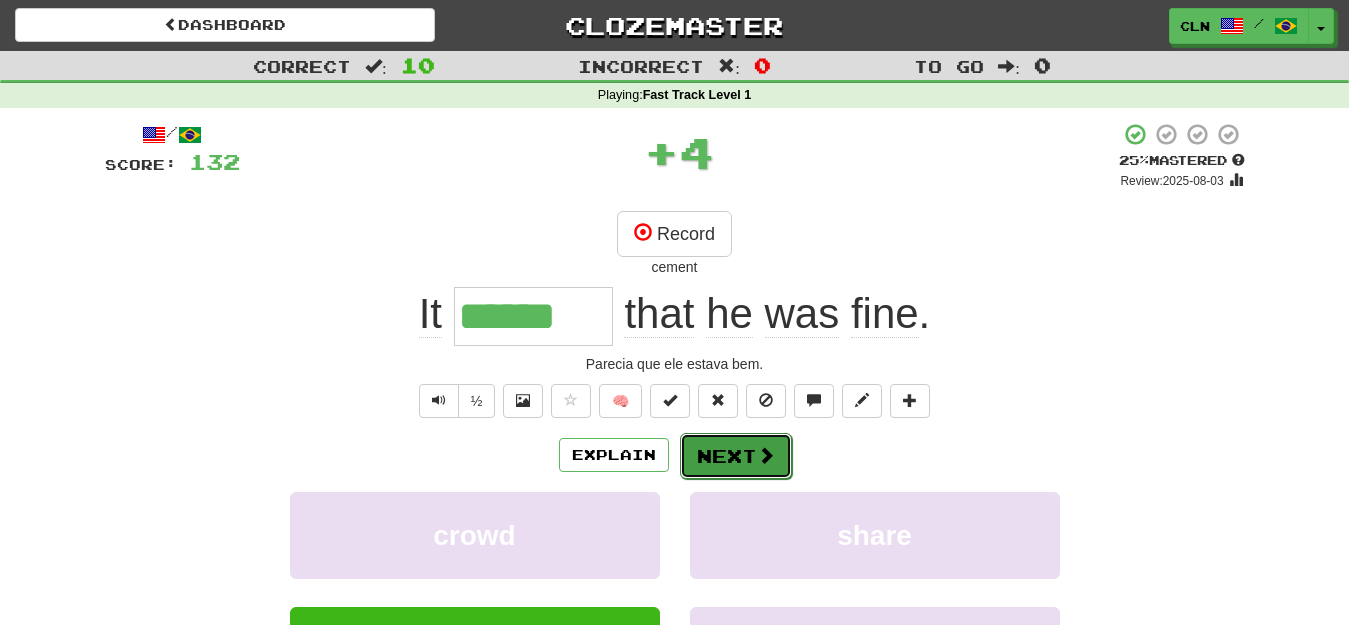 click on "Next" at bounding box center [736, 456] 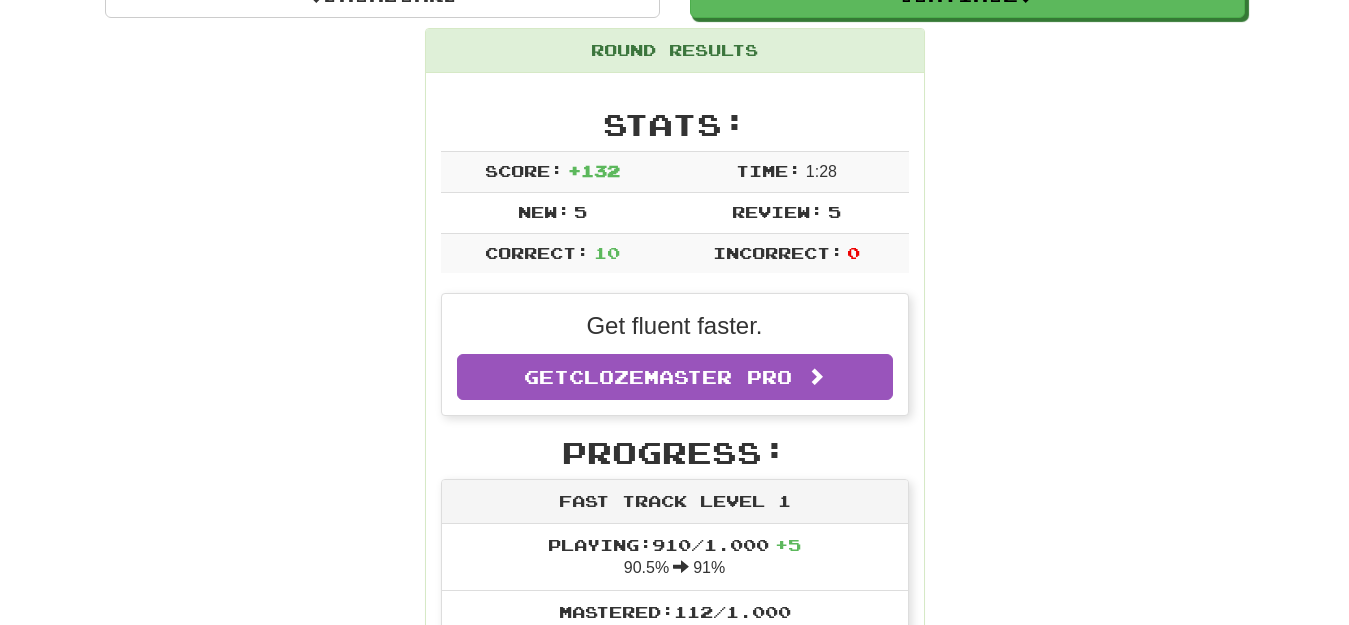 scroll, scrollTop: 0, scrollLeft: 0, axis: both 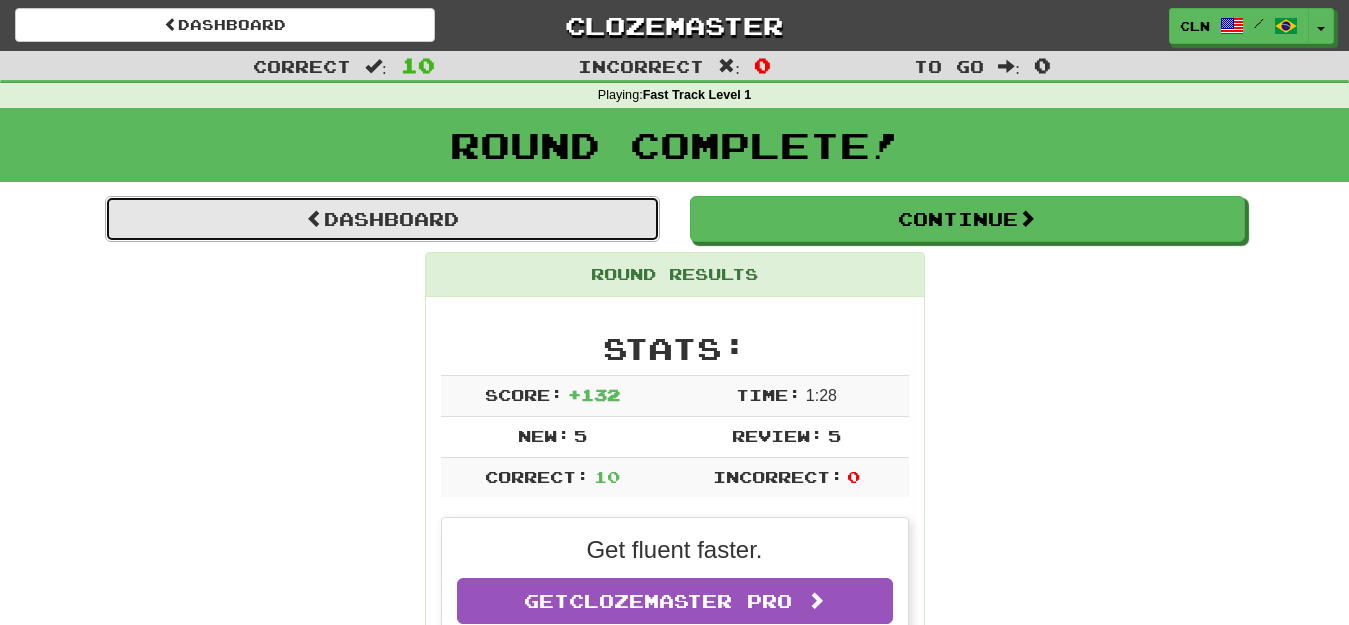 click on "Dashboard" at bounding box center [382, 219] 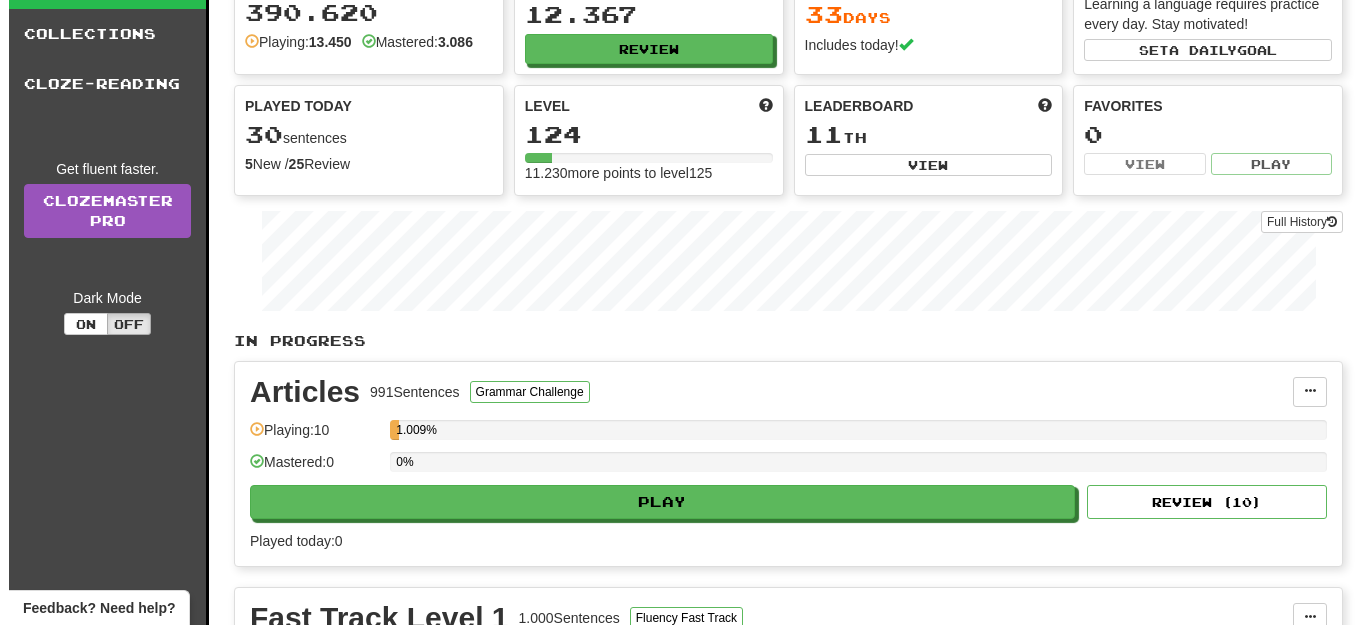 scroll, scrollTop: 0, scrollLeft: 0, axis: both 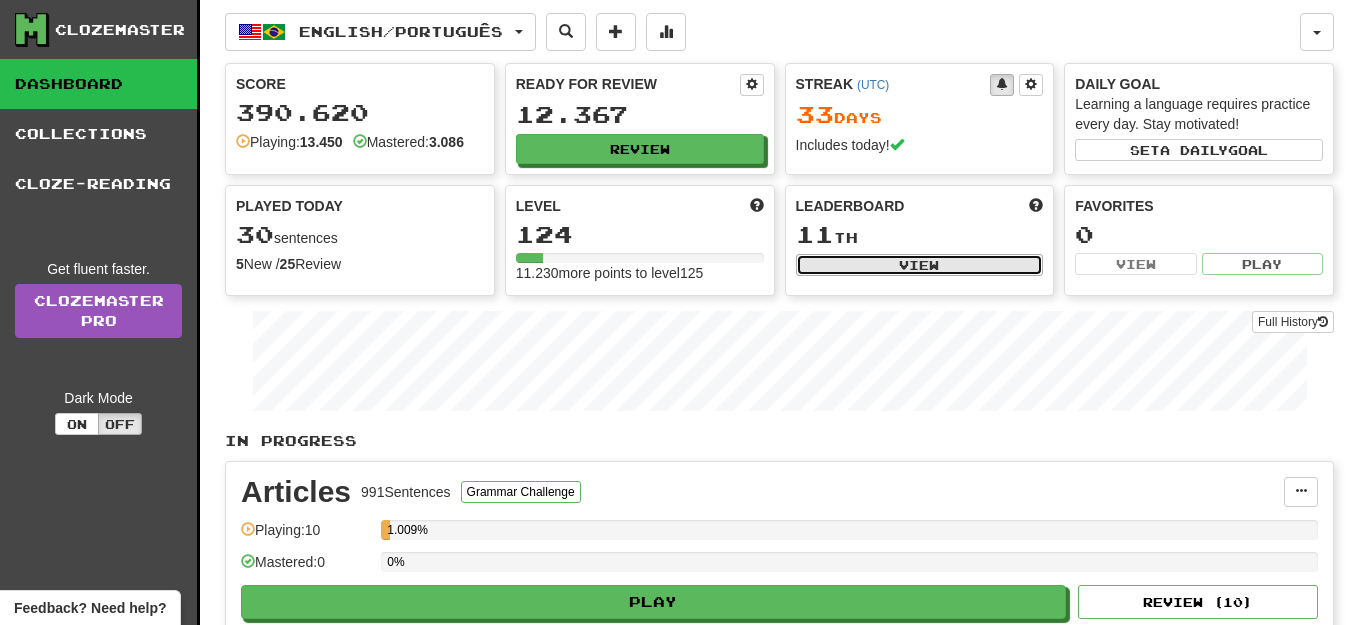 click on "View" at bounding box center [920, 265] 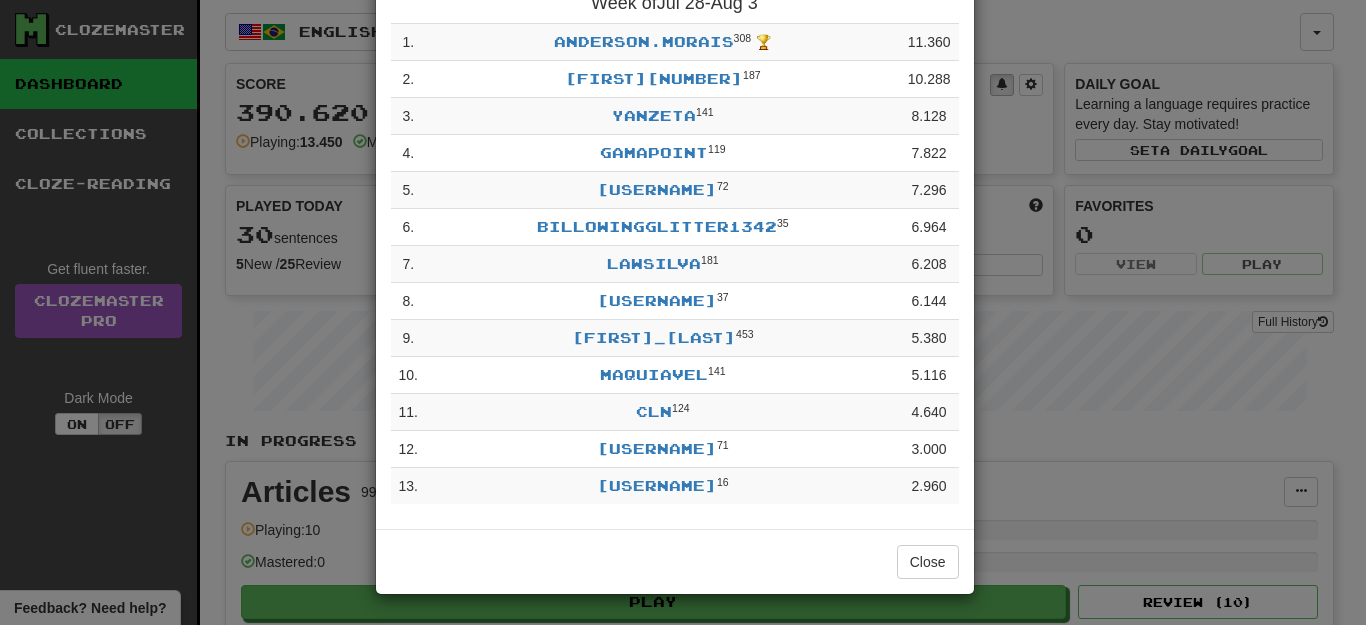 scroll, scrollTop: 62, scrollLeft: 0, axis: vertical 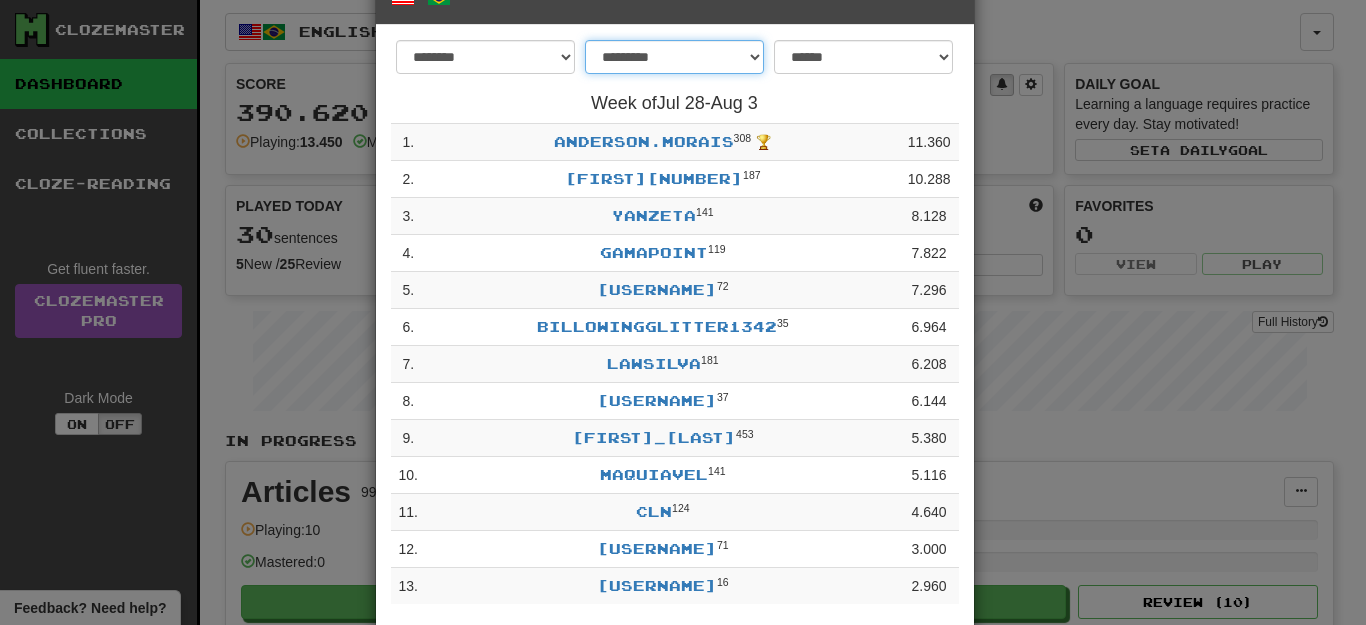 click on "**********" at bounding box center [674, 57] 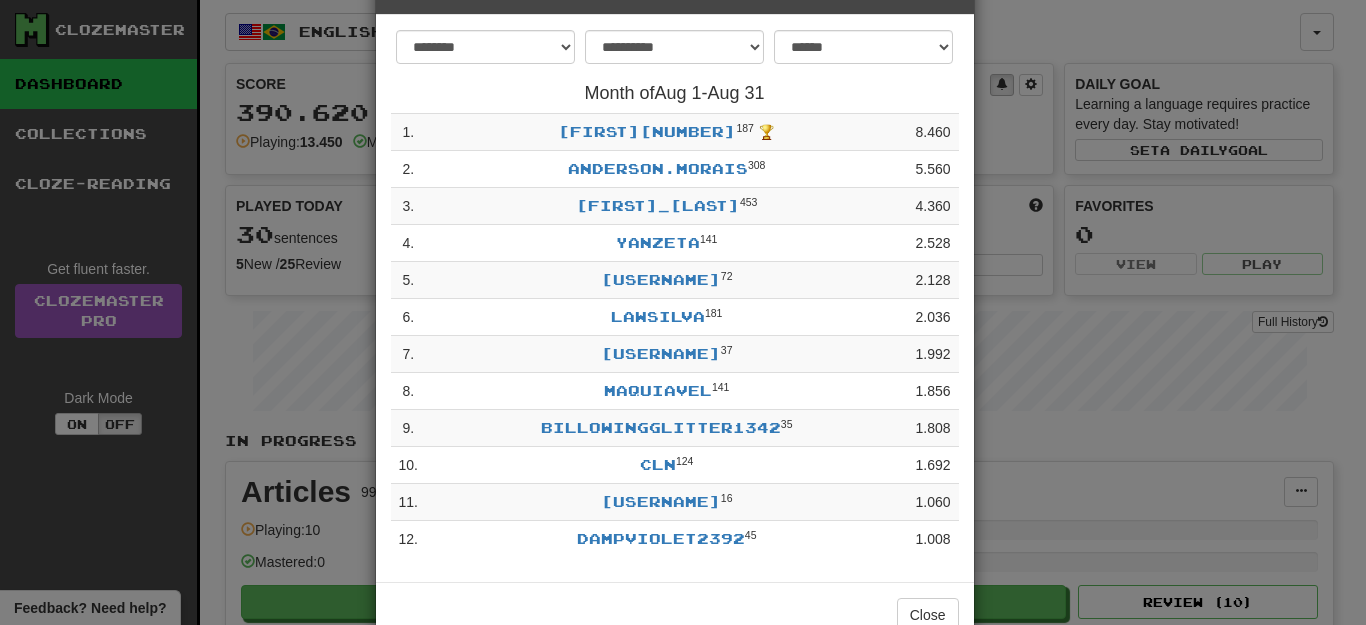 scroll, scrollTop: 25, scrollLeft: 0, axis: vertical 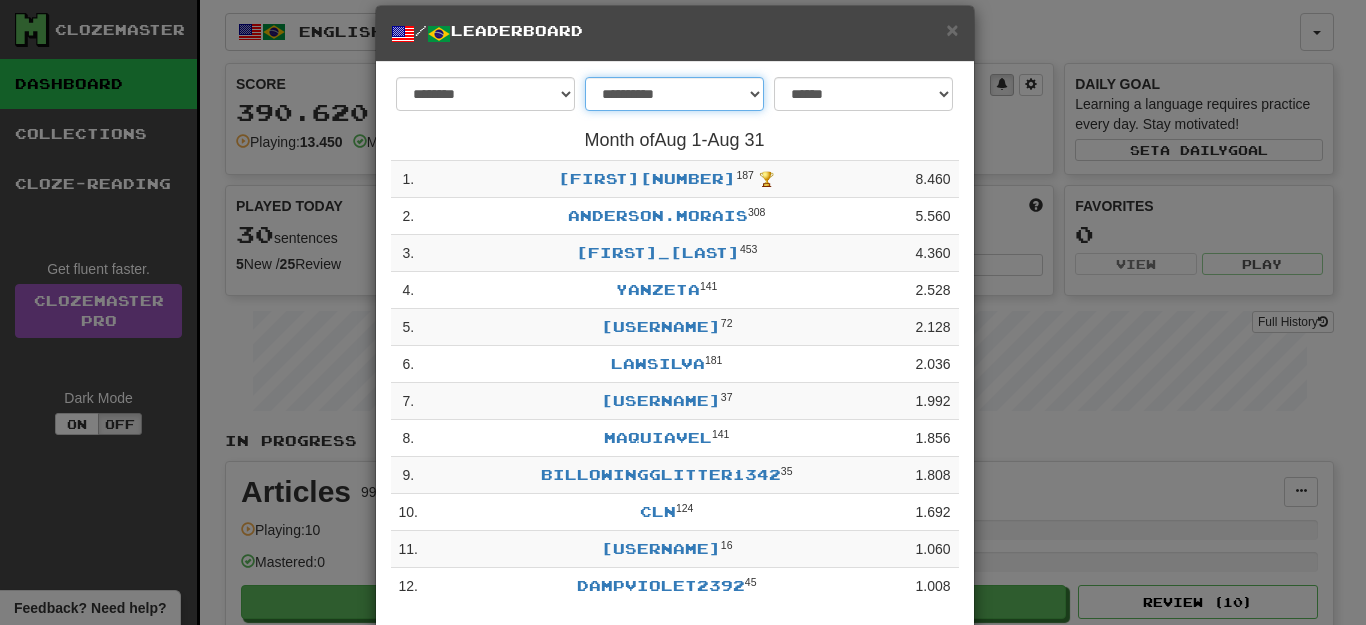 click on "**********" at bounding box center (674, 94) 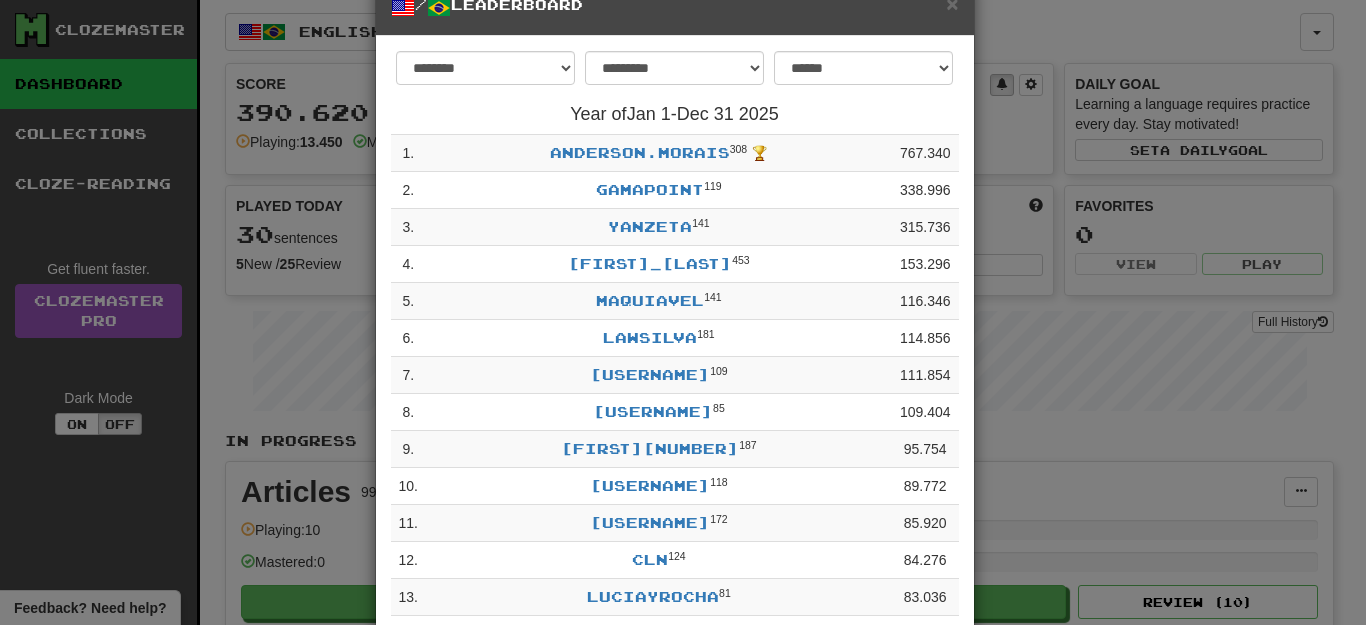 scroll, scrollTop: 100, scrollLeft: 0, axis: vertical 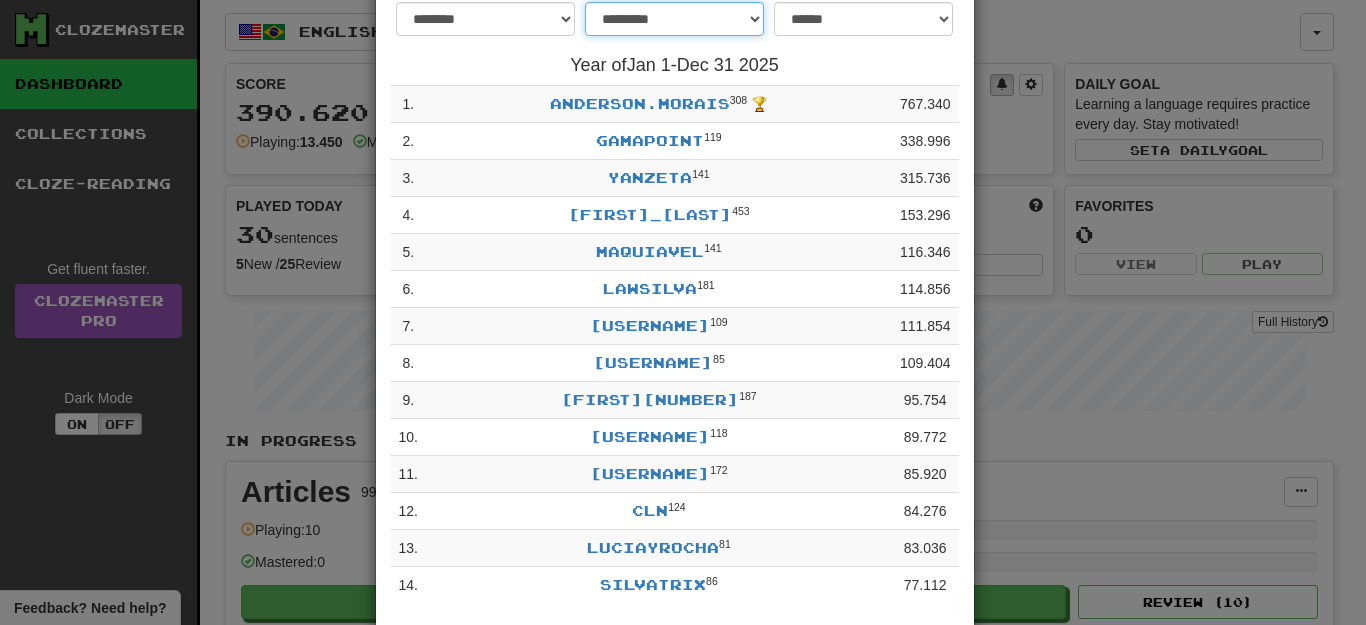 click on "**********" at bounding box center (674, 19) 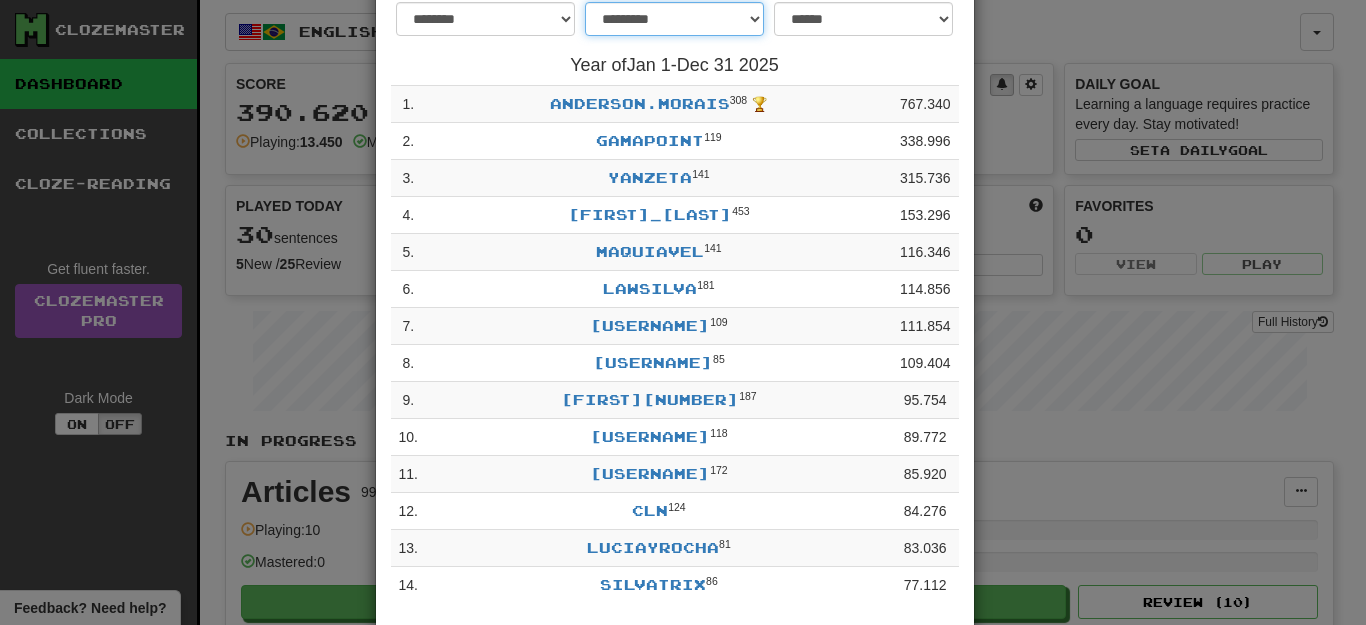 select on "********" 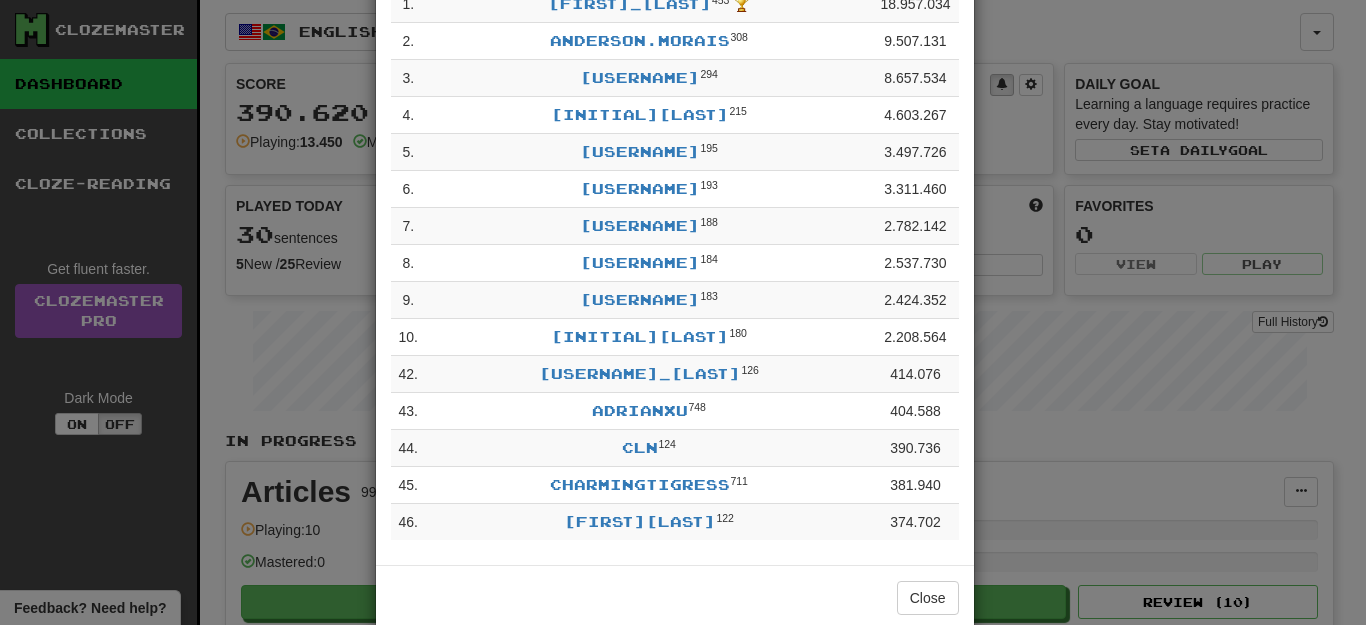 scroll, scrollTop: 0, scrollLeft: 0, axis: both 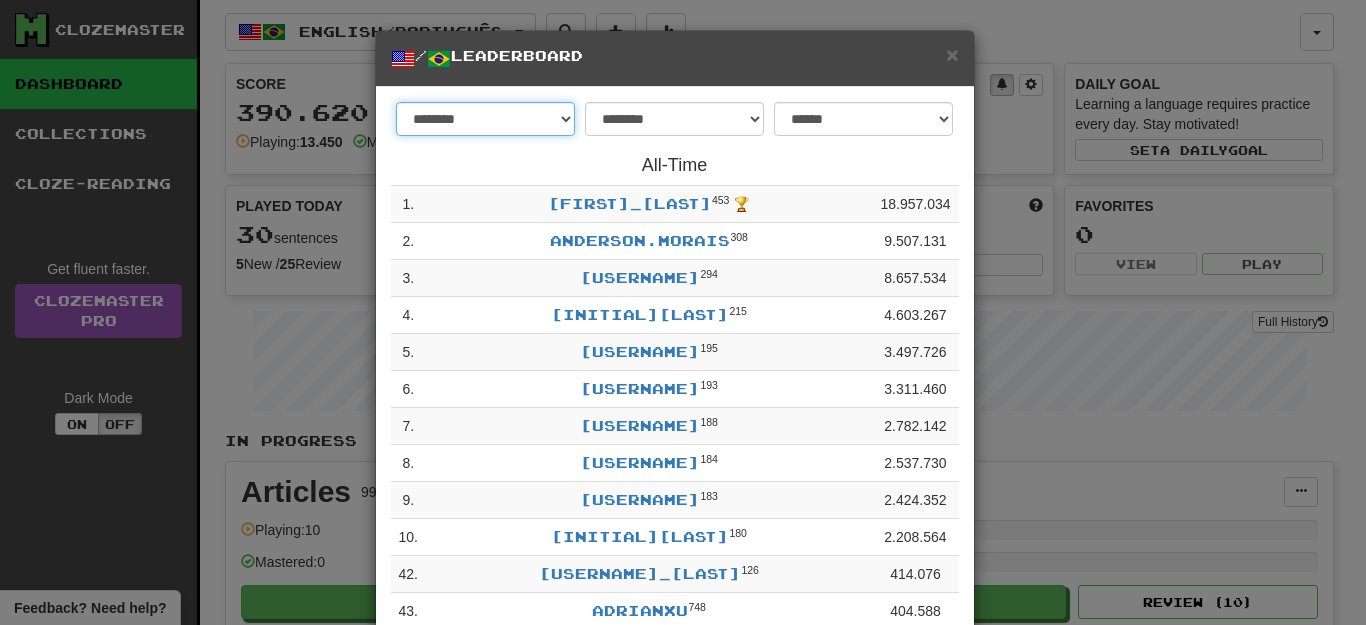 click on "******** *********" at bounding box center (485, 119) 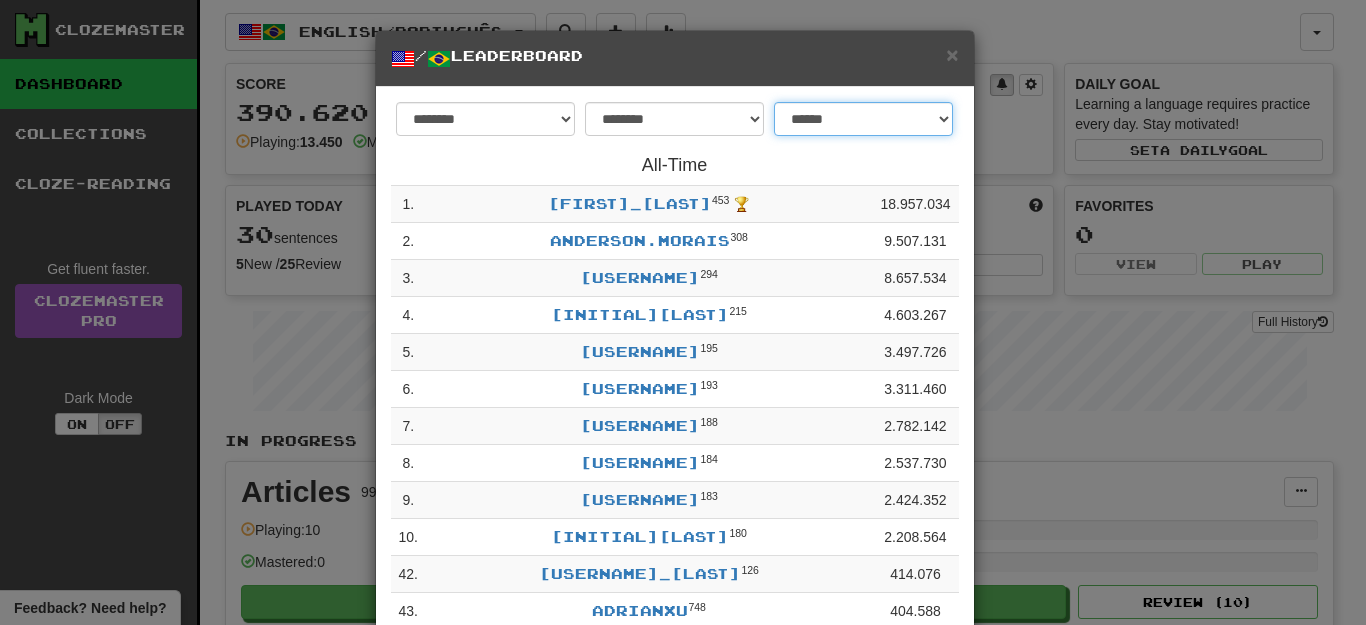click on "**********" at bounding box center (863, 119) 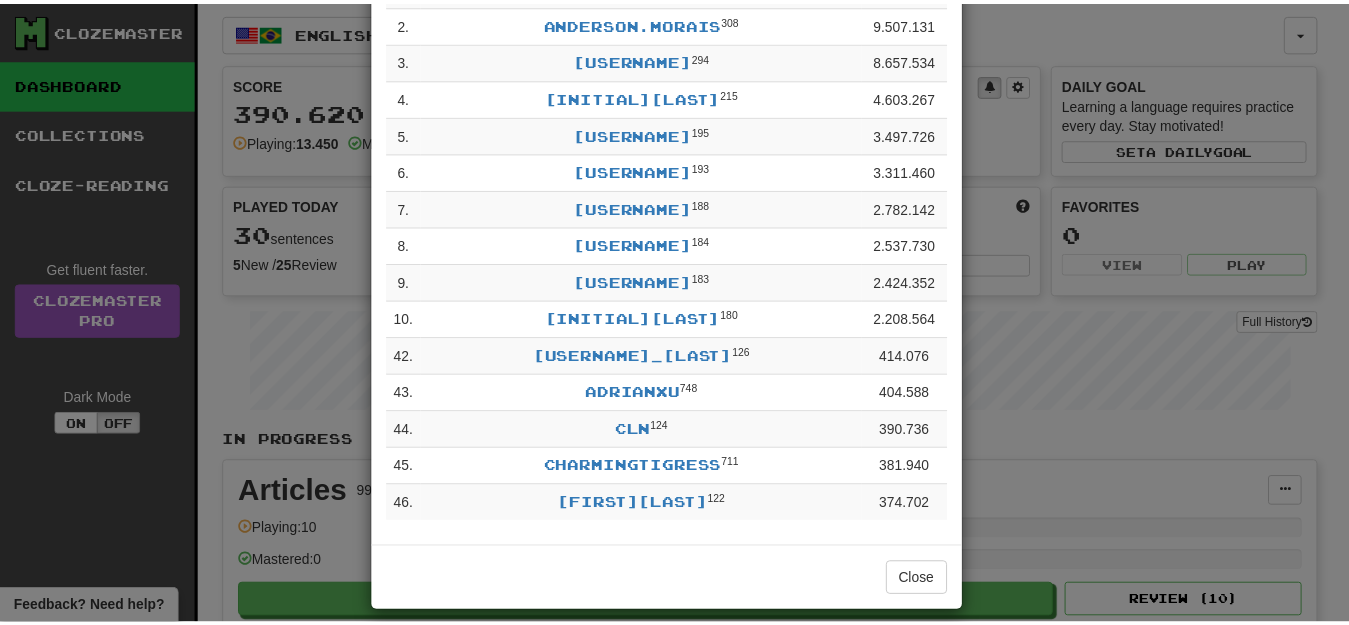 scroll, scrollTop: 236, scrollLeft: 0, axis: vertical 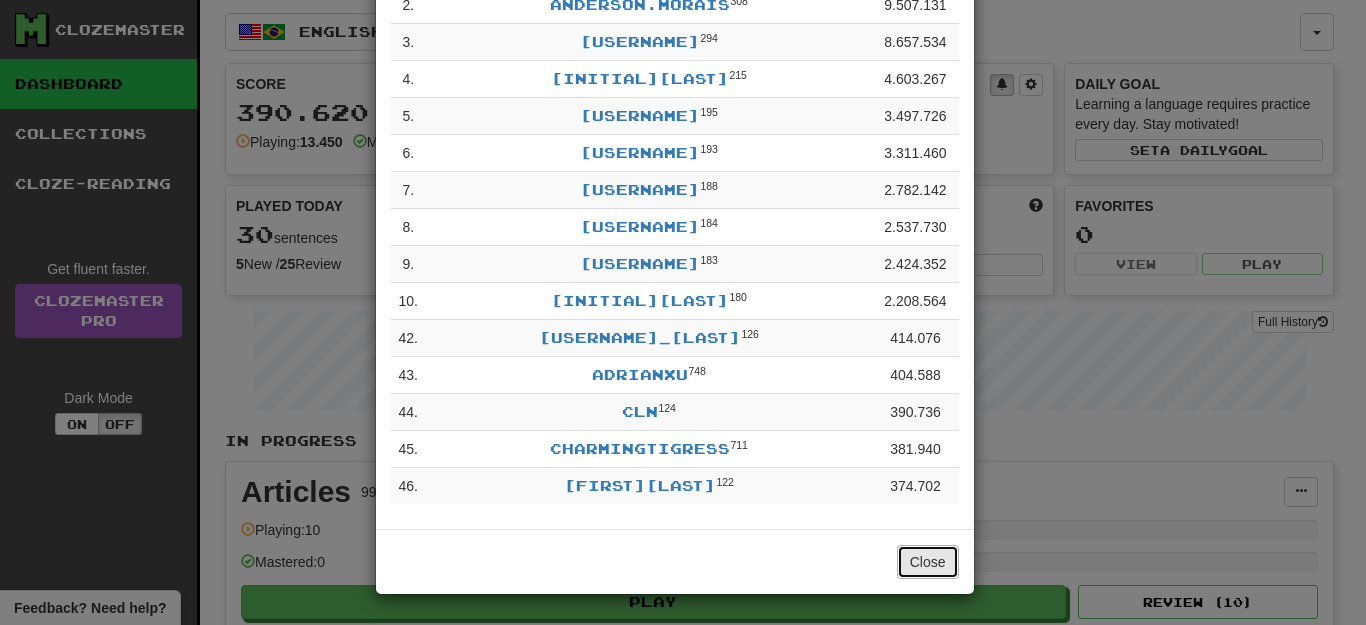 click on "Close" at bounding box center (928, 562) 